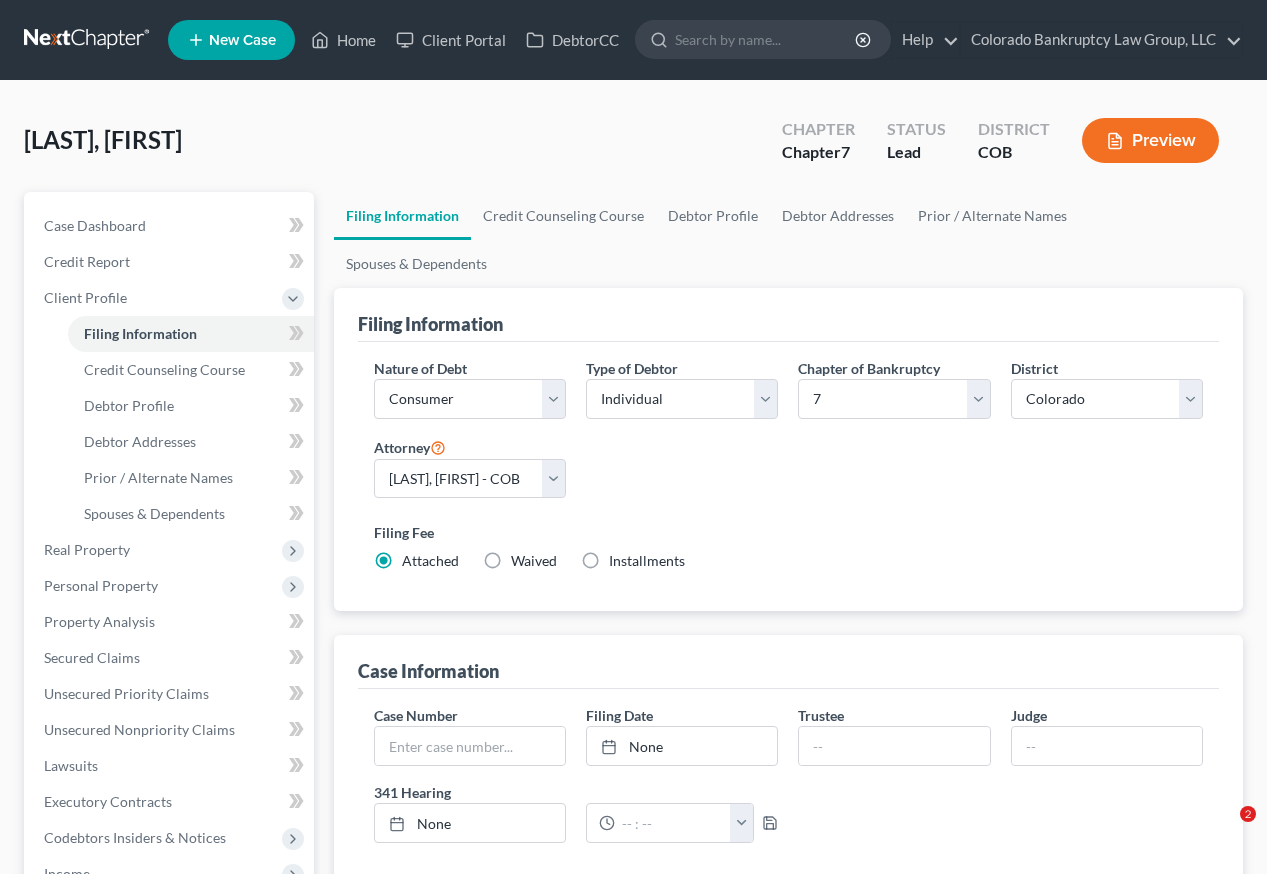 select on "1" 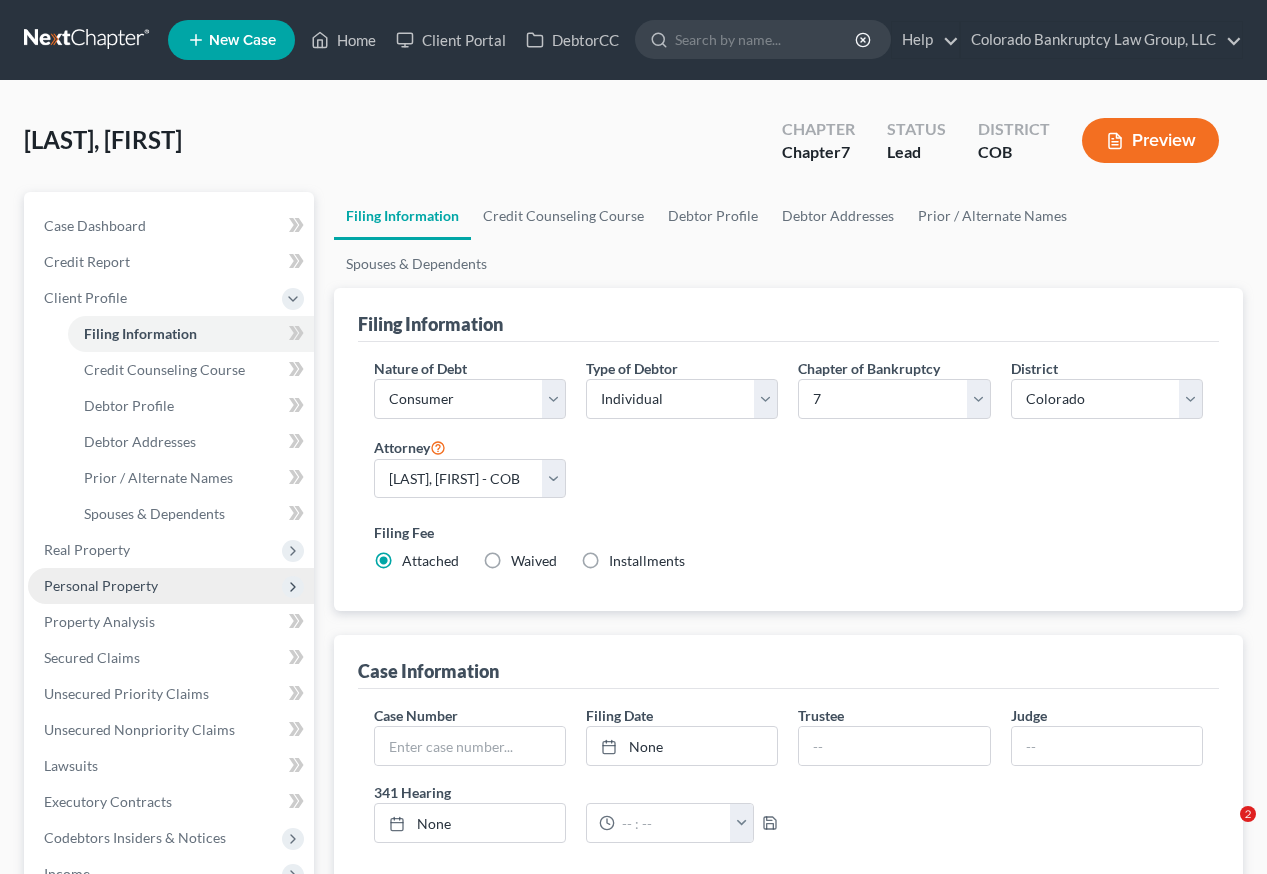 scroll, scrollTop: 0, scrollLeft: 0, axis: both 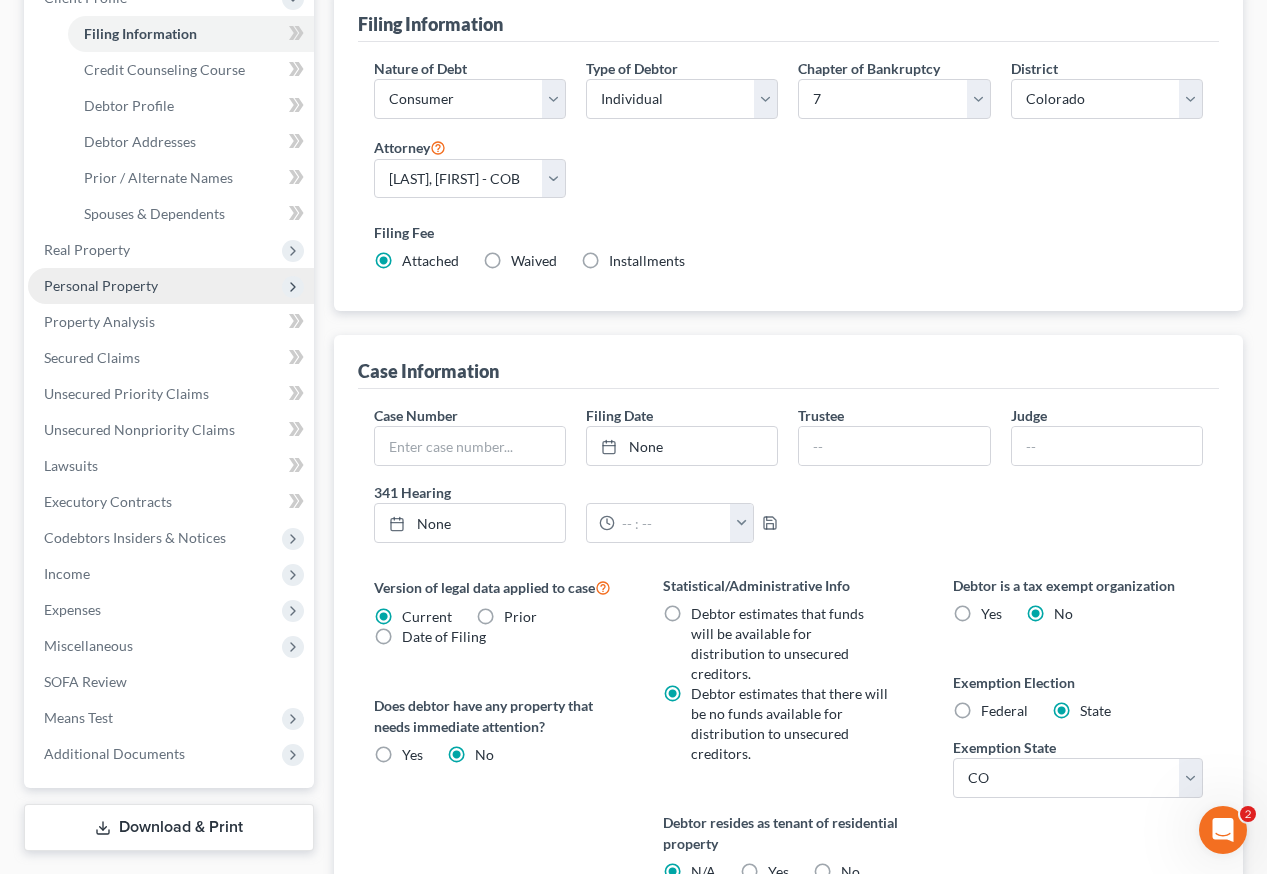 click on "Personal Property" at bounding box center (101, 285) 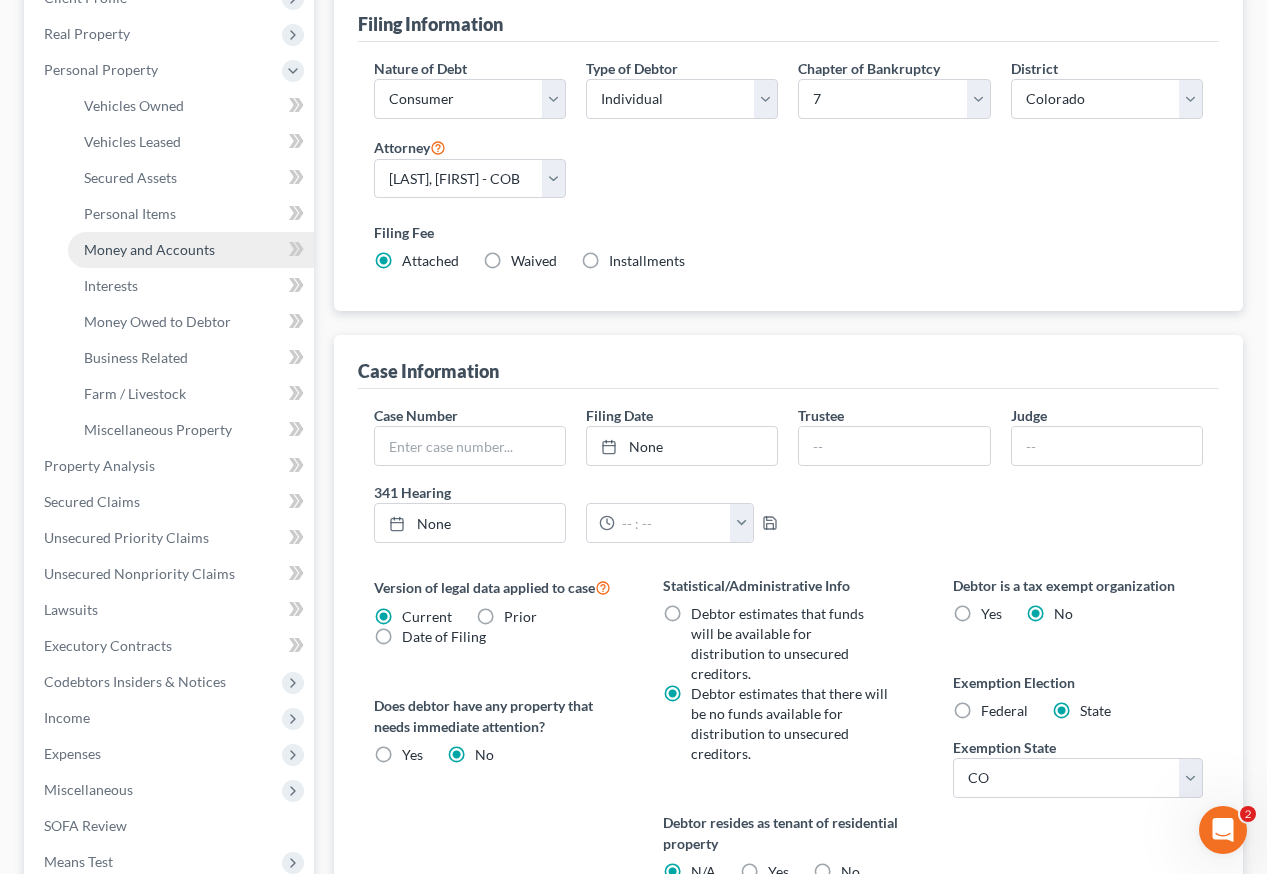 click on "Money and Accounts" at bounding box center [149, 249] 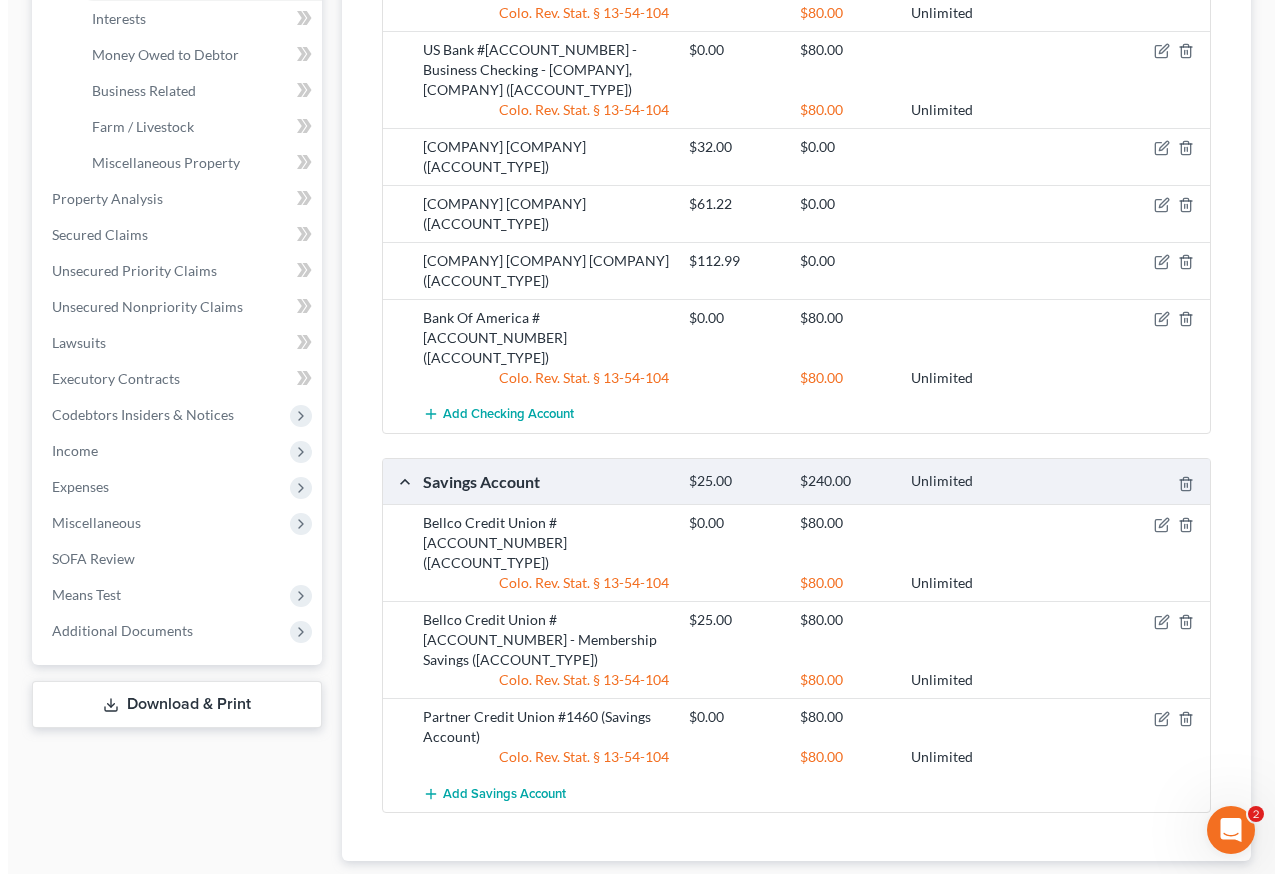 scroll, scrollTop: 600, scrollLeft: 0, axis: vertical 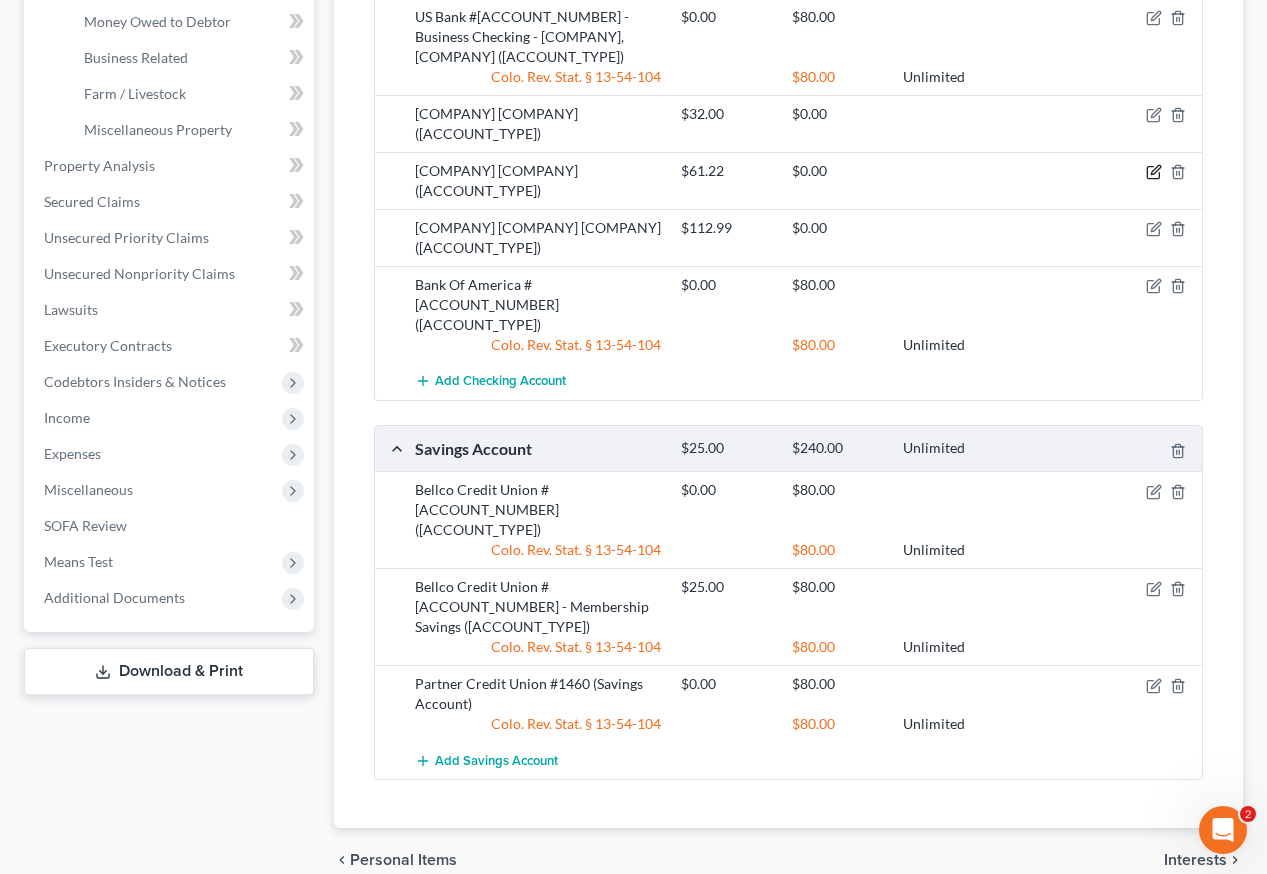 click 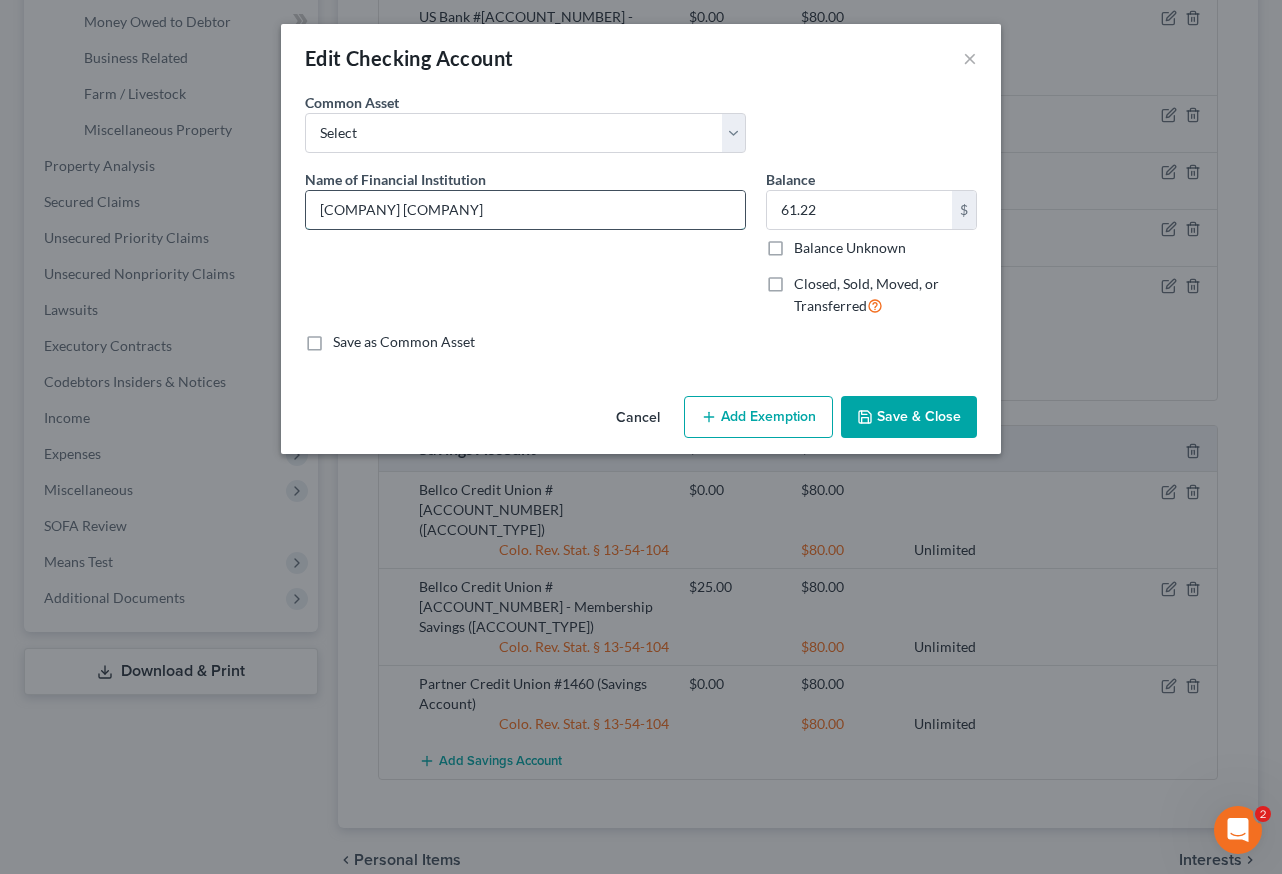 click on "[COMPANY] [COMPANY]" at bounding box center (525, 210) 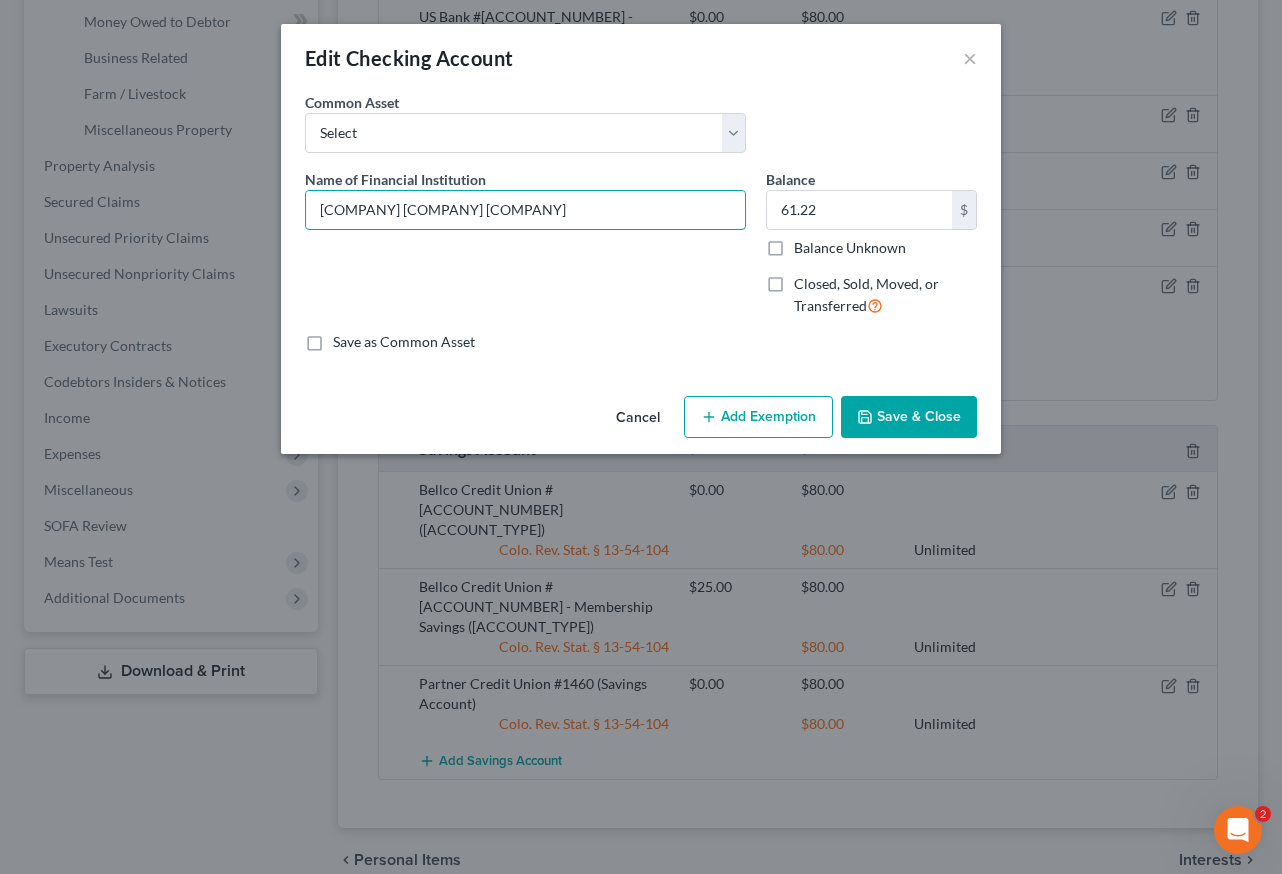 type on "[COMPANY] [COMPANY] [COMPANY]" 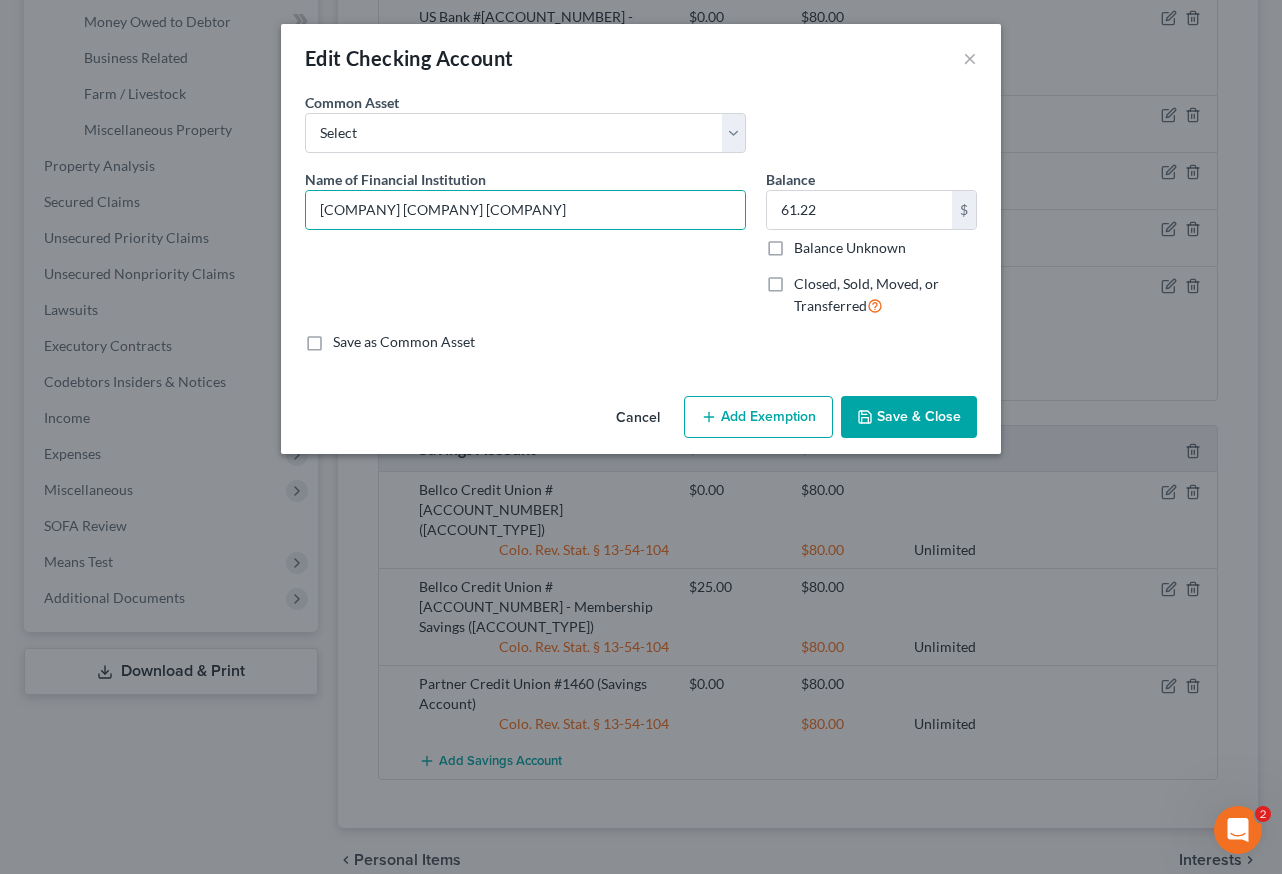 click on "Balance Unknown" at bounding box center (850, 248) 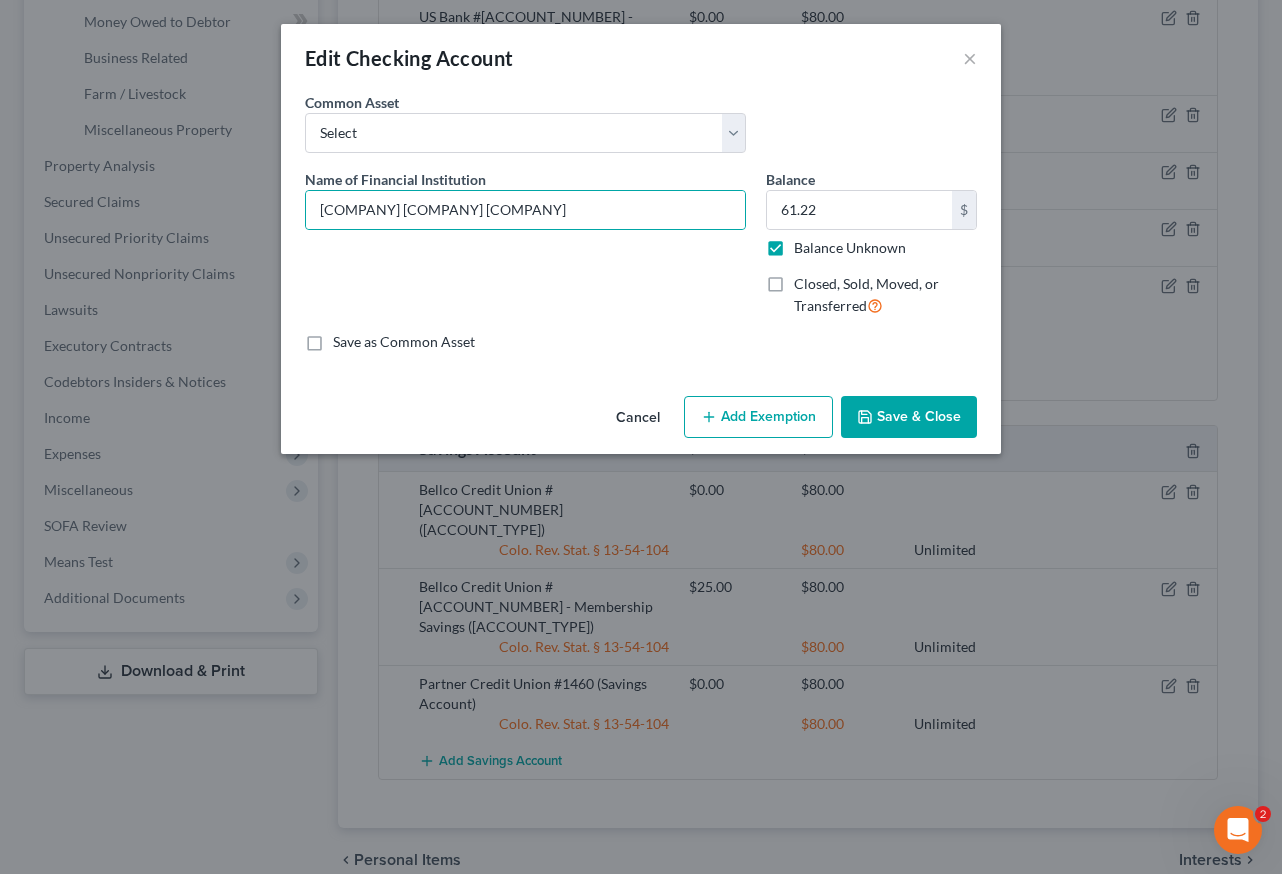 type on "0.00" 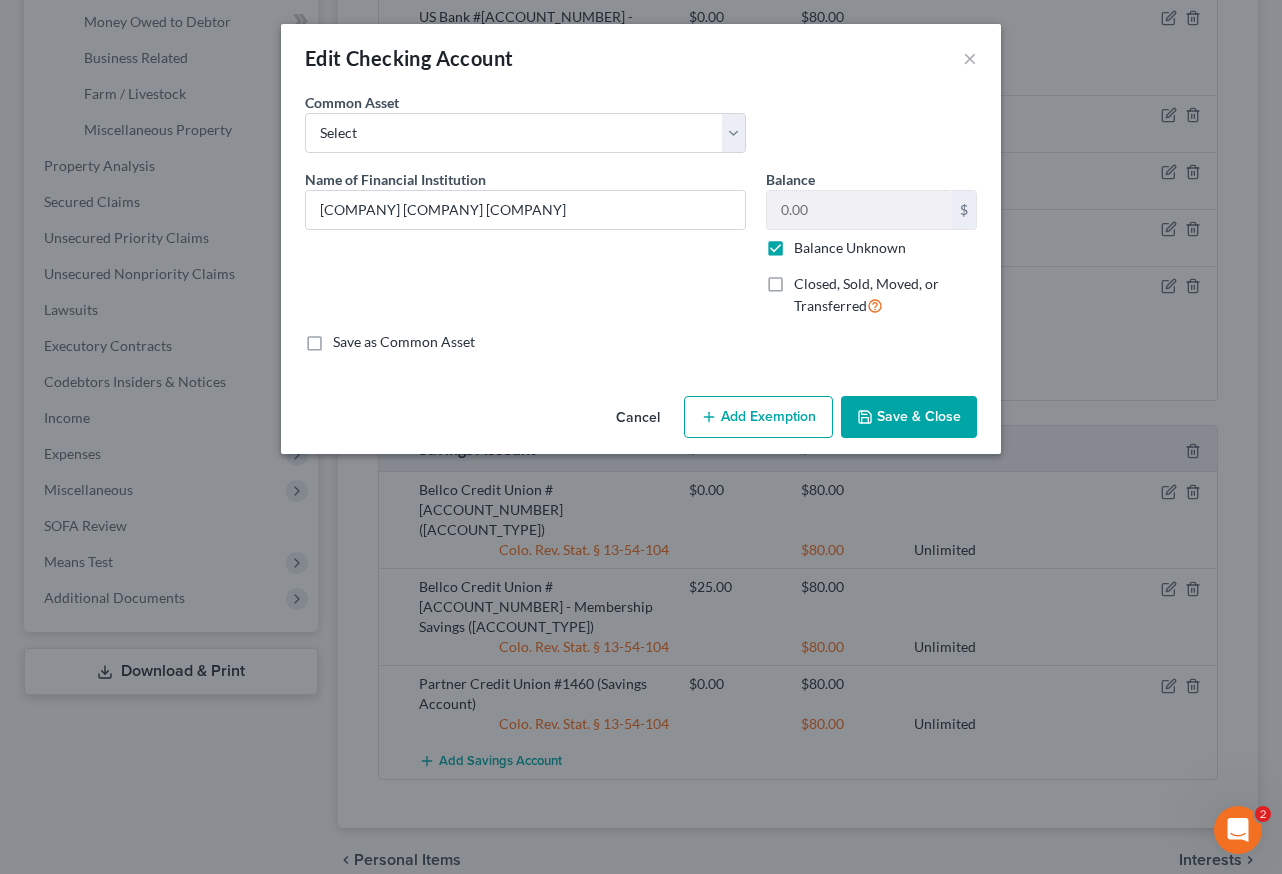 click on "Add Exemption" at bounding box center (758, 417) 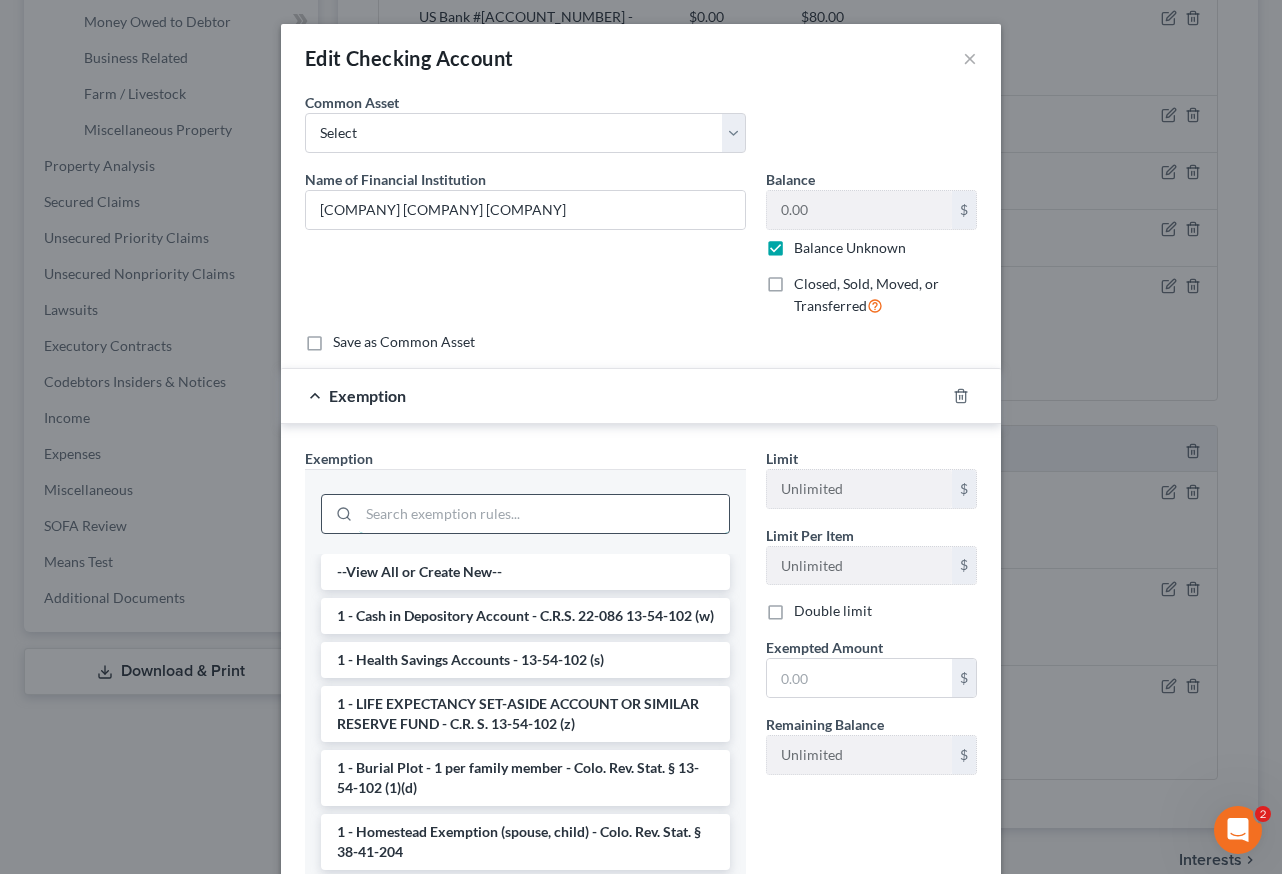 click at bounding box center [544, 514] 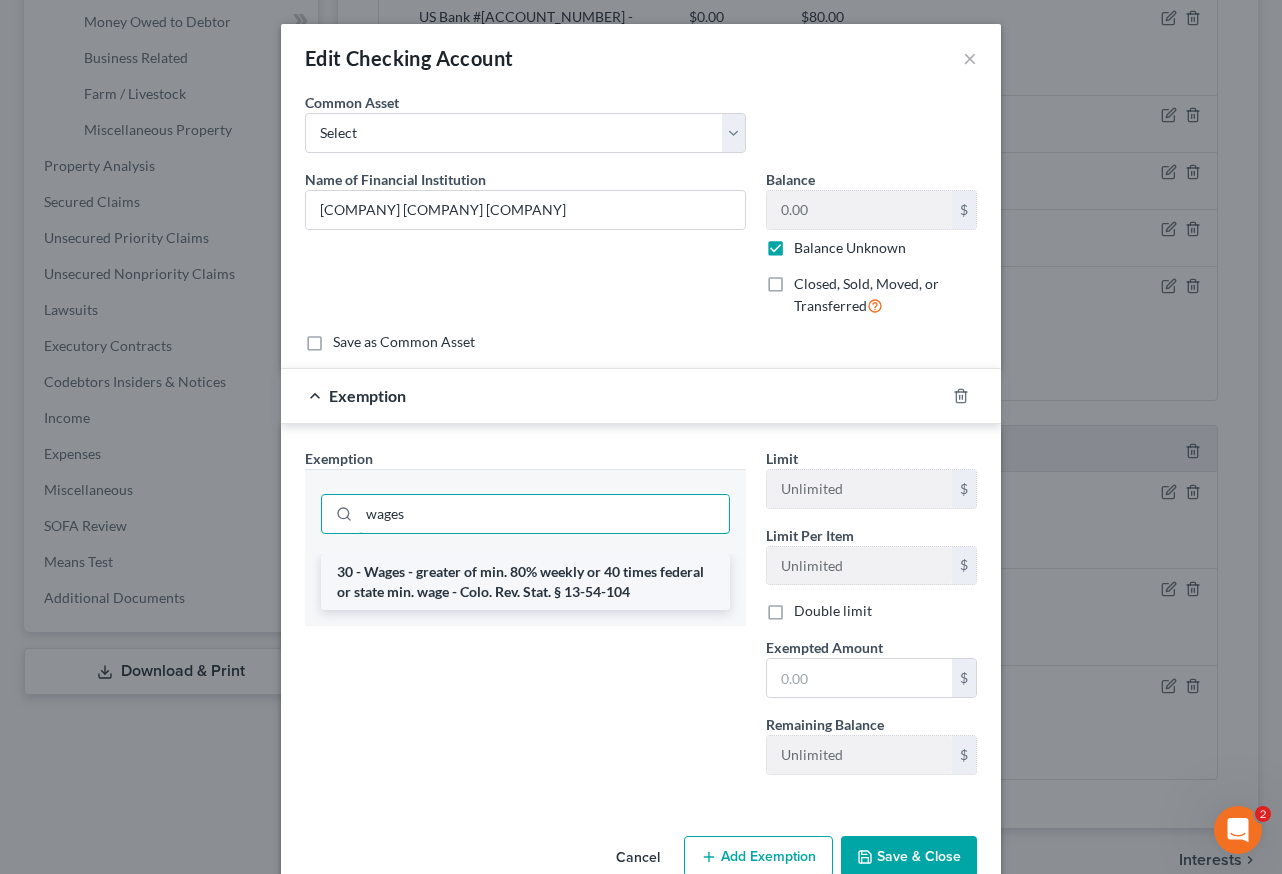 type on "wages" 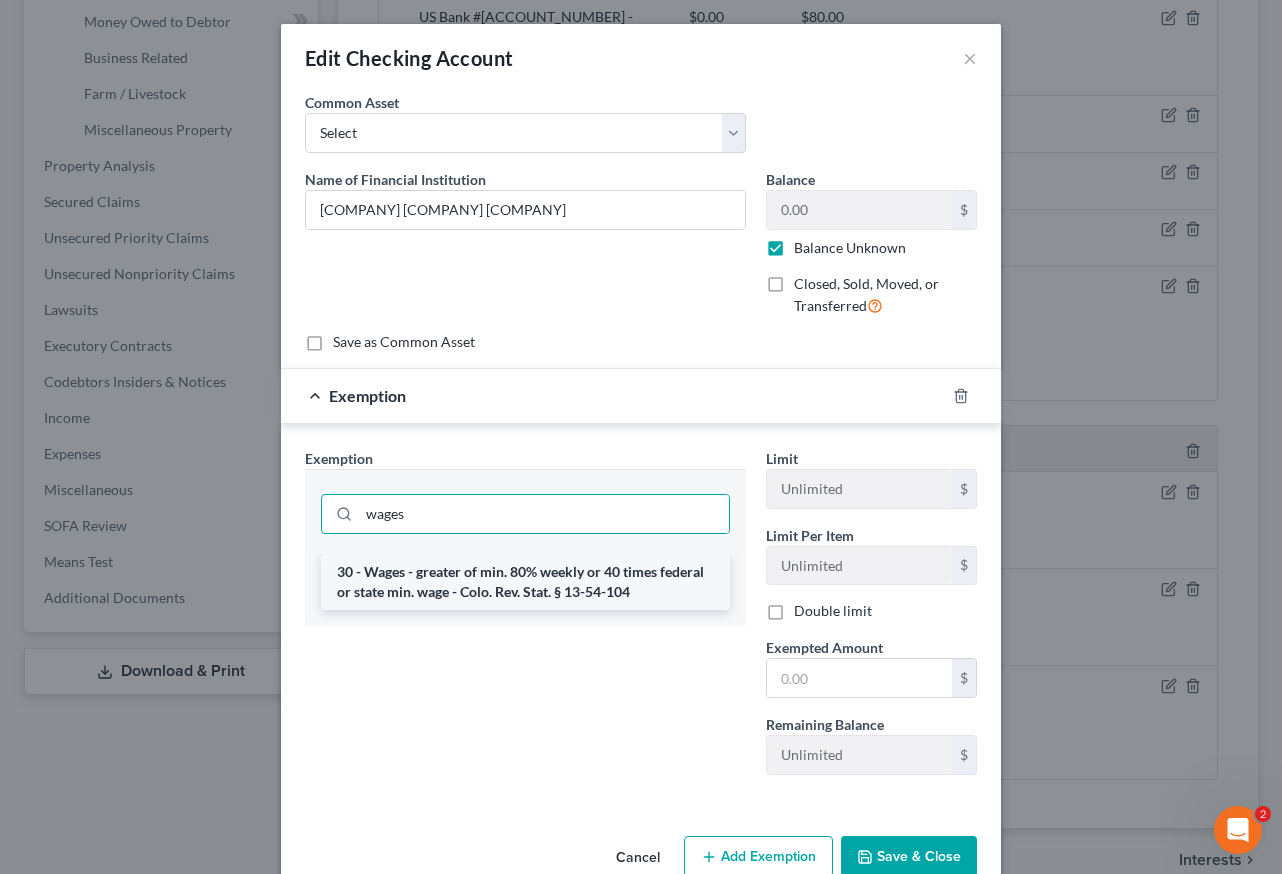 click on "30 - Wages - greater of min. 80% weekly or 40 times federal or state min. wage - Colo. Rev. Stat. § 13-54-104" at bounding box center (525, 582) 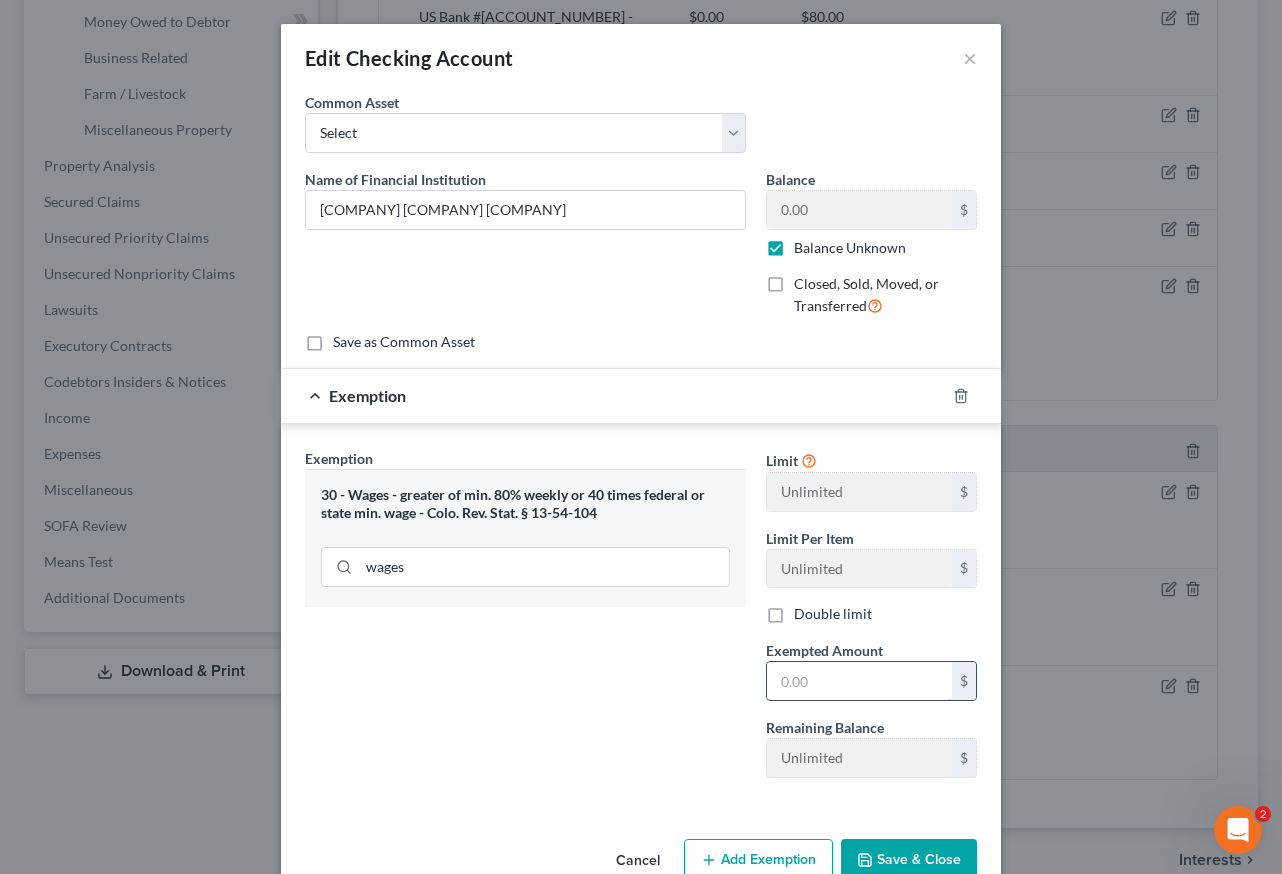 click at bounding box center [859, 681] 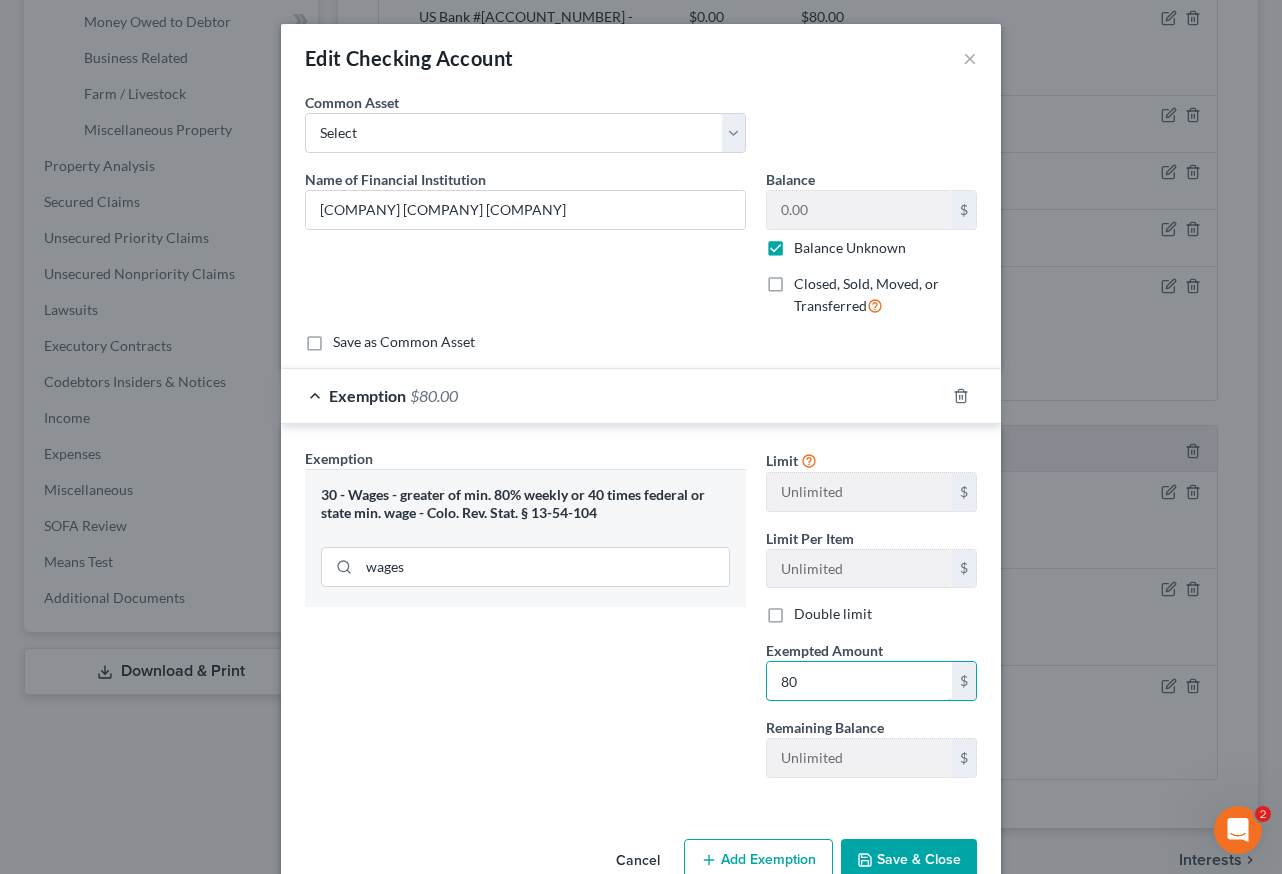 type on "80" 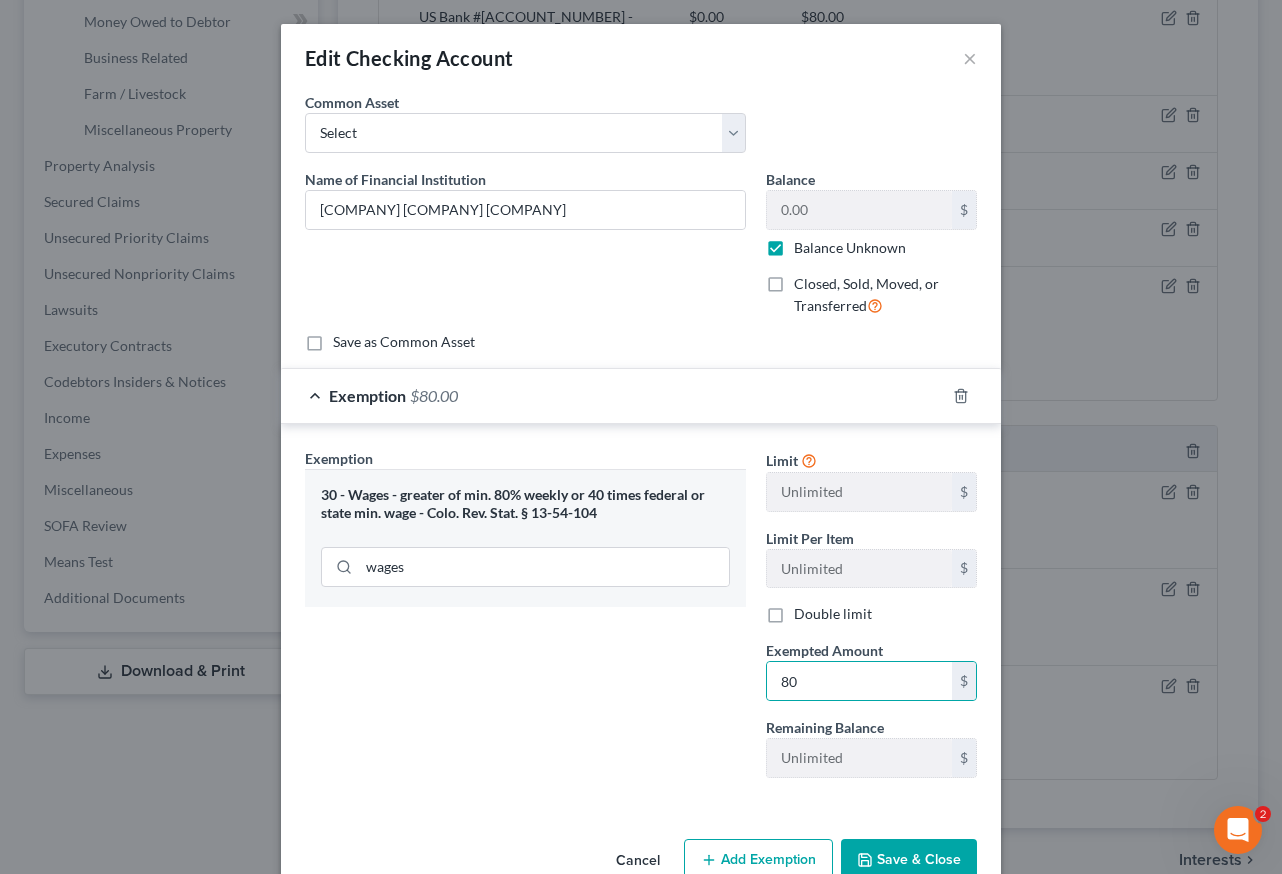 click on "Exemption Set must be selected for CA.
Exemption
*
30 - Wages - greater of min. 80% weekly or 40 times federal or state min. wage - Colo. Rev. Stat. § 13-54-104         wages" at bounding box center (525, 621) 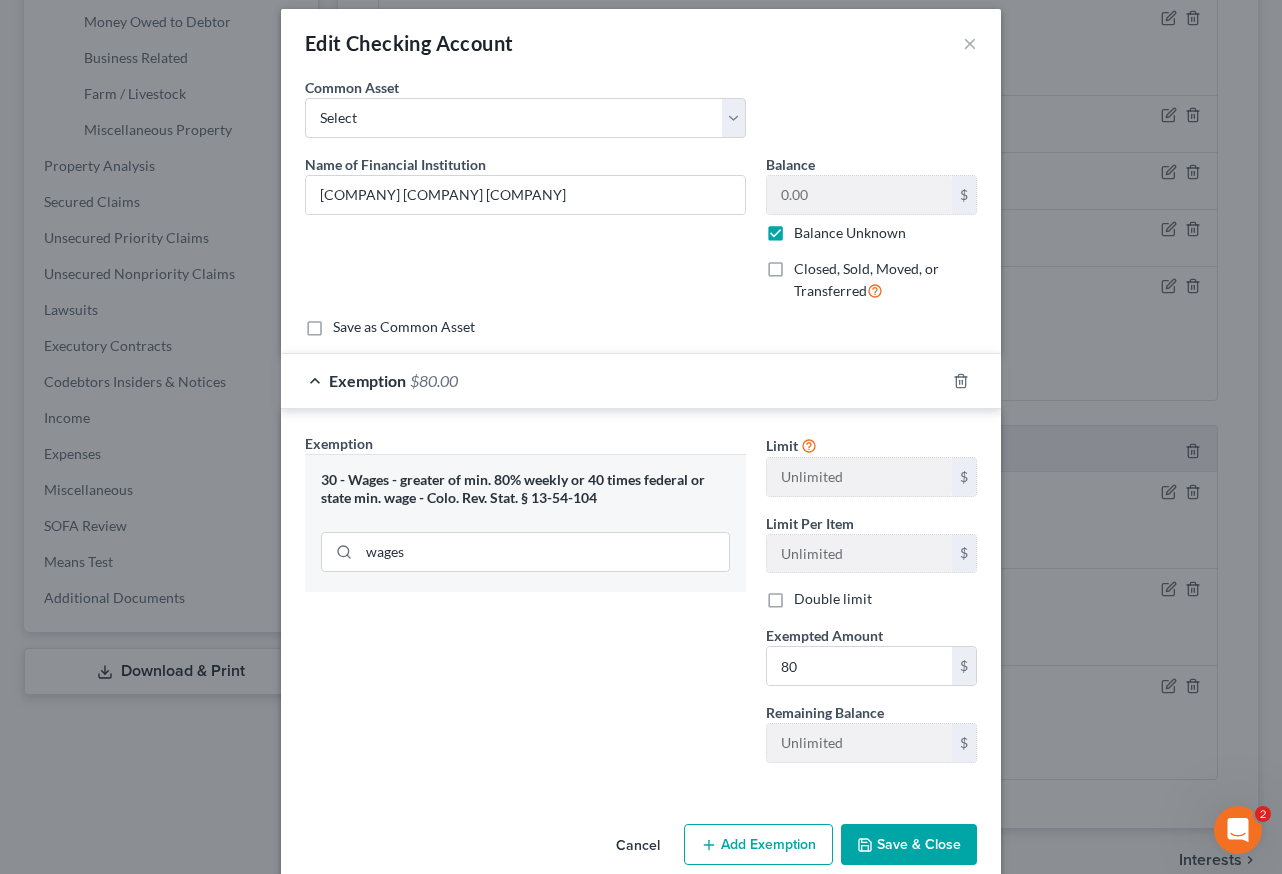 scroll, scrollTop: 0, scrollLeft: 0, axis: both 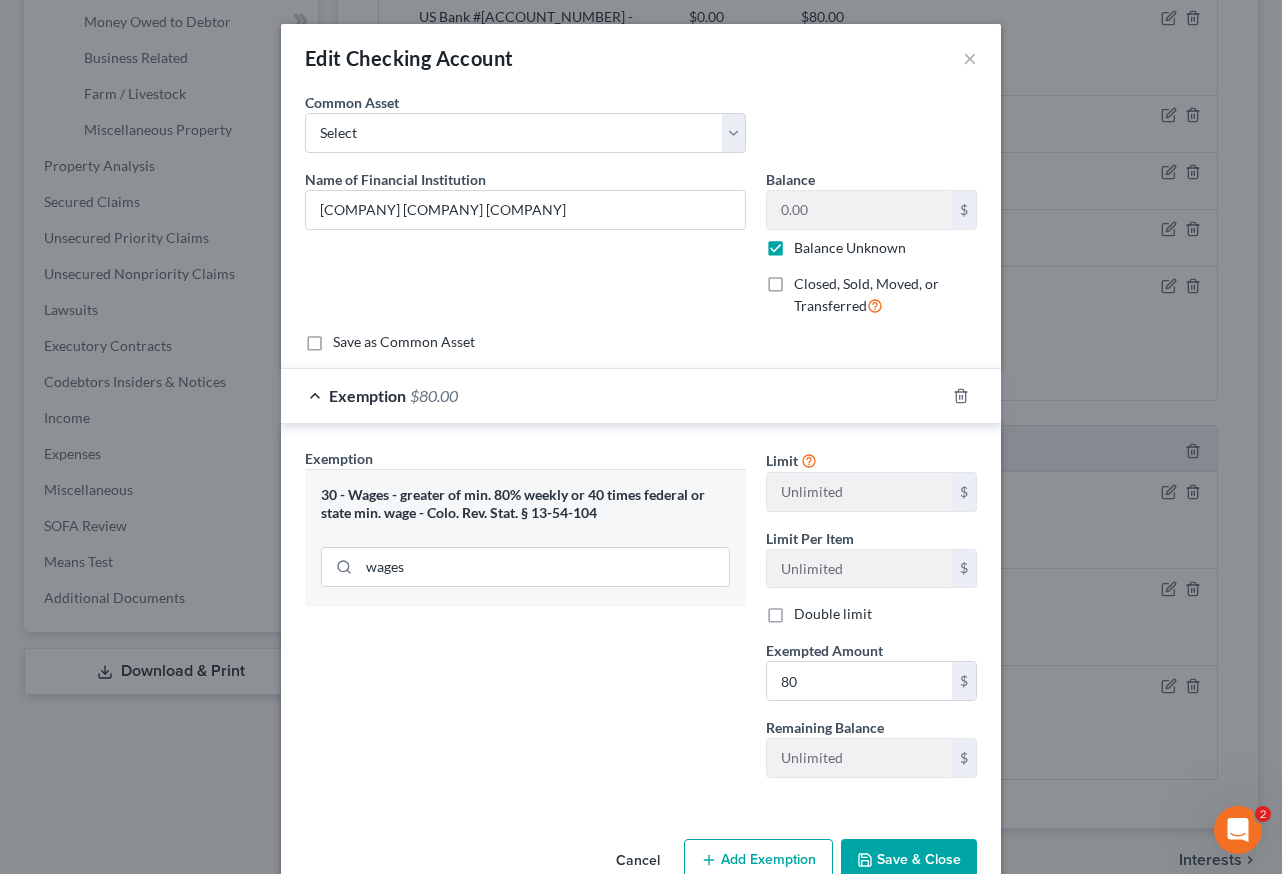 click on "Save & Close" at bounding box center [909, 860] 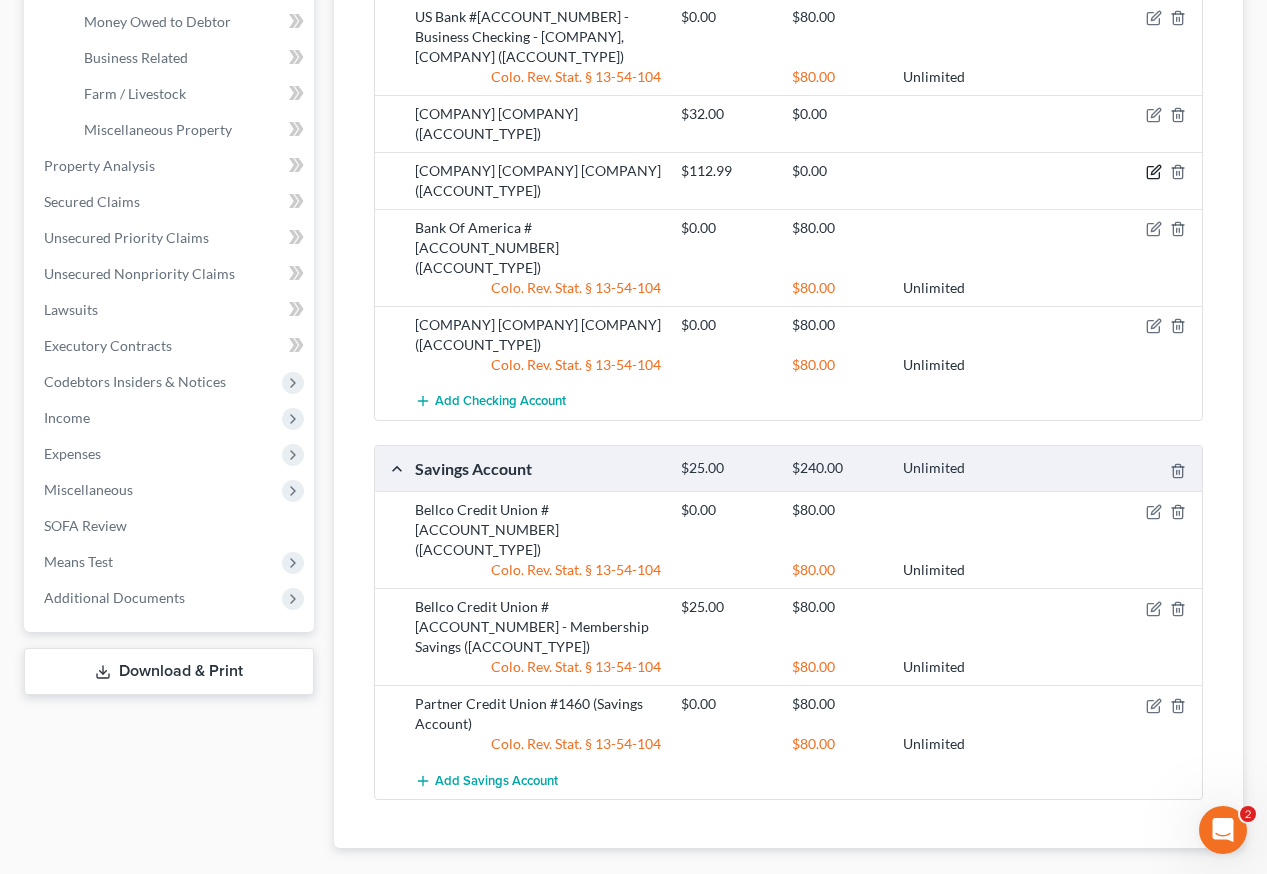 click 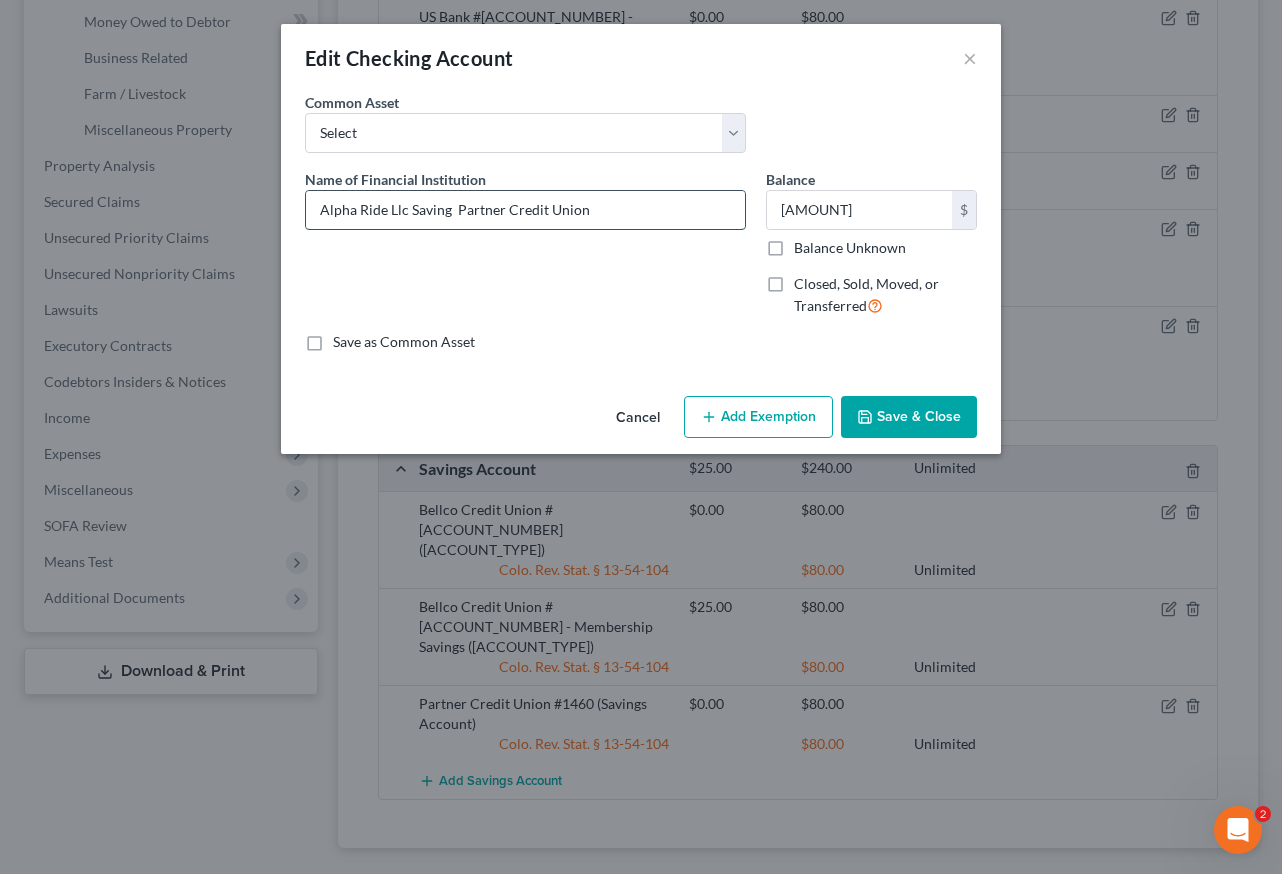 click on "Alpha Ride Llc Saving  Partner Credit Union" at bounding box center (525, 210) 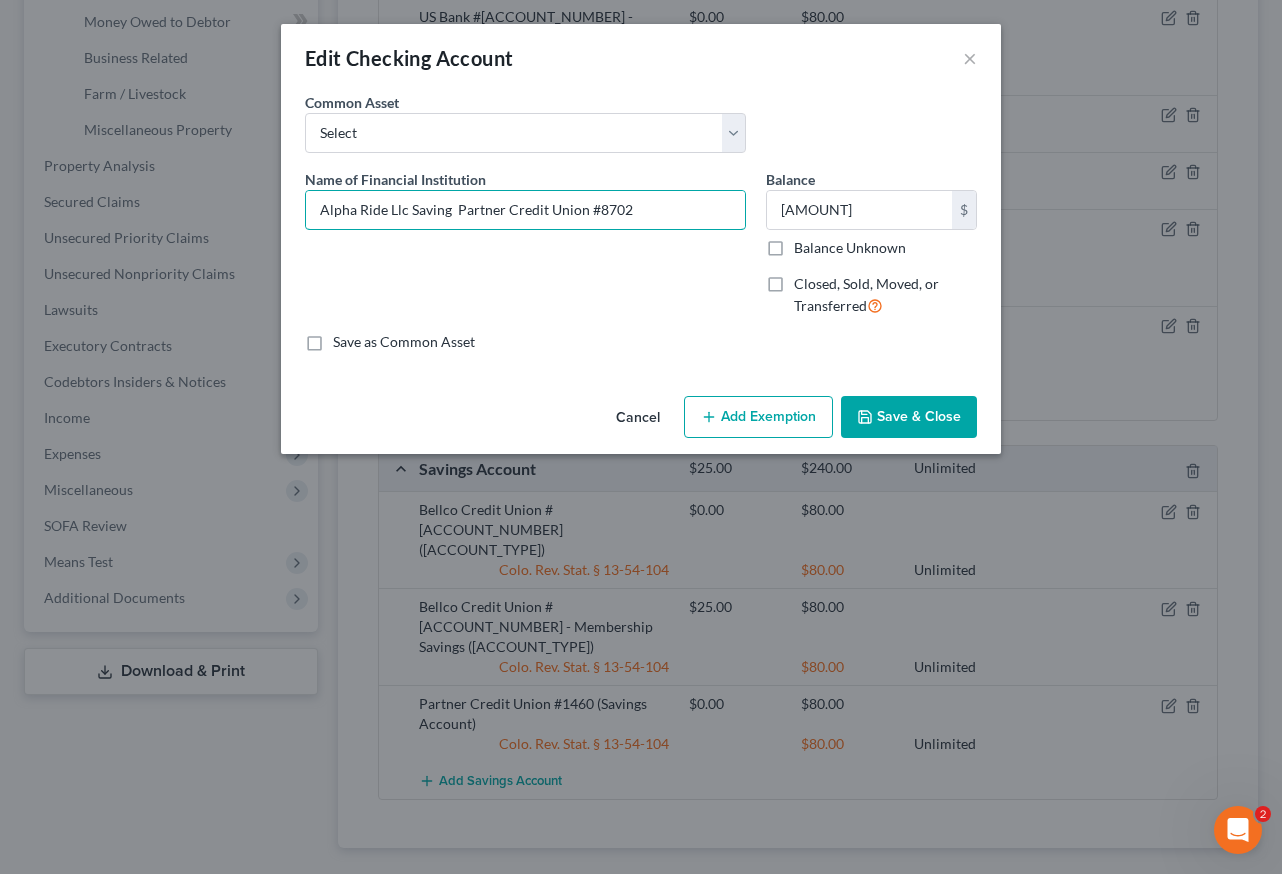 type on "Alpha Ride Llc Saving  Partner Credit Union #8702" 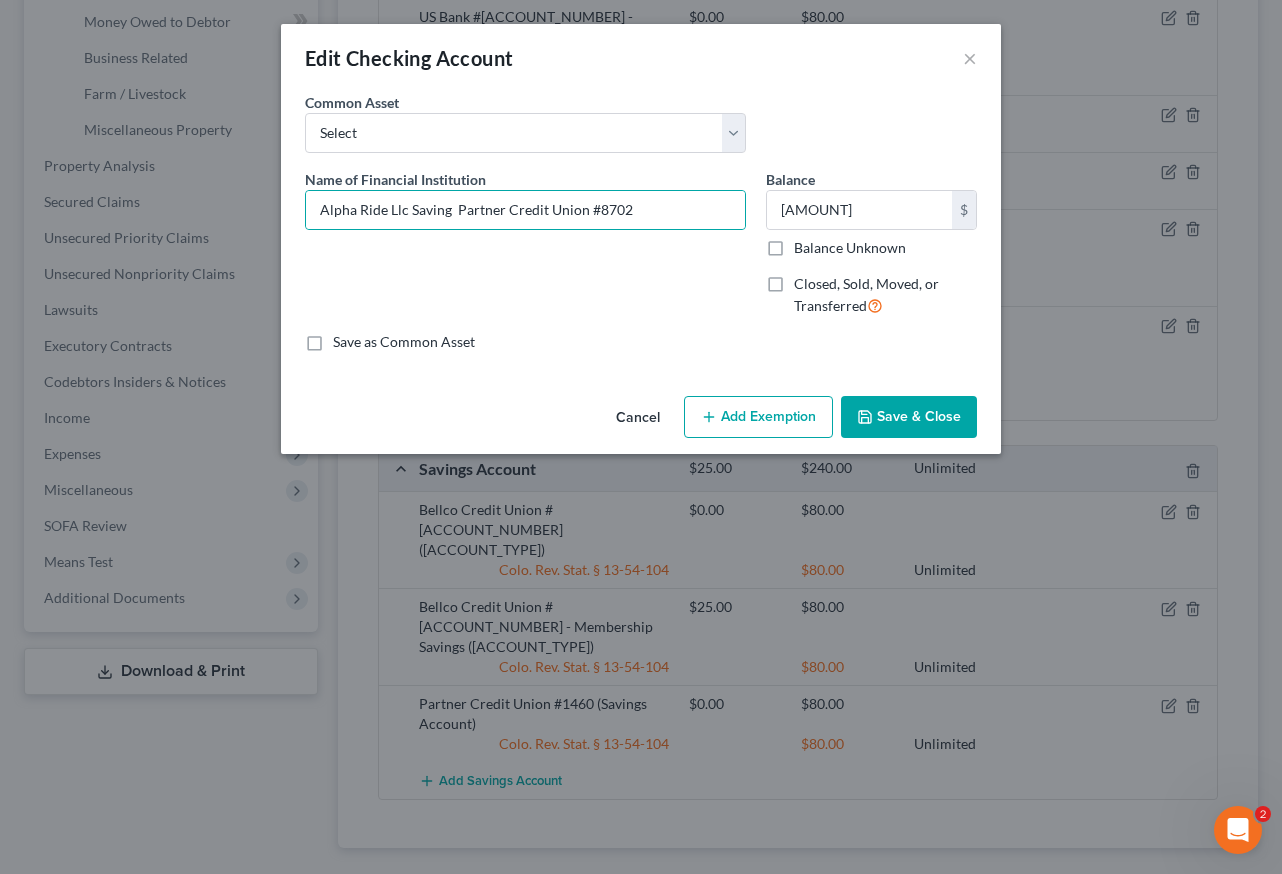 click on "Balance Unknown" at bounding box center (850, 248) 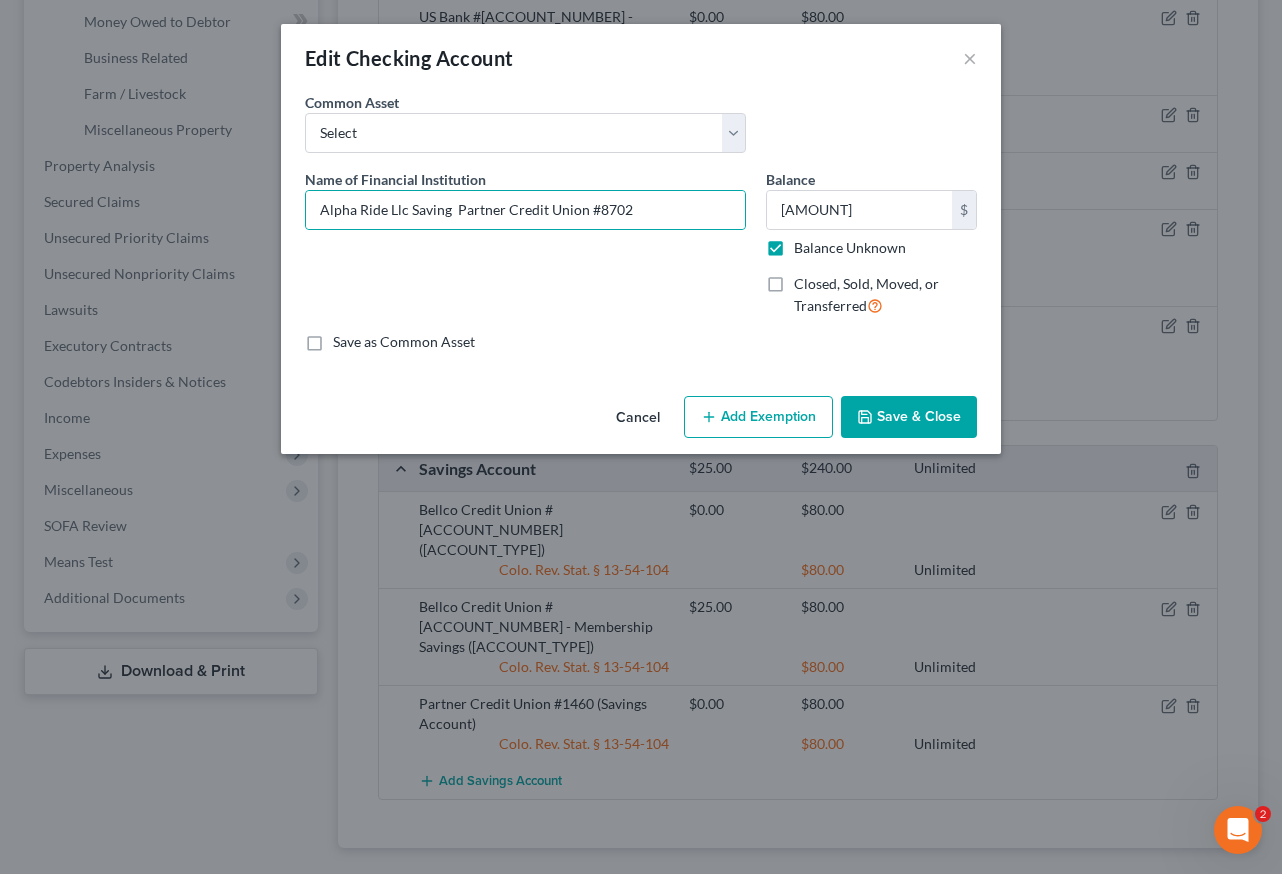 type on "0.00" 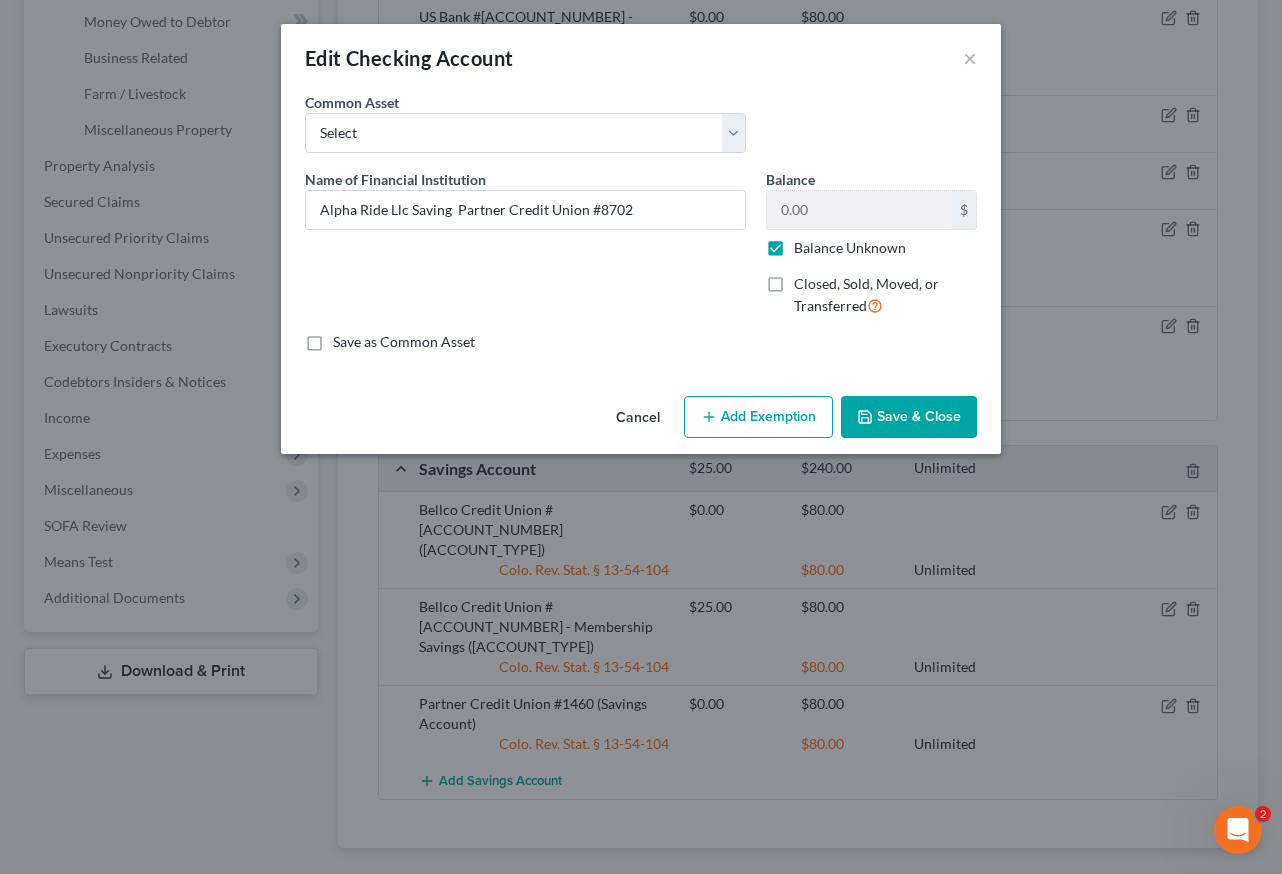 click on "Add Exemption" at bounding box center (758, 417) 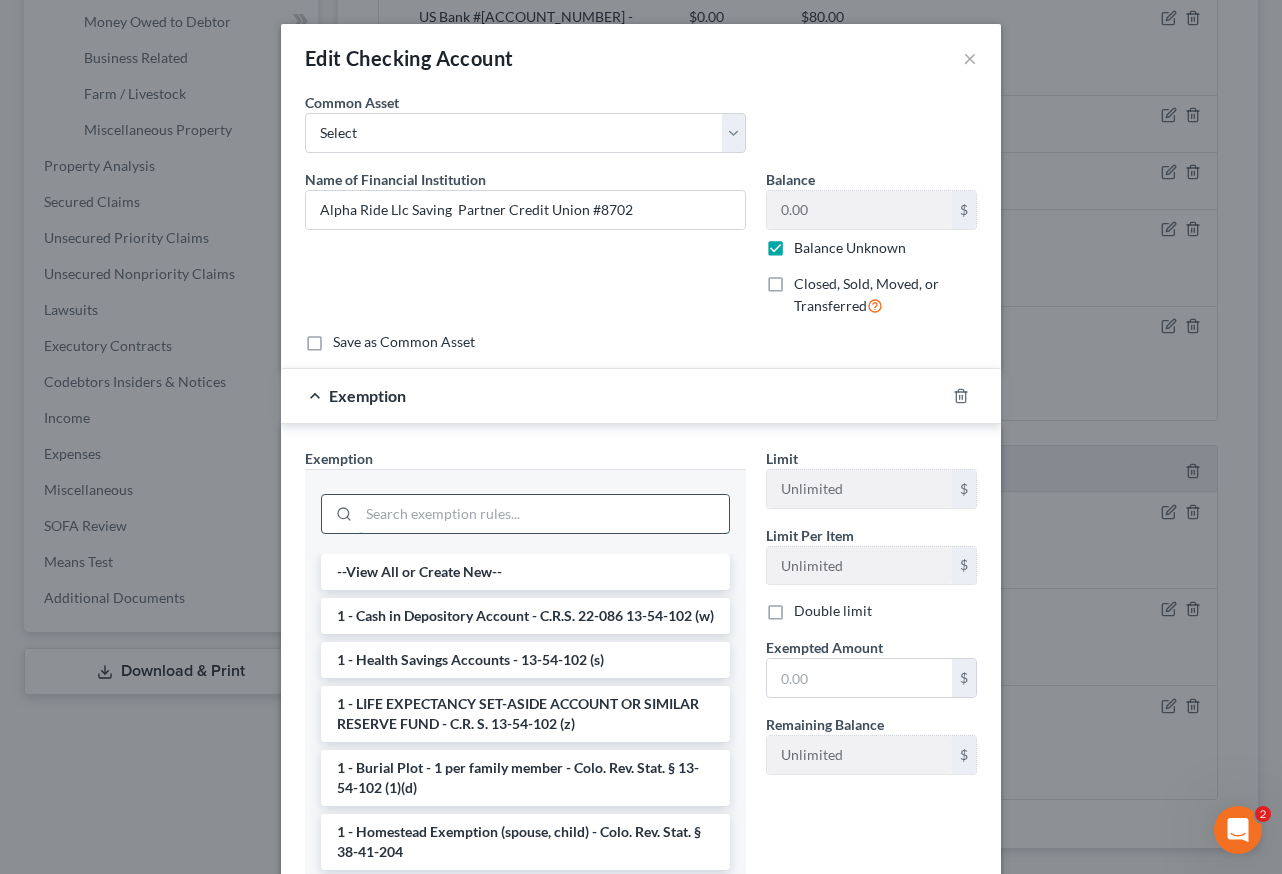 click at bounding box center (544, 514) 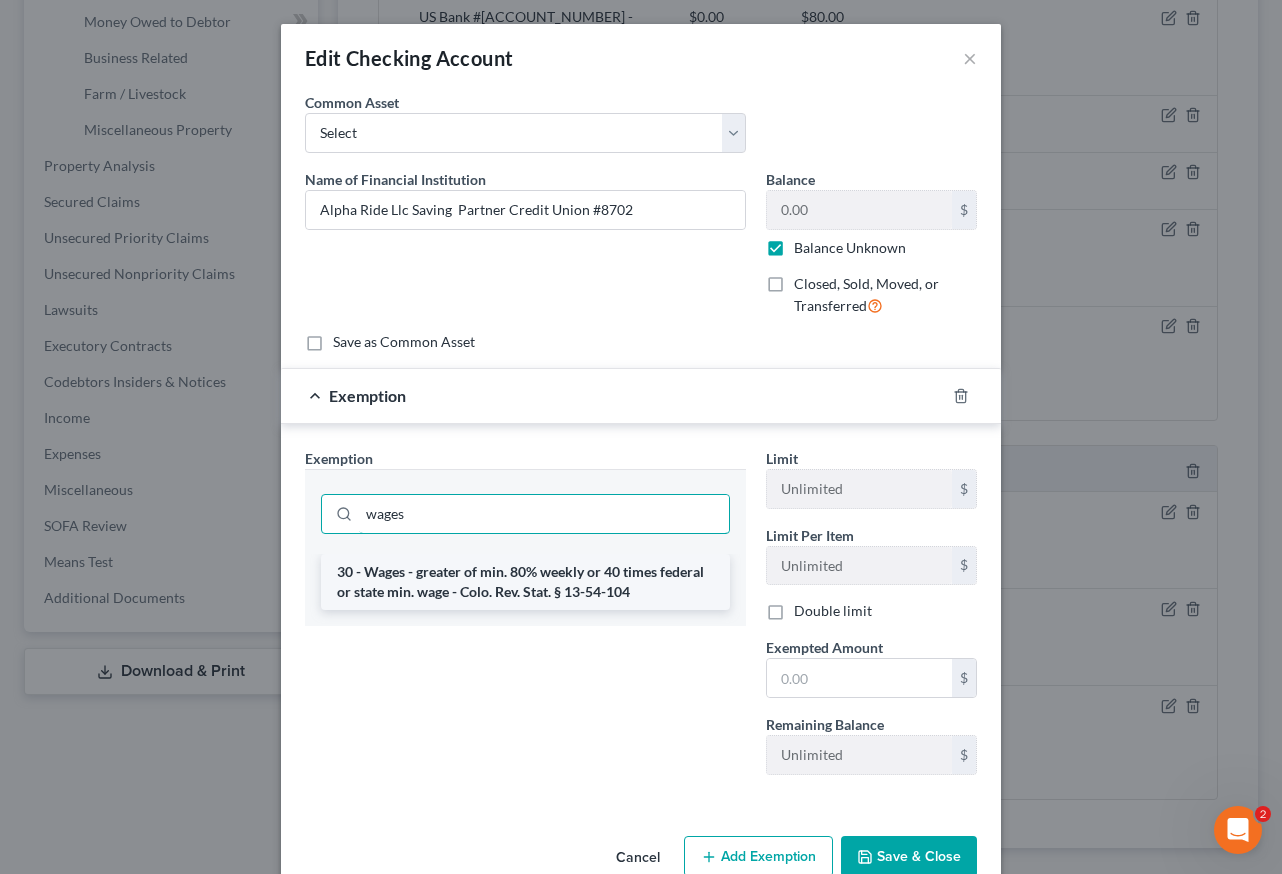 type on "wages" 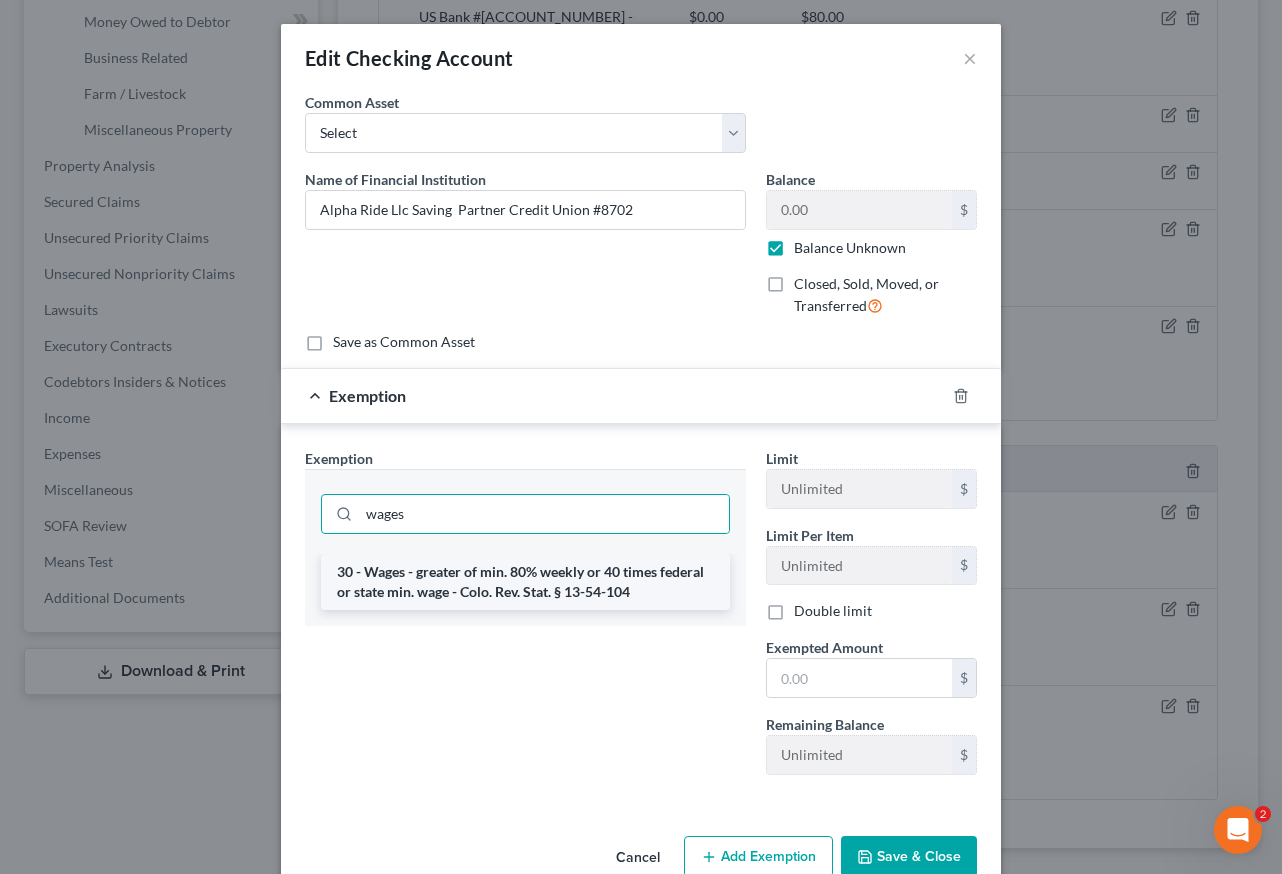 click on "30 - Wages - greater of min. 80% weekly or 40 times federal or state min. wage - Colo. Rev. Stat. § 13-54-104" at bounding box center (525, 582) 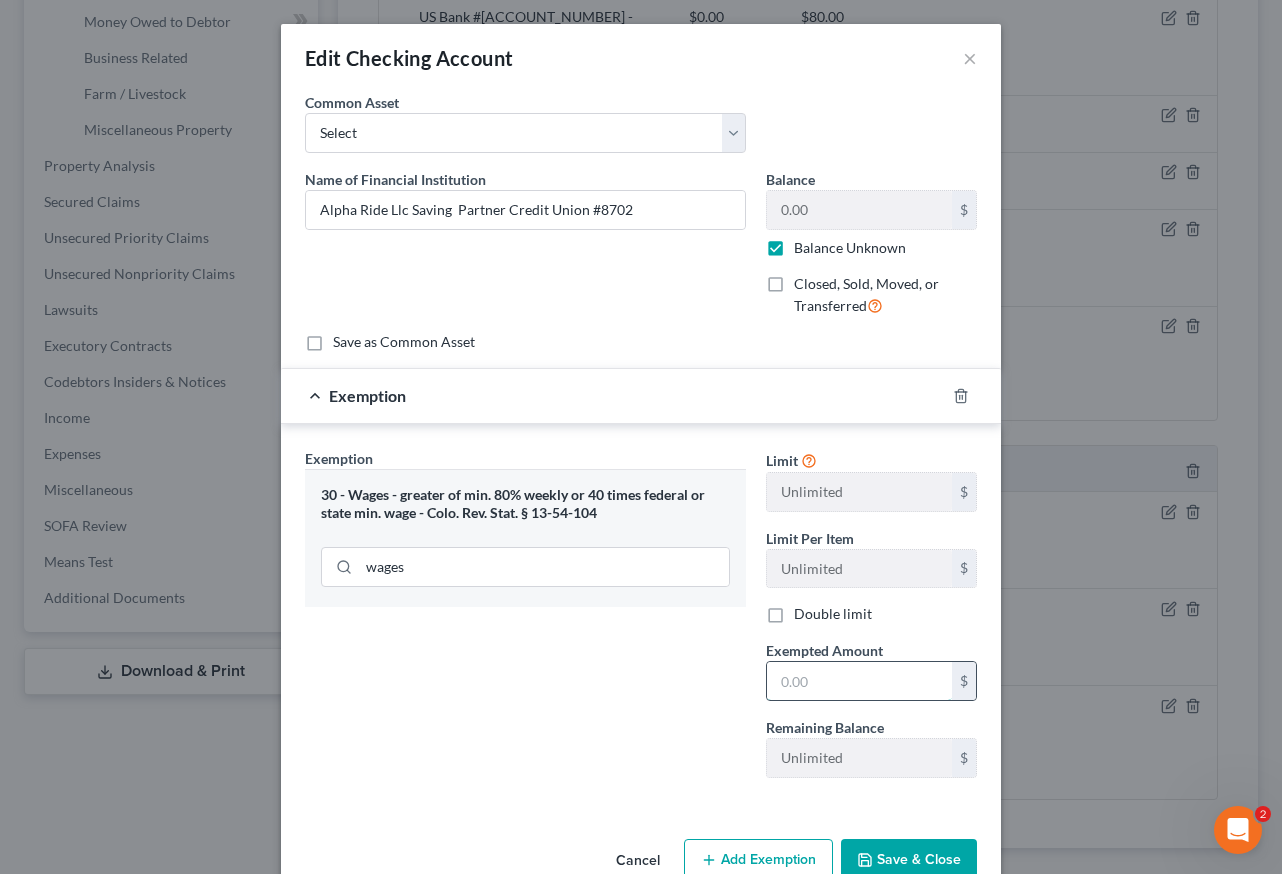 click at bounding box center [859, 681] 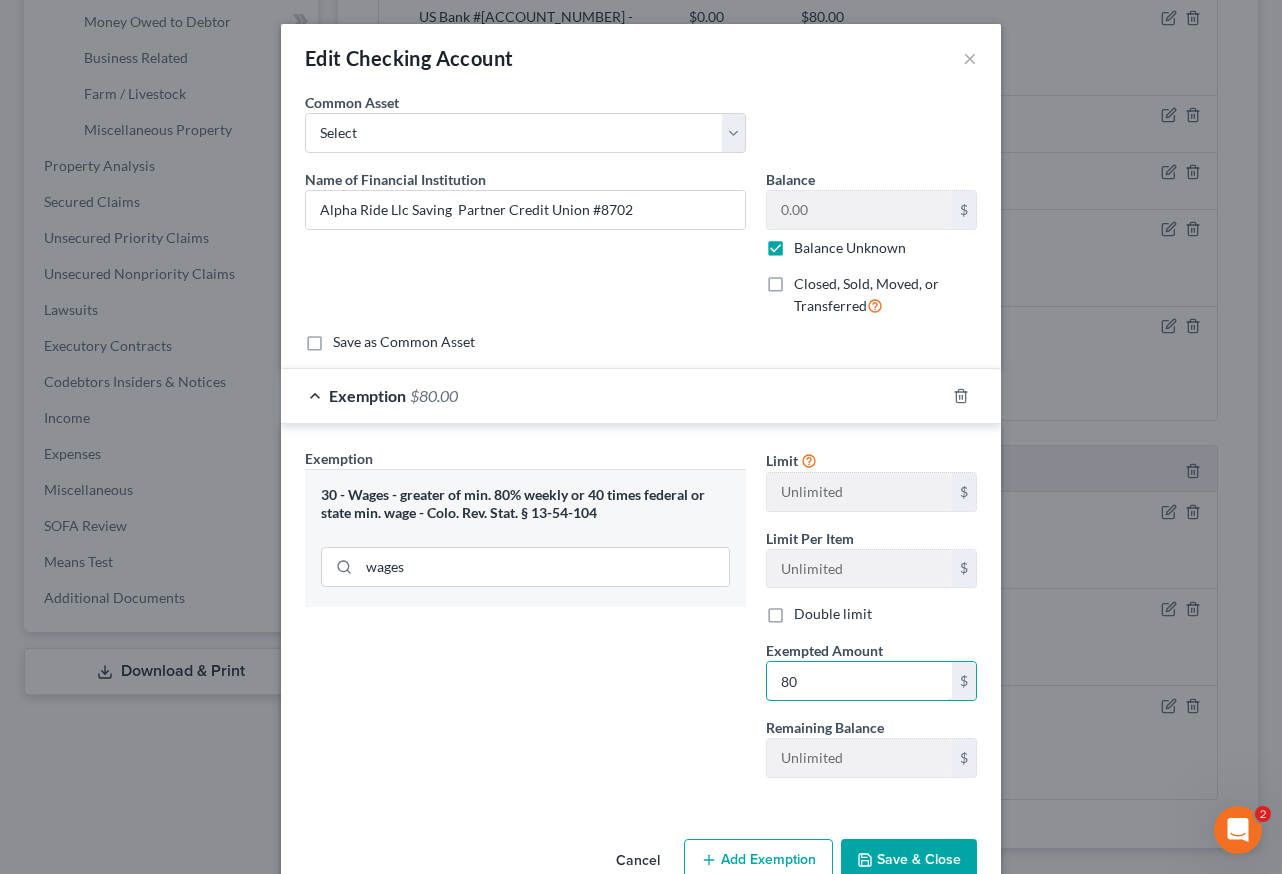 type on "80" 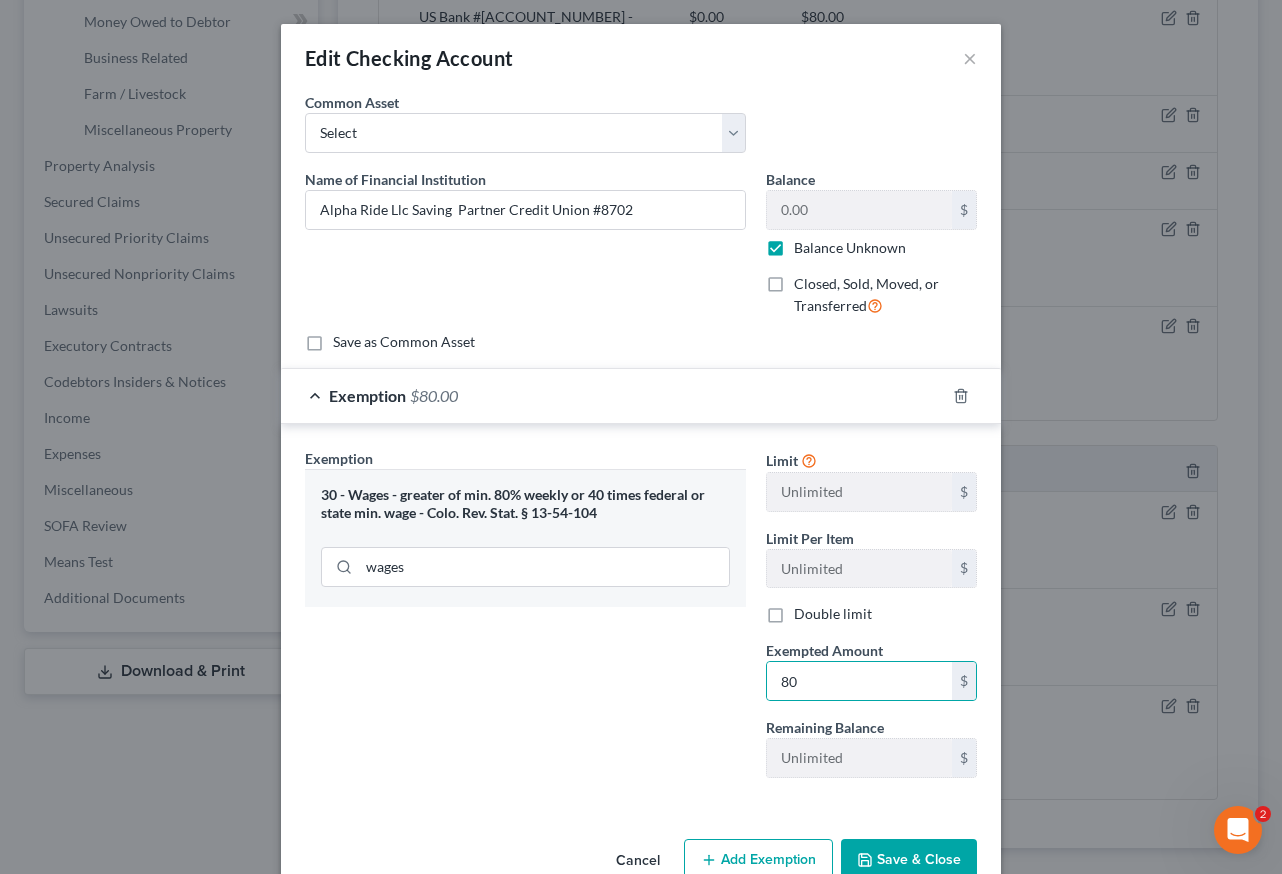 click on "Exemption Set must be selected for CA.
Exemption
*
30 - Wages - greater of min. 80% weekly or 40 times federal or state min. wage - Colo. Rev. Stat. § 13-54-104         wages" at bounding box center (525, 621) 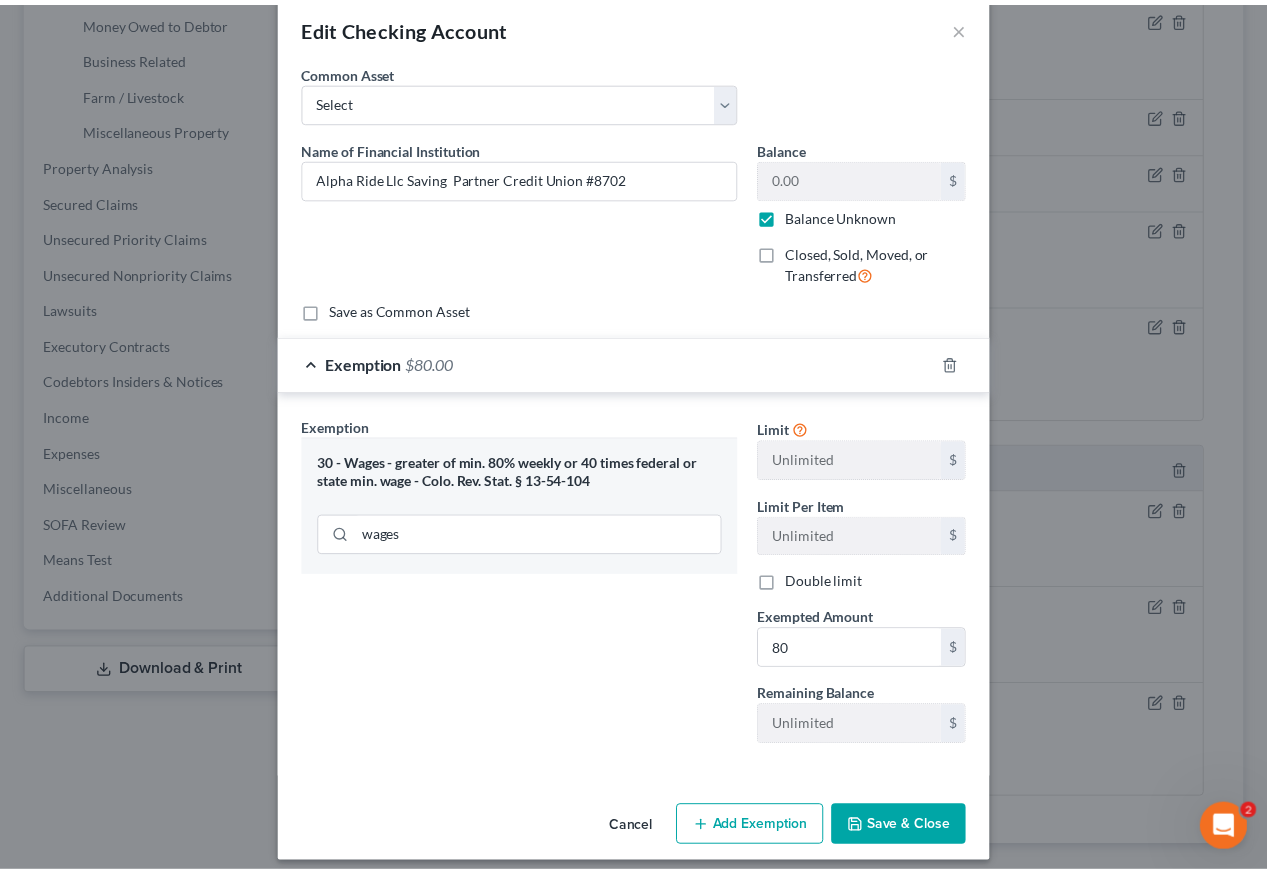 scroll, scrollTop: 46, scrollLeft: 0, axis: vertical 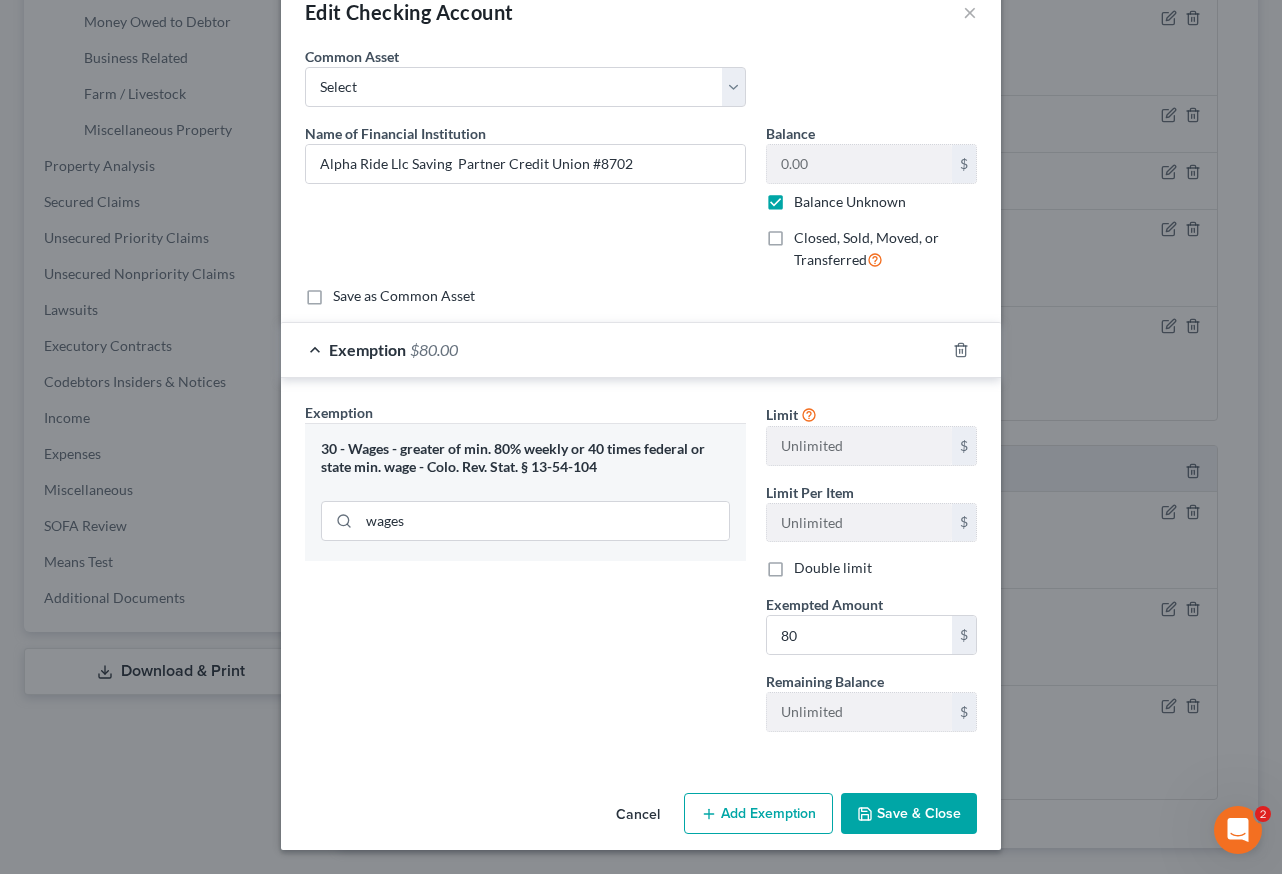 click on "Save & Close" at bounding box center [909, 814] 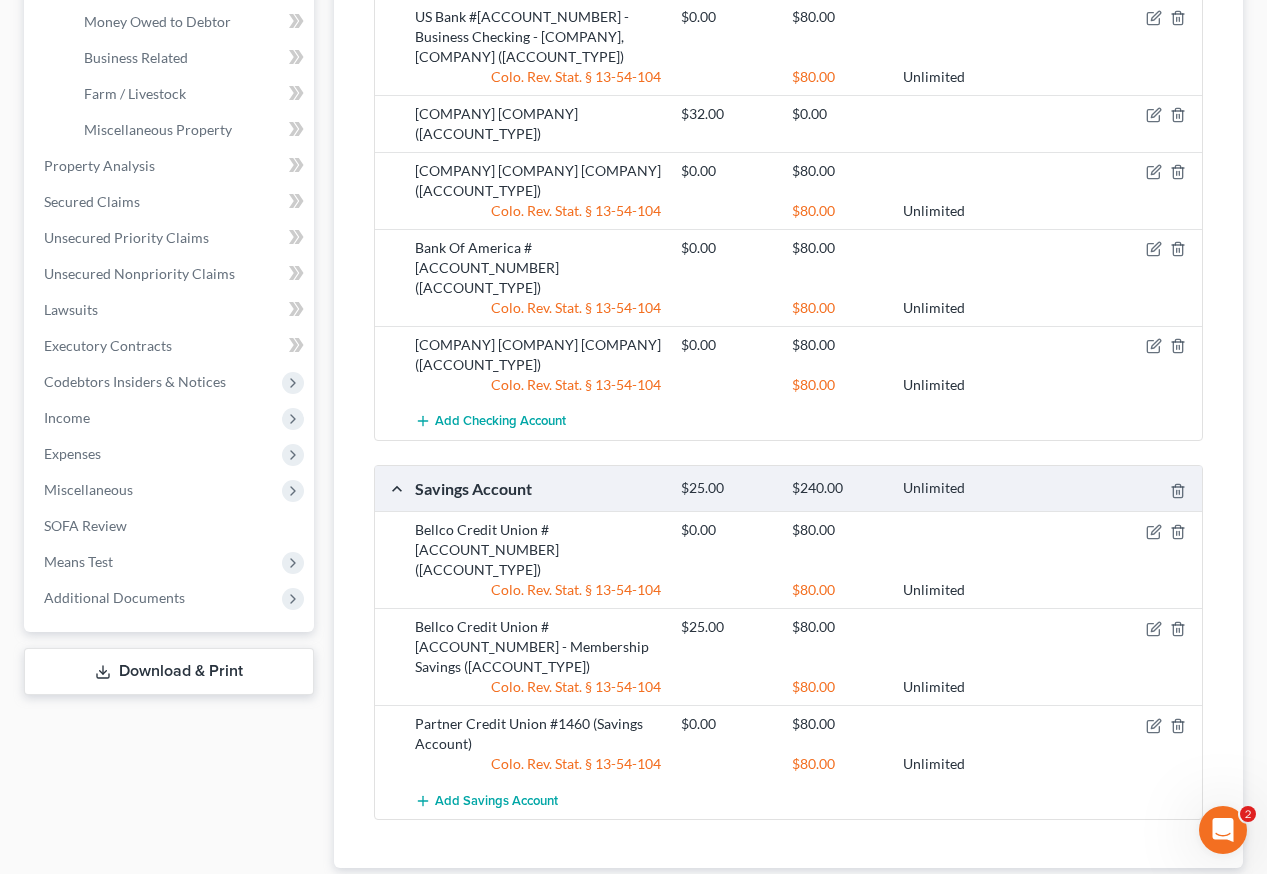 scroll, scrollTop: 500, scrollLeft: 0, axis: vertical 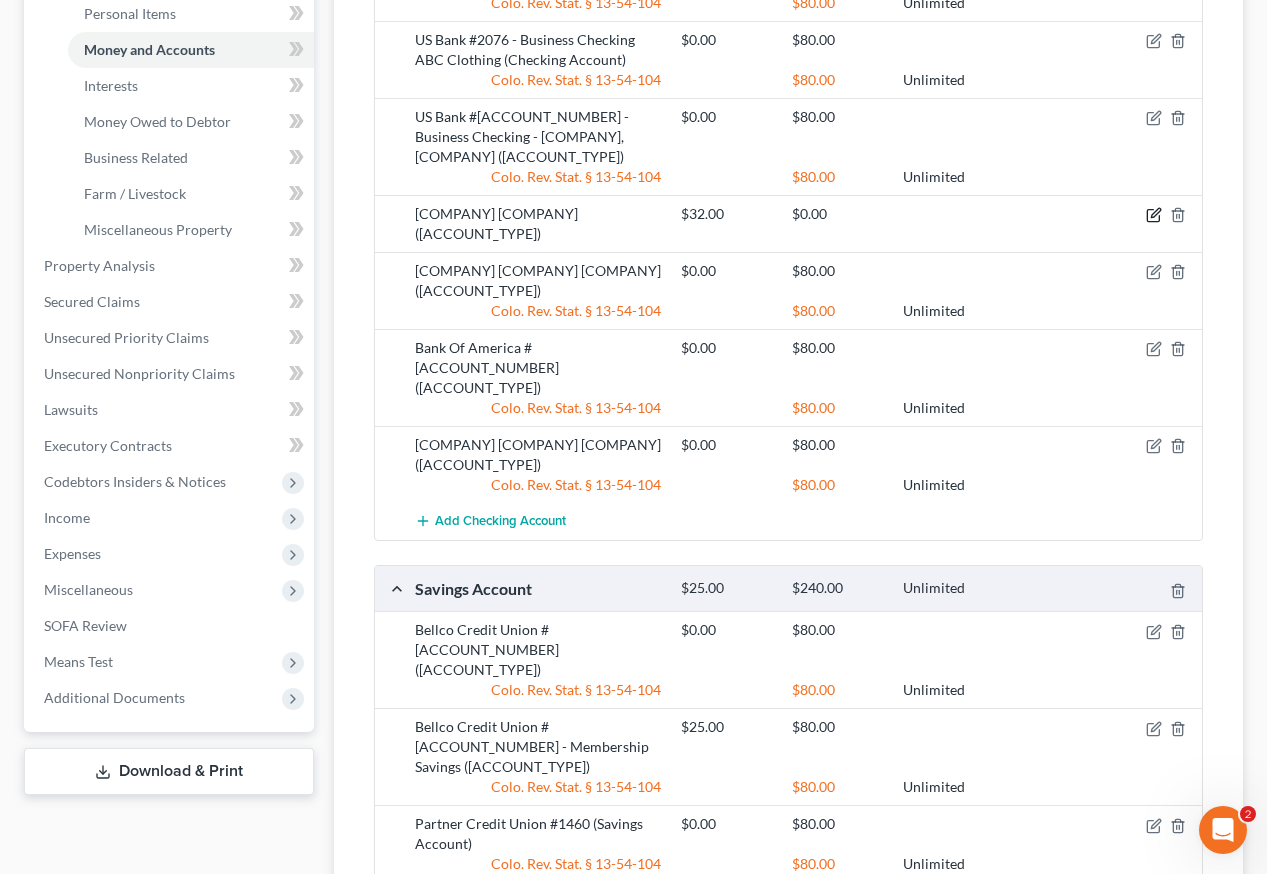 click 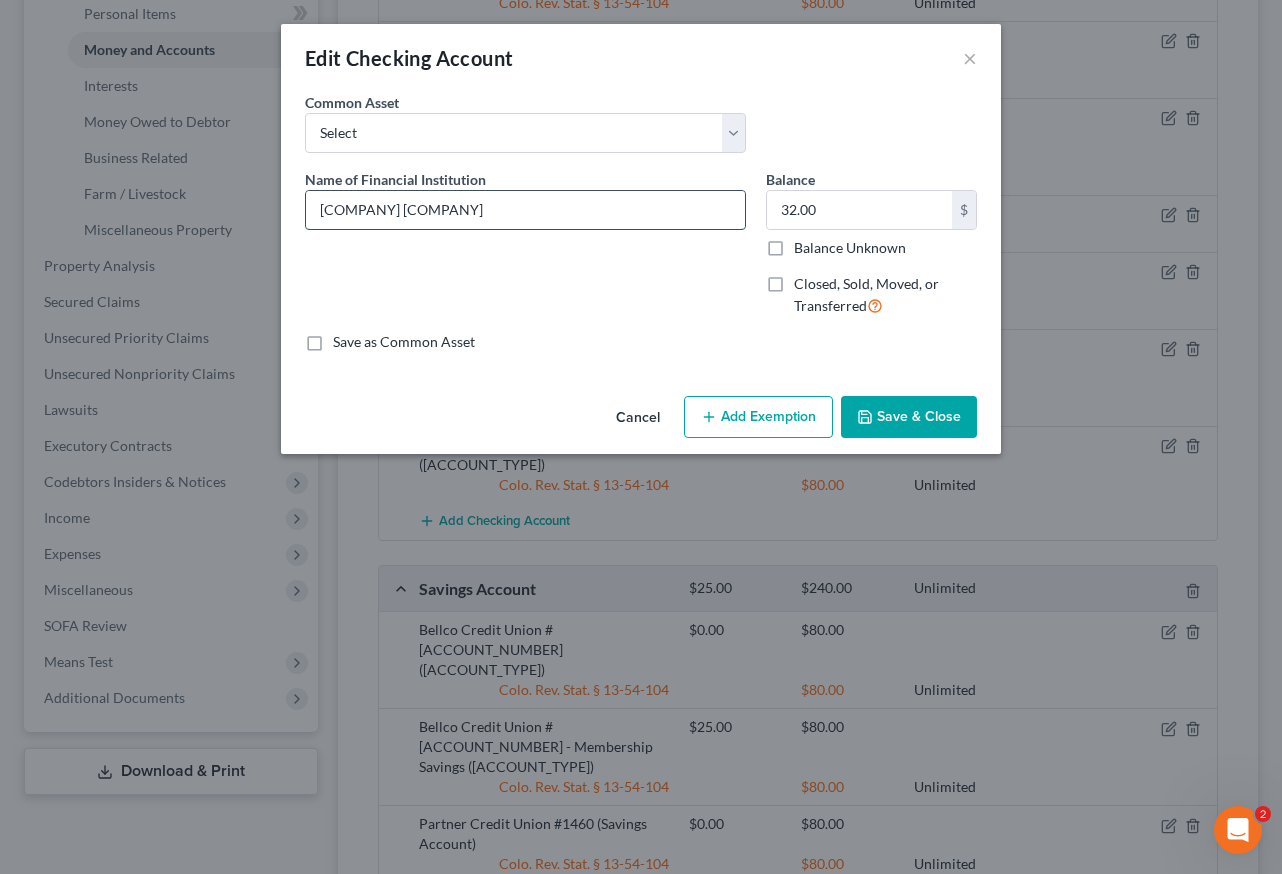 click on "[COMPANY] [COMPANY]" at bounding box center [525, 210] 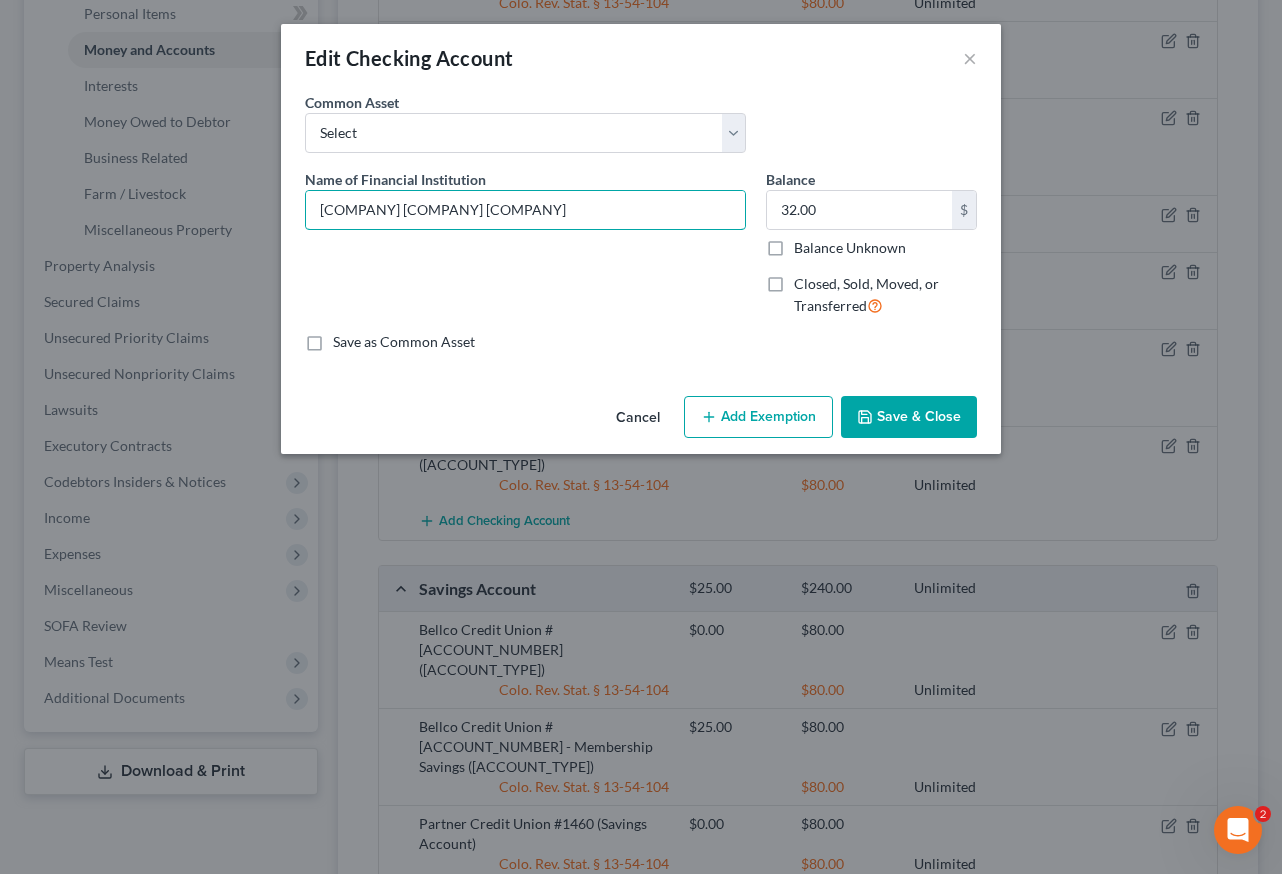 type on "[COMPANY] [COMPANY] [COMPANY]" 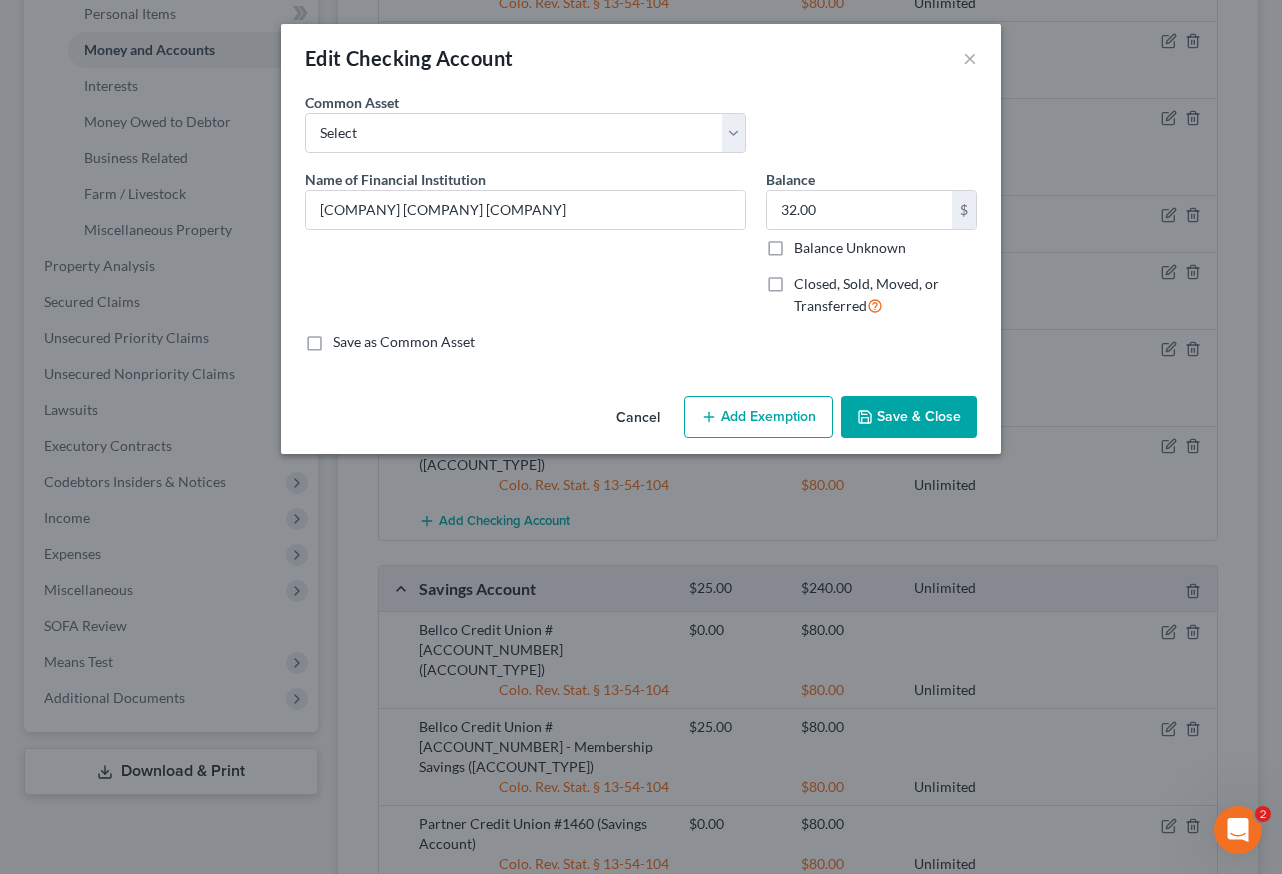 click on "Balance Unknown" at bounding box center [850, 248] 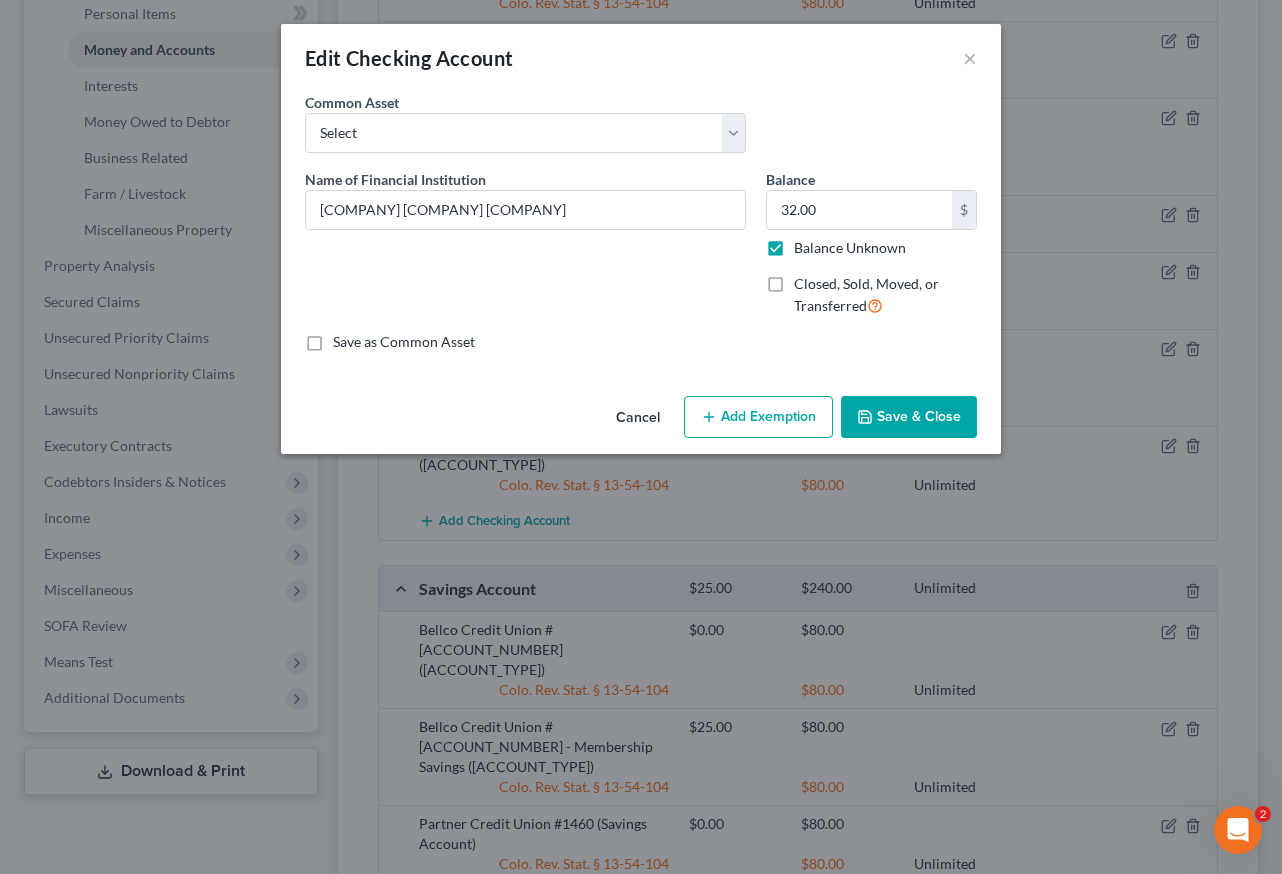 type on "0.00" 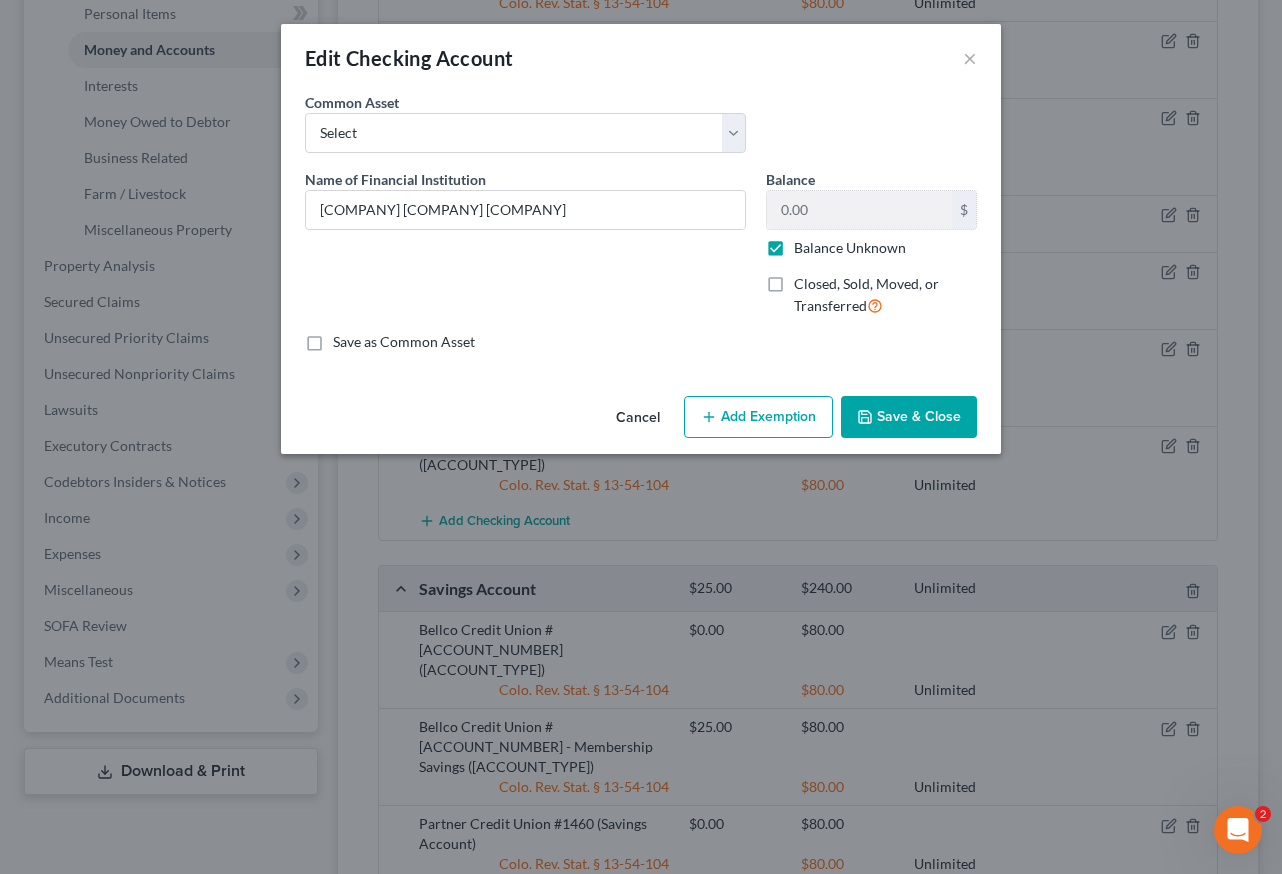 click on "Add Exemption" at bounding box center (758, 417) 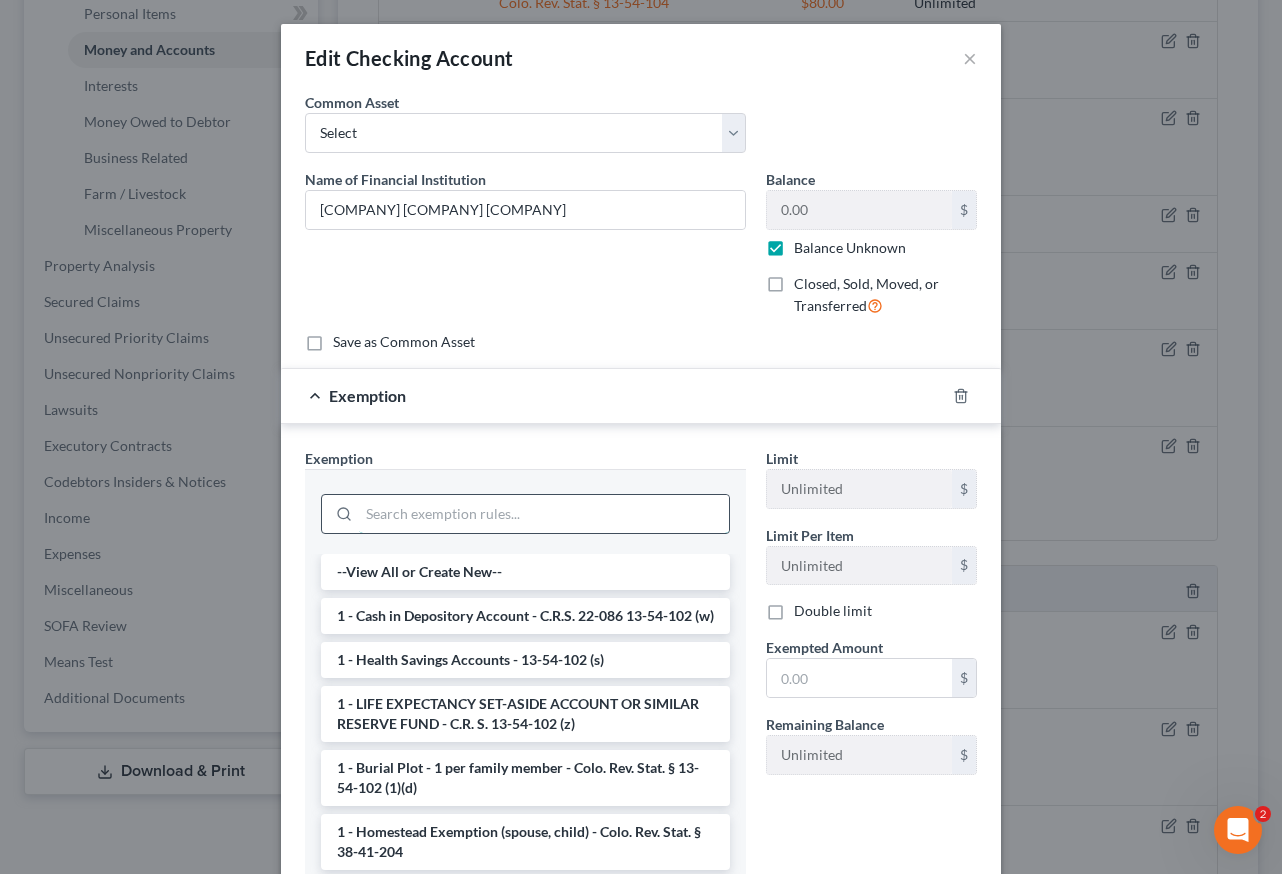 click at bounding box center (544, 514) 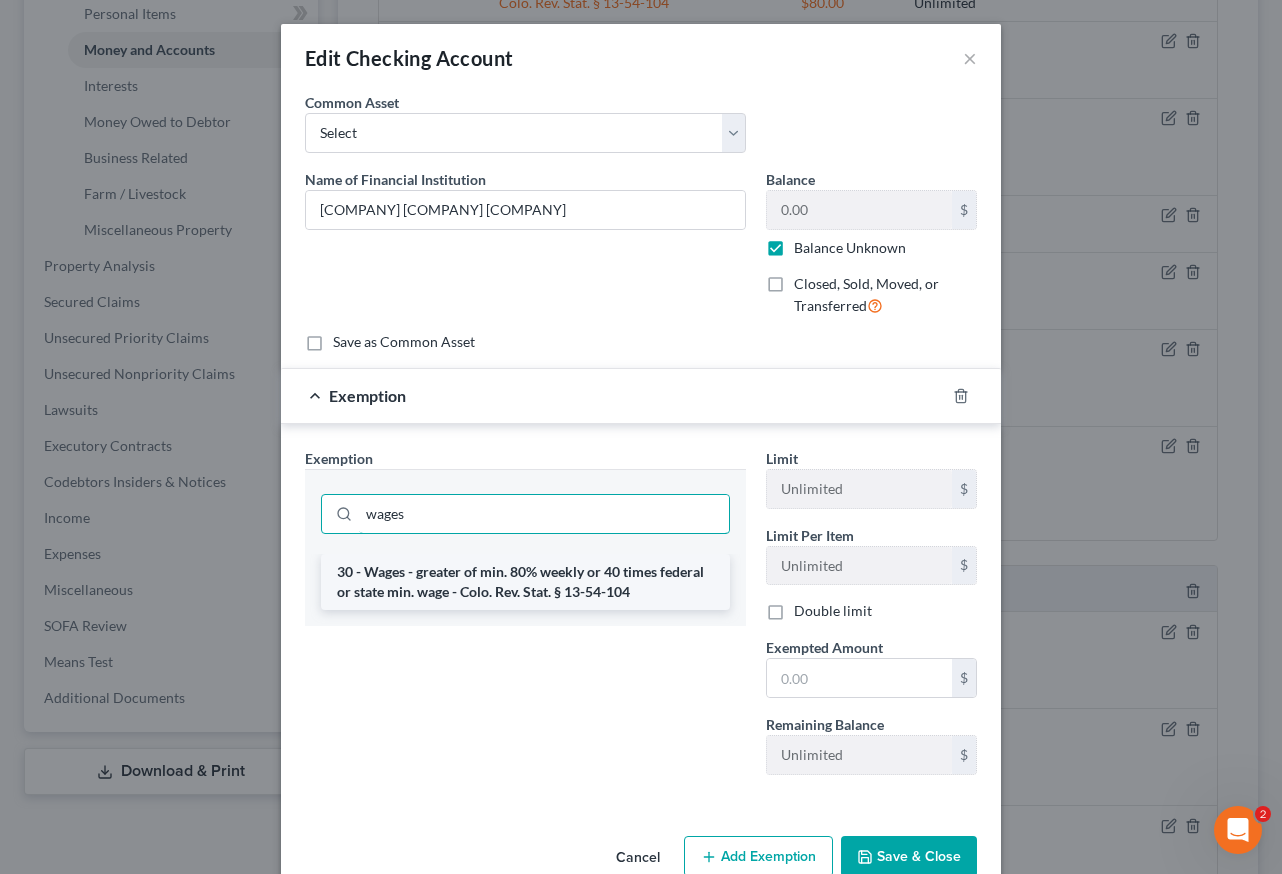 type on "wages" 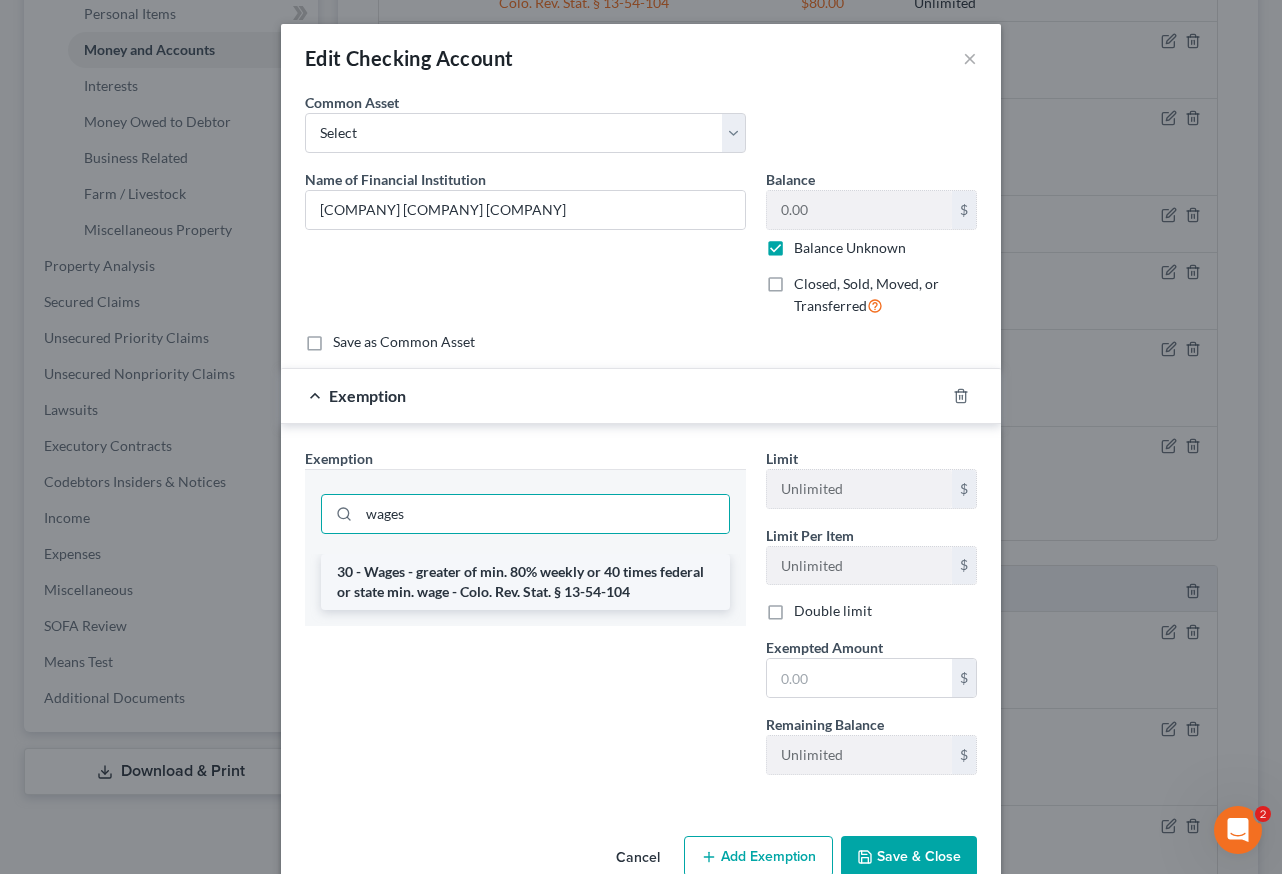 click on "30 - Wages - greater of min. 80% weekly or 40 times federal or state min. wage - Colo. Rev. Stat. § 13-54-104" at bounding box center [525, 582] 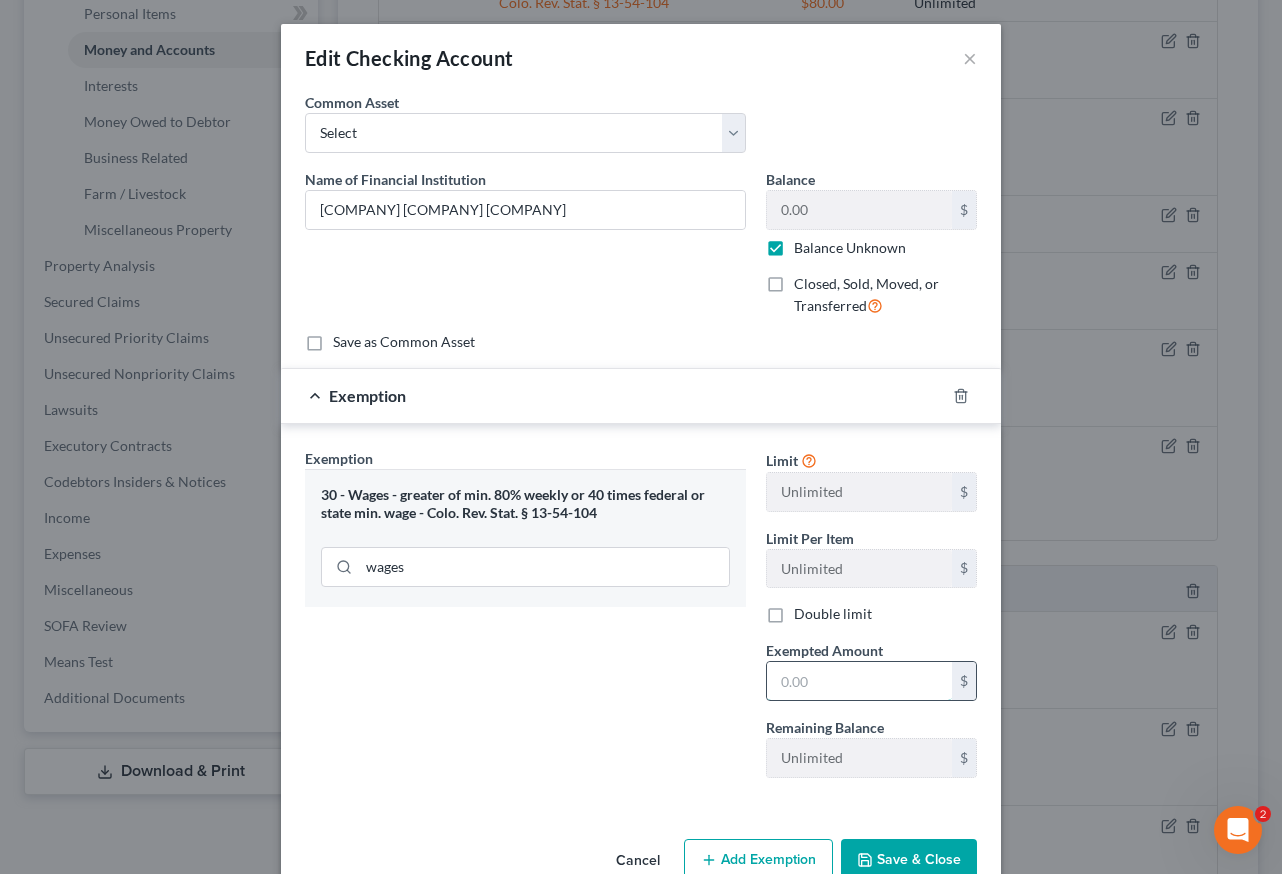 click at bounding box center (859, 681) 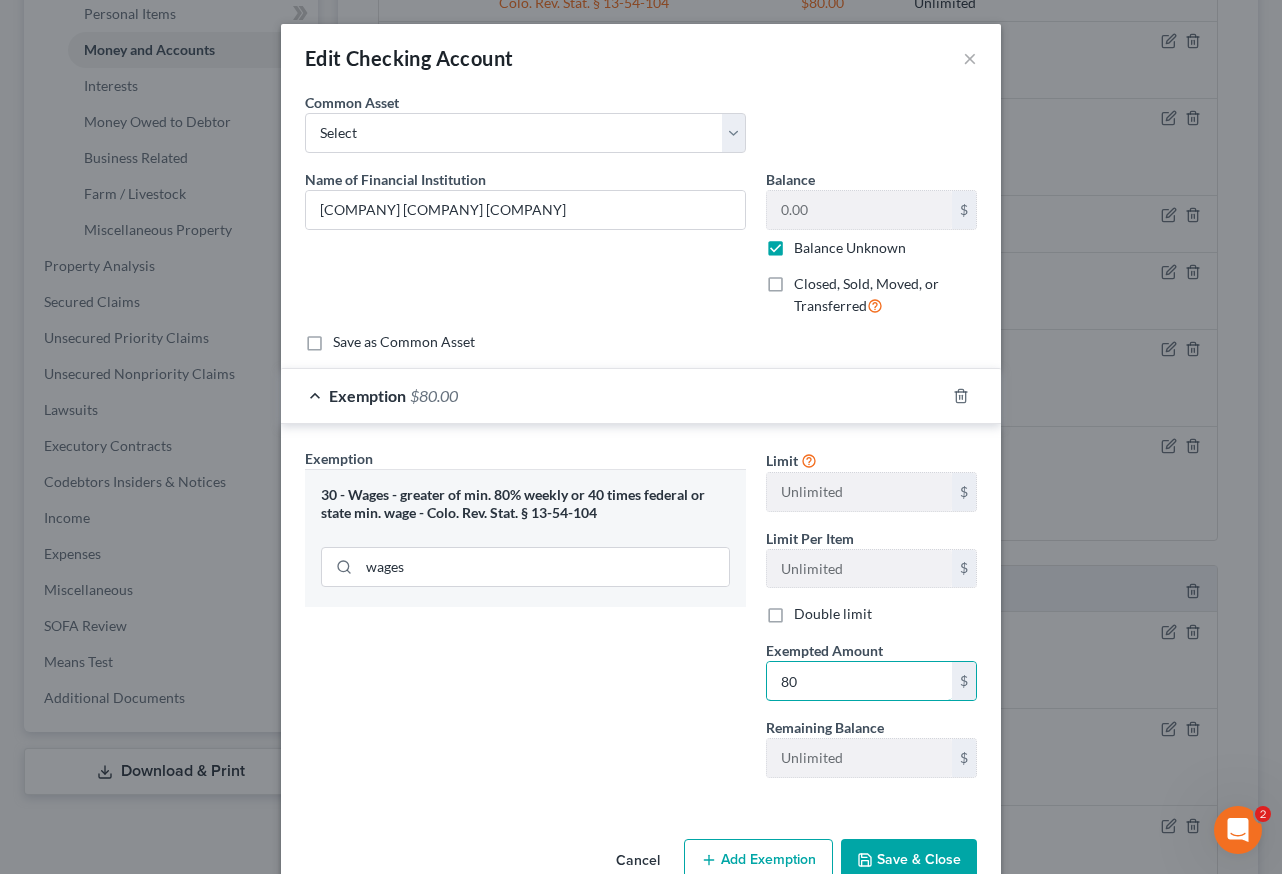 type on "80" 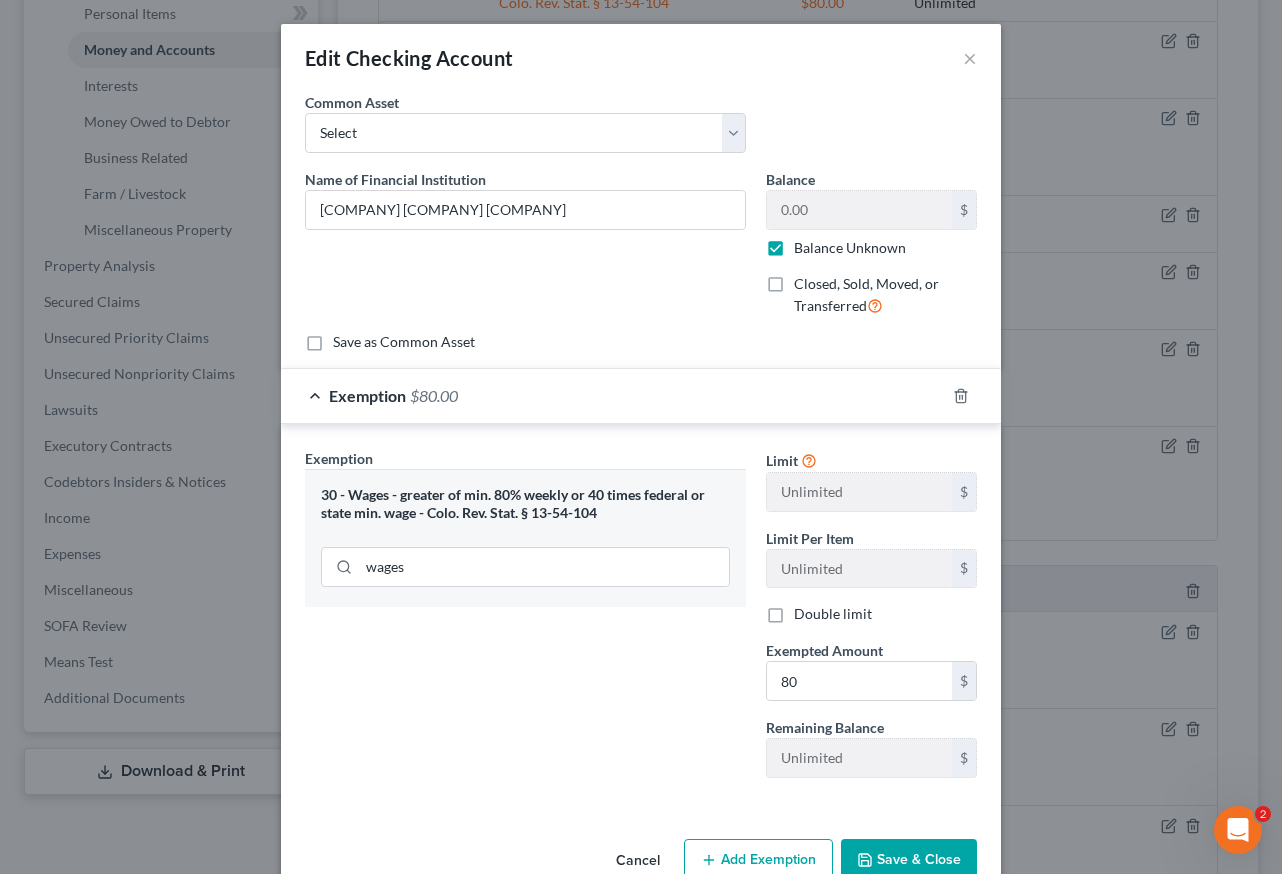 click on "Exemption Set must be selected for CA.
Exemption
*
30 - Wages - greater of min. 80% weekly or 40 times federal or state min. wage - Colo. Rev. Stat. § 13-54-104         wages" at bounding box center [525, 621] 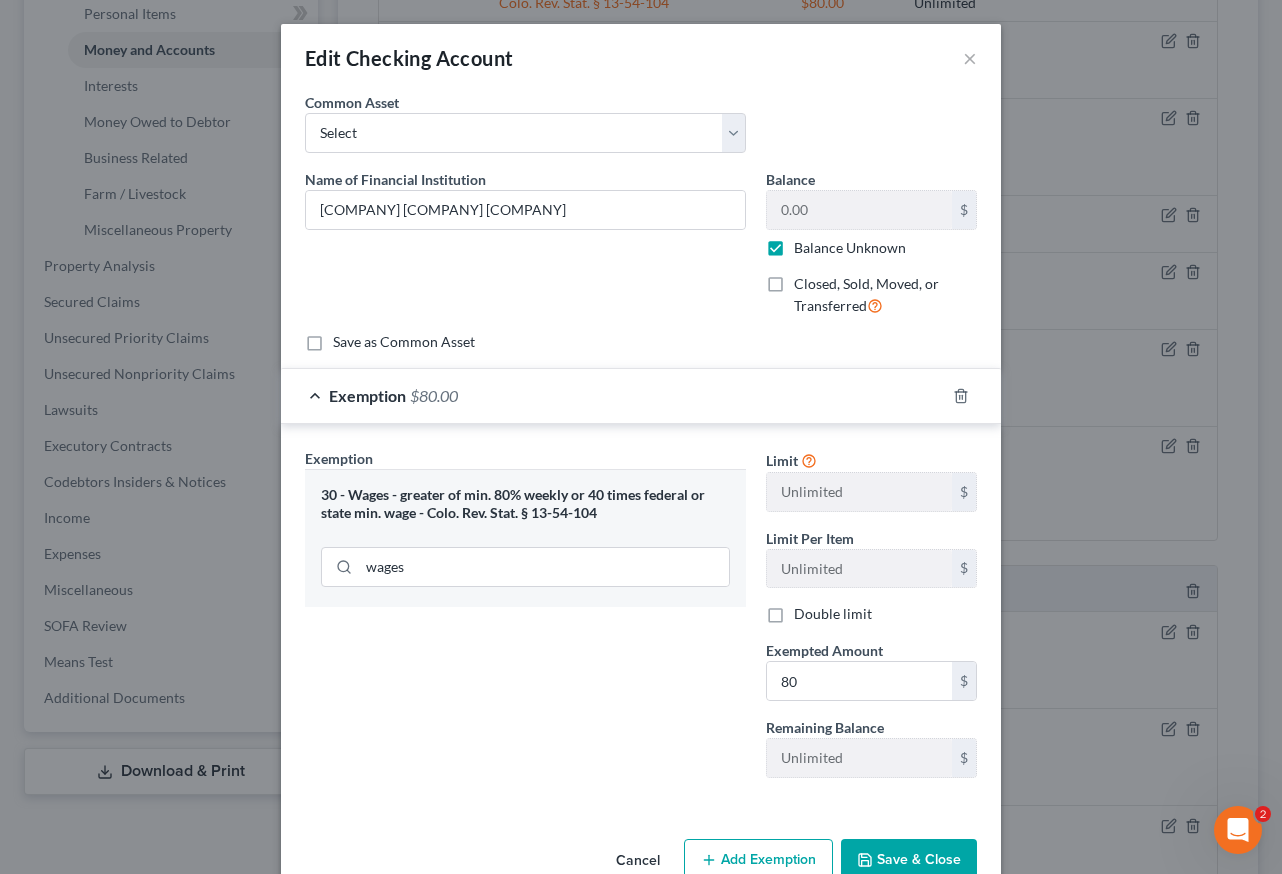 click on "Save & Close" at bounding box center (909, 860) 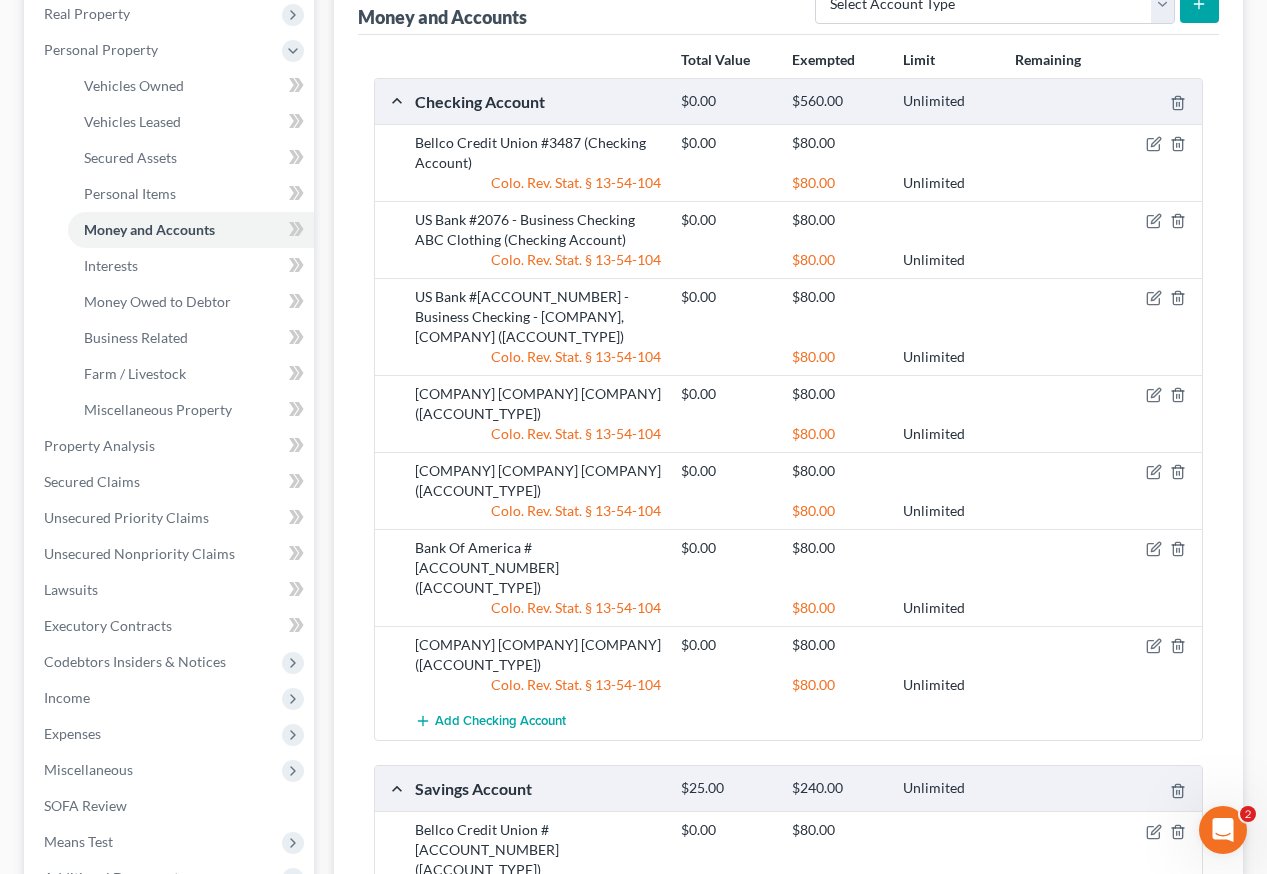 scroll, scrollTop: 300, scrollLeft: 0, axis: vertical 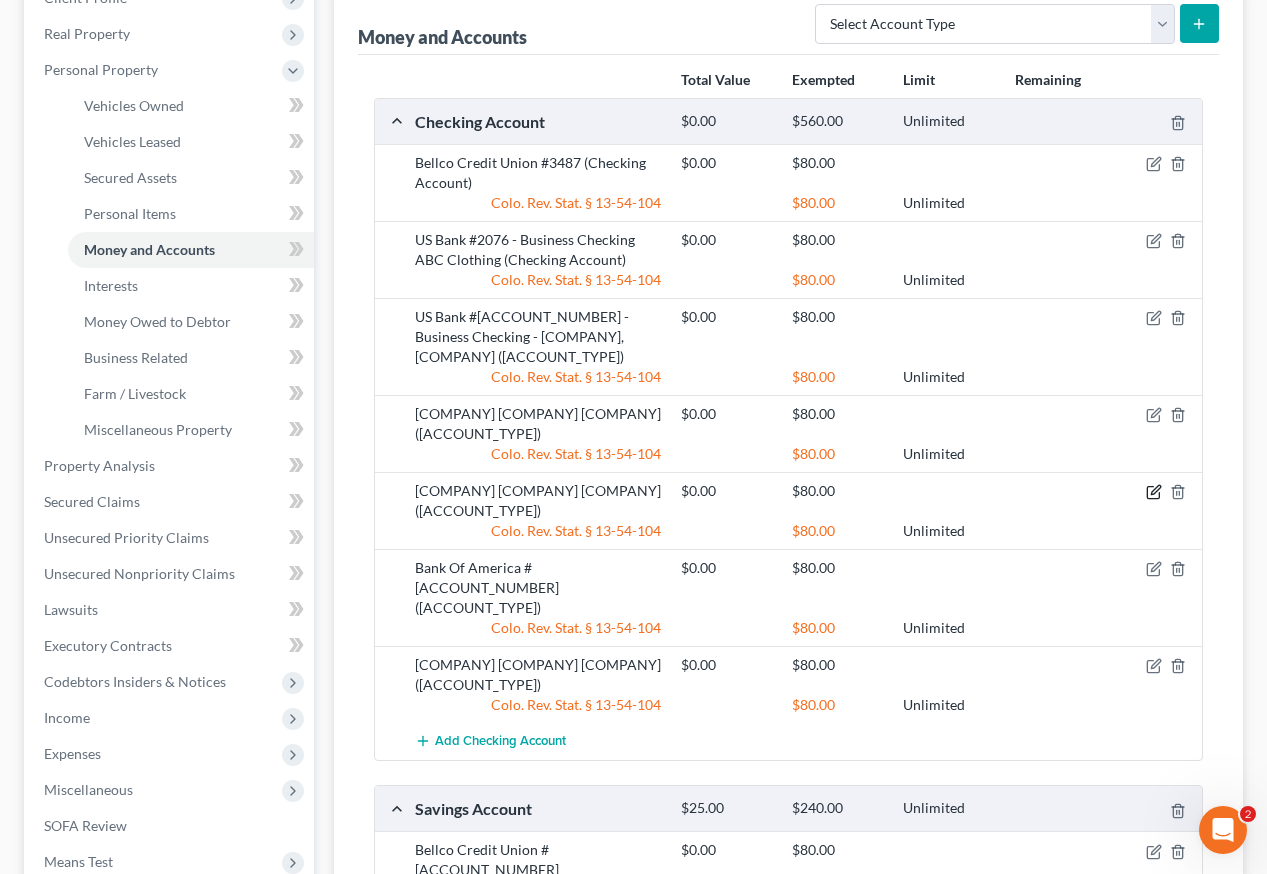 click 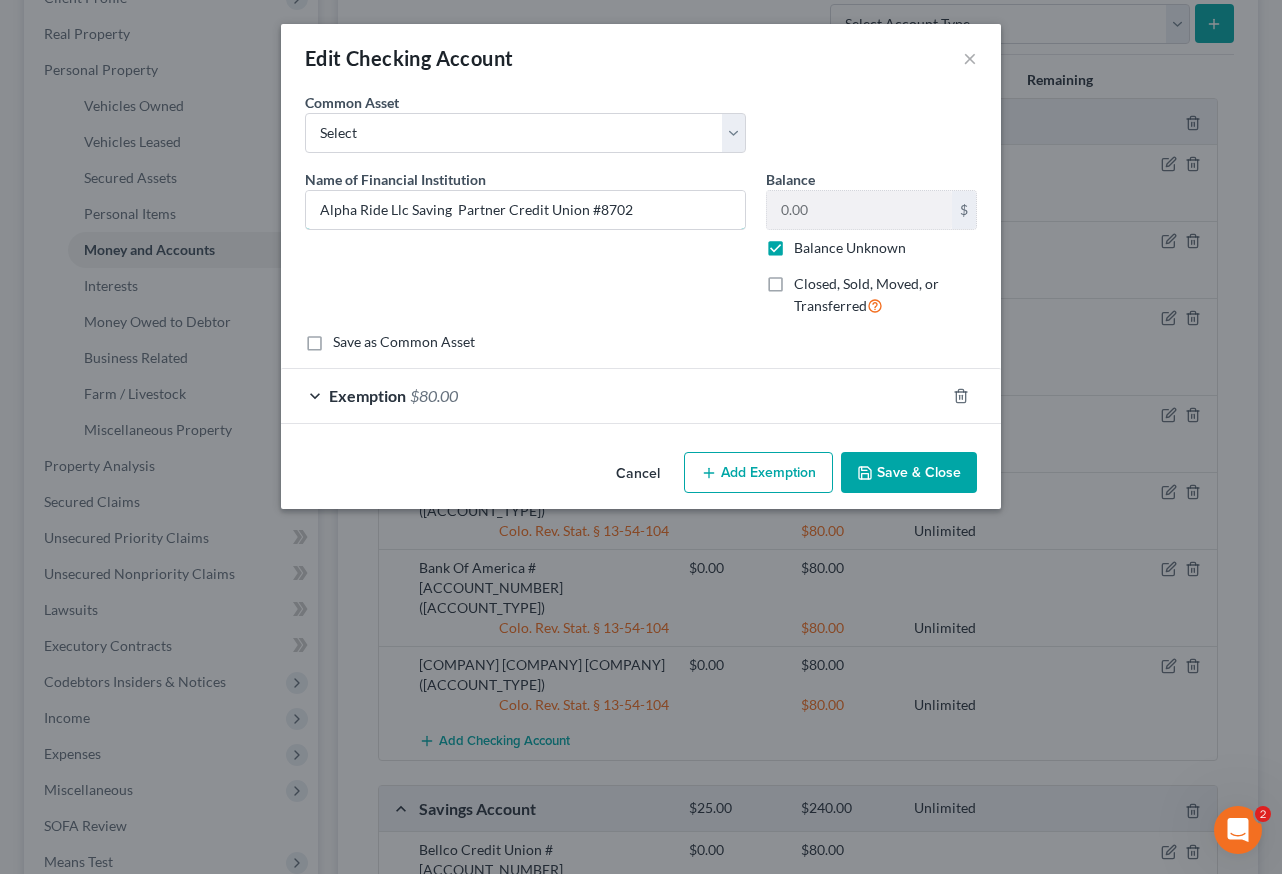 drag, startPoint x: 410, startPoint y: 212, endPoint x: 413, endPoint y: 262, distance: 50.08992 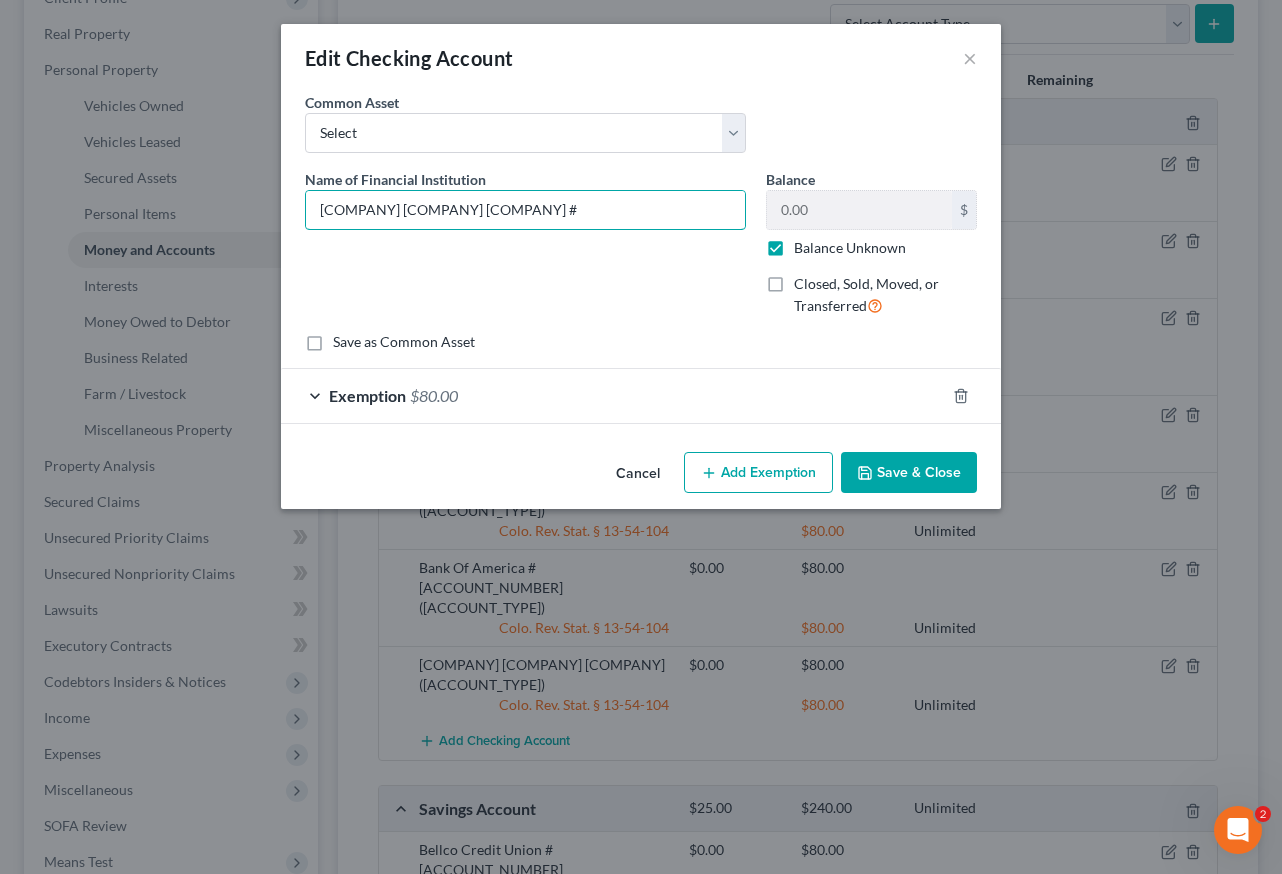 type on "[COMPANY] [COMPANY] [COMPANY] #" 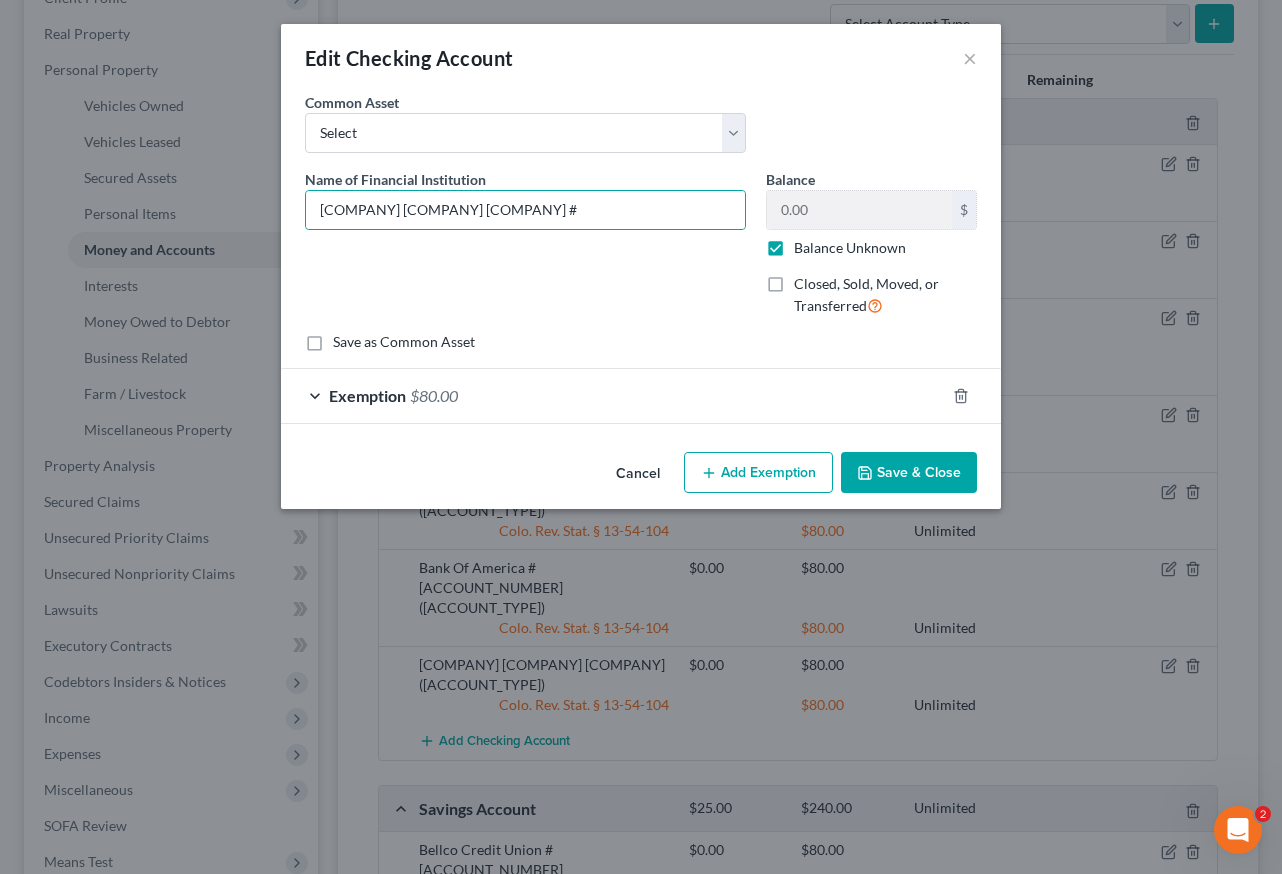click on "Save & Close" at bounding box center [909, 473] 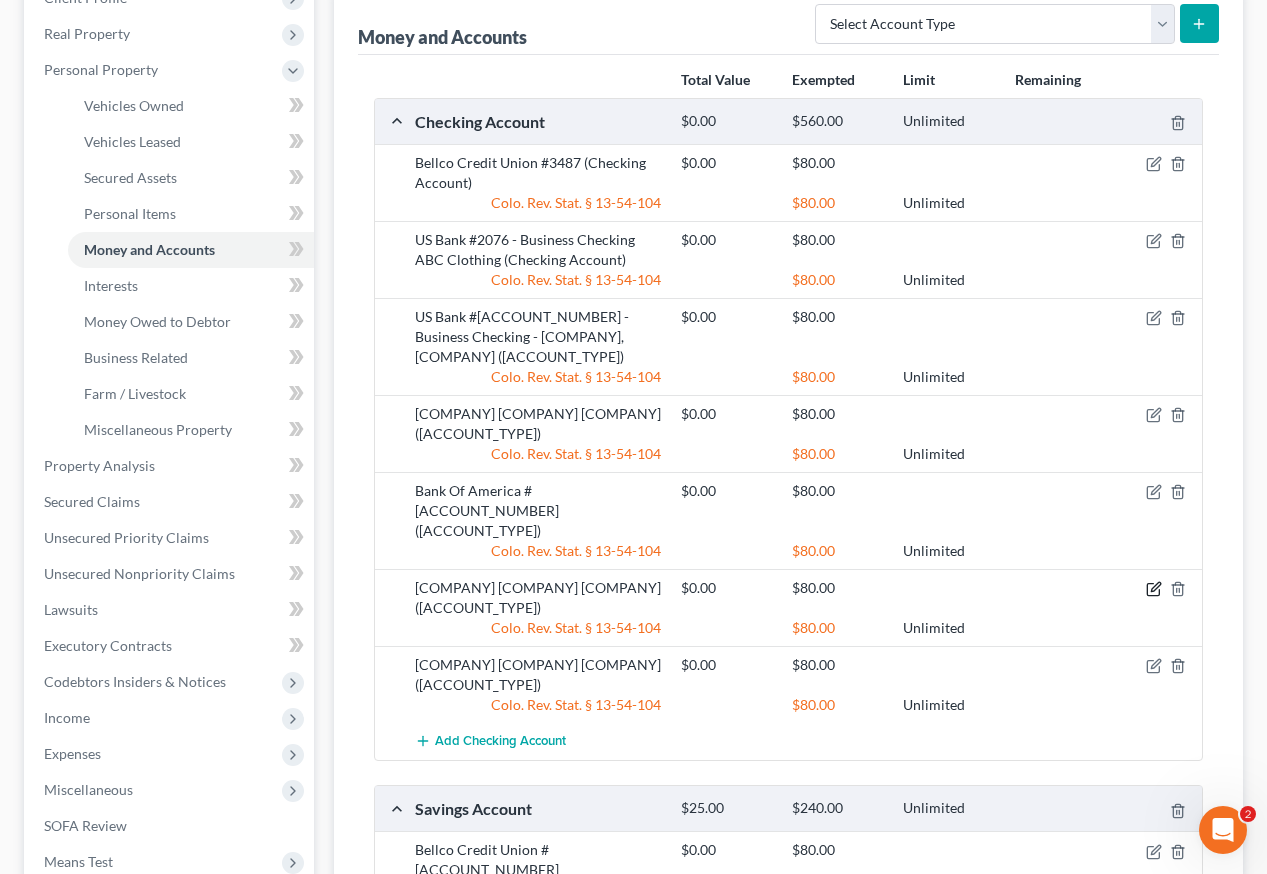 click 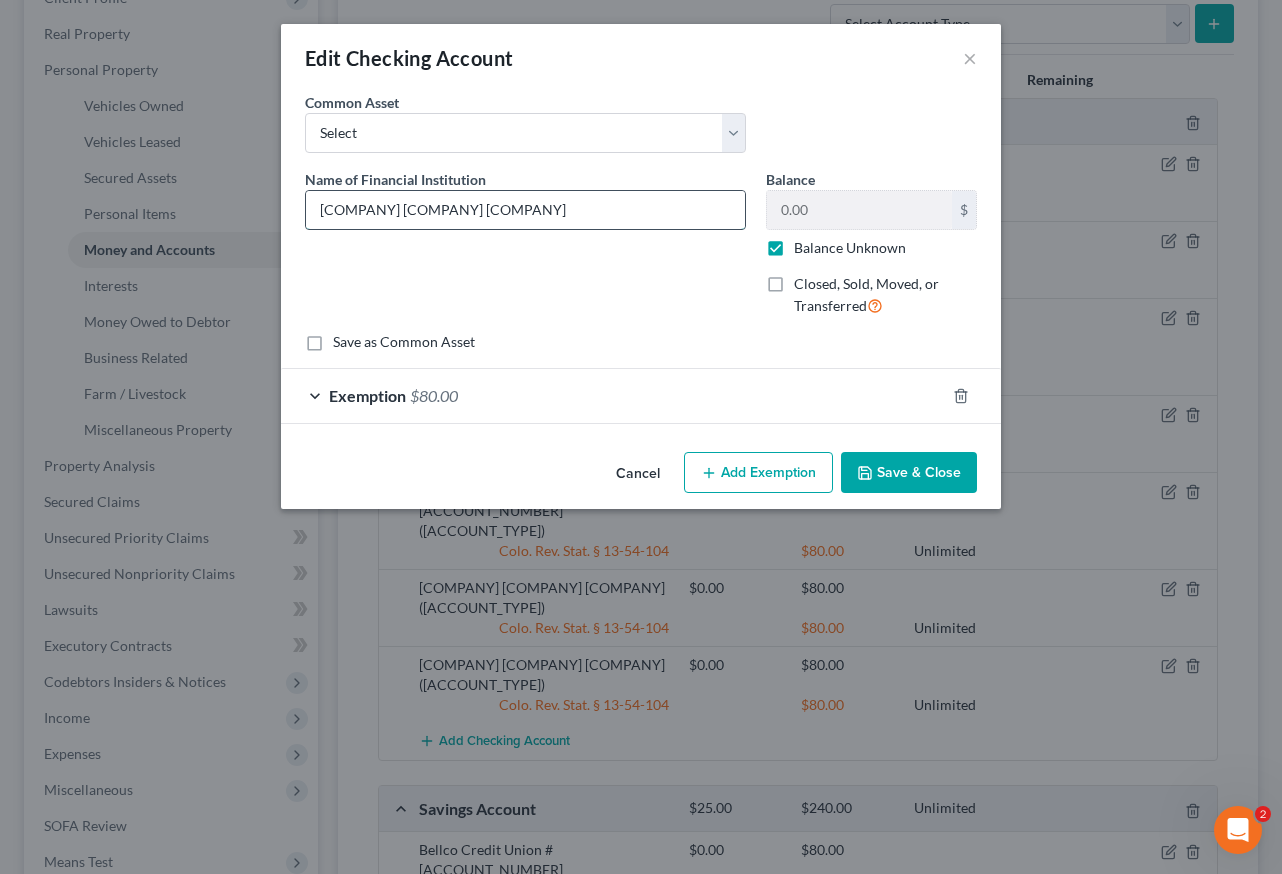 drag, startPoint x: 403, startPoint y: 210, endPoint x: 436, endPoint y: 294, distance: 90.24966 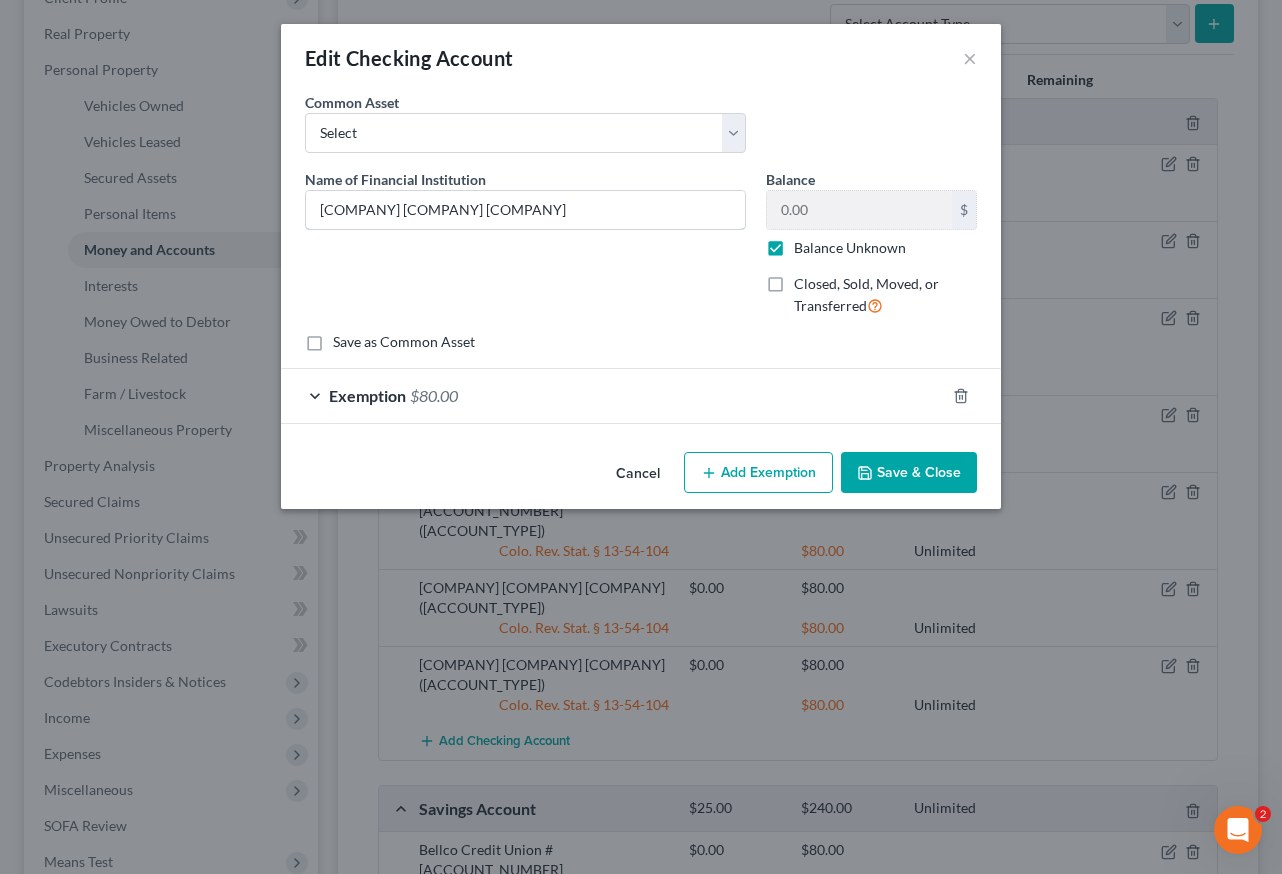 click on "[COMPANY] [COMPANY] [COMPANY]" at bounding box center (525, 210) 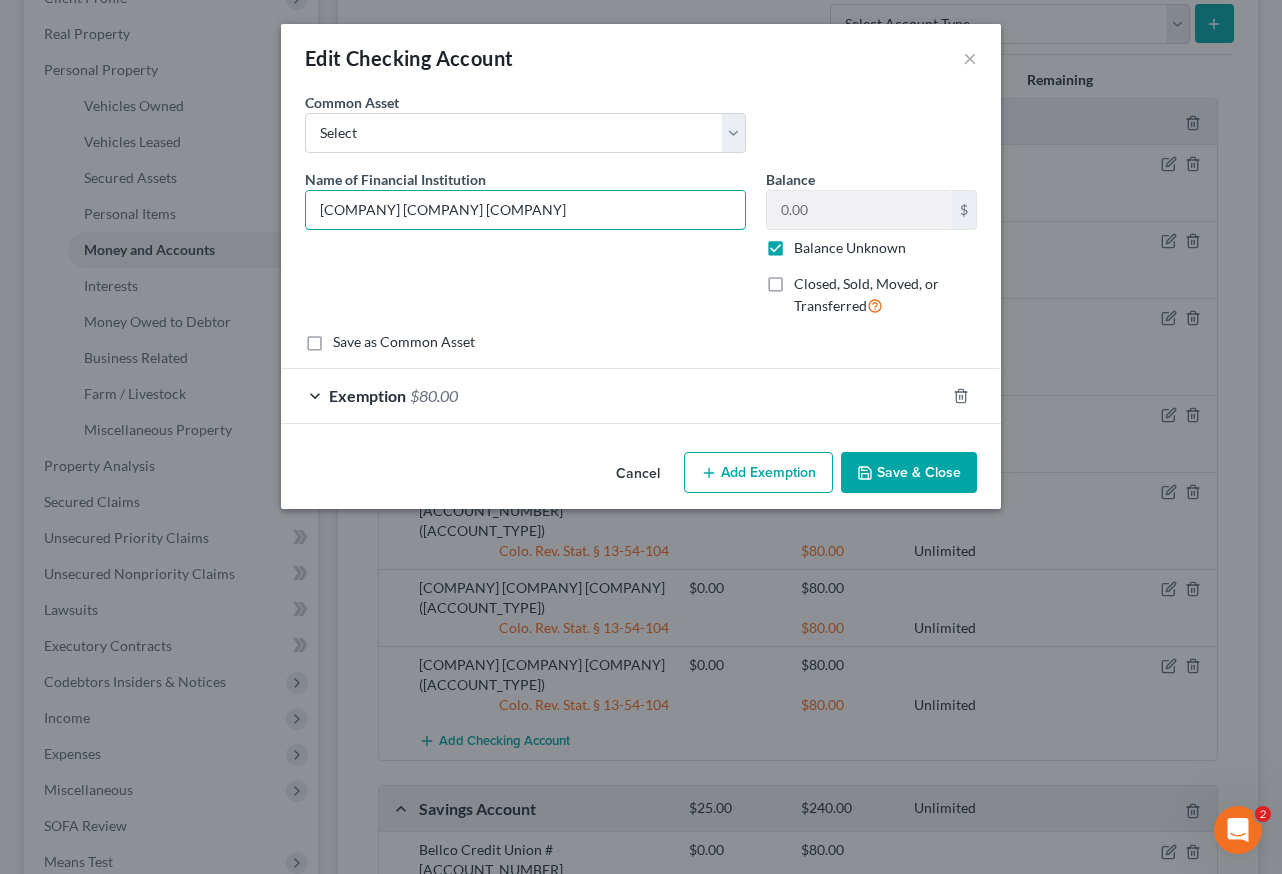 type on "[COMPANY] [COMPANY] [COMPANY]" 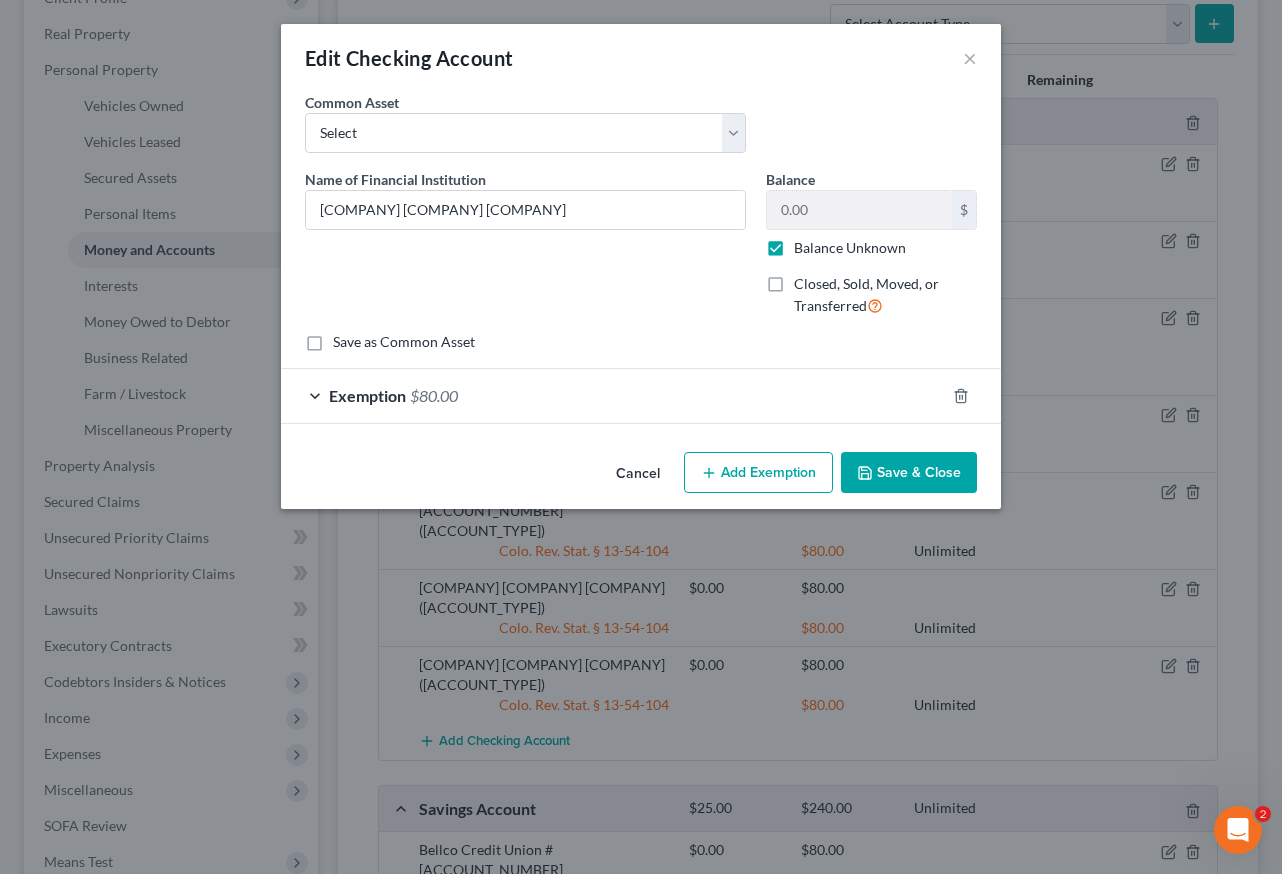 click on "Save & Close" at bounding box center [909, 473] 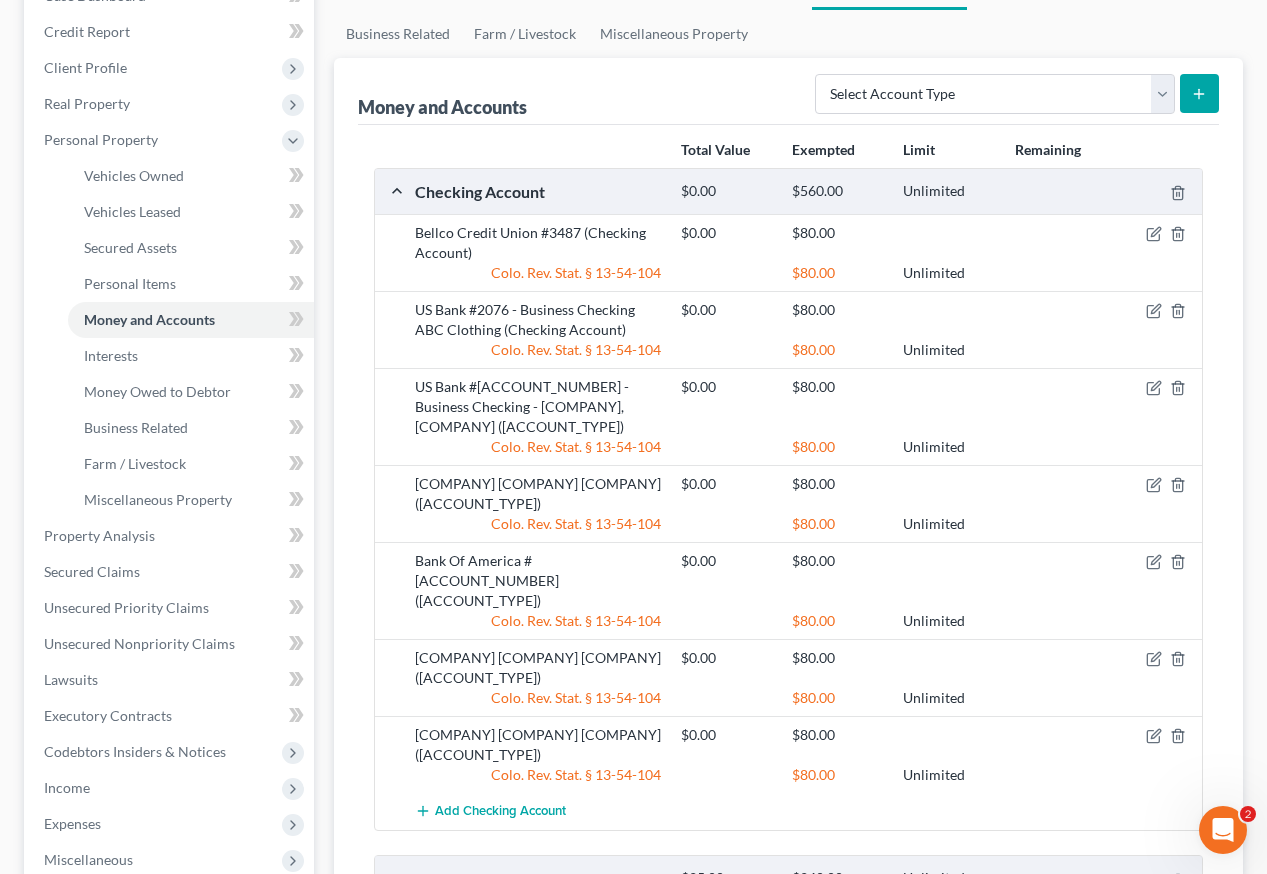 scroll, scrollTop: 600, scrollLeft: 0, axis: vertical 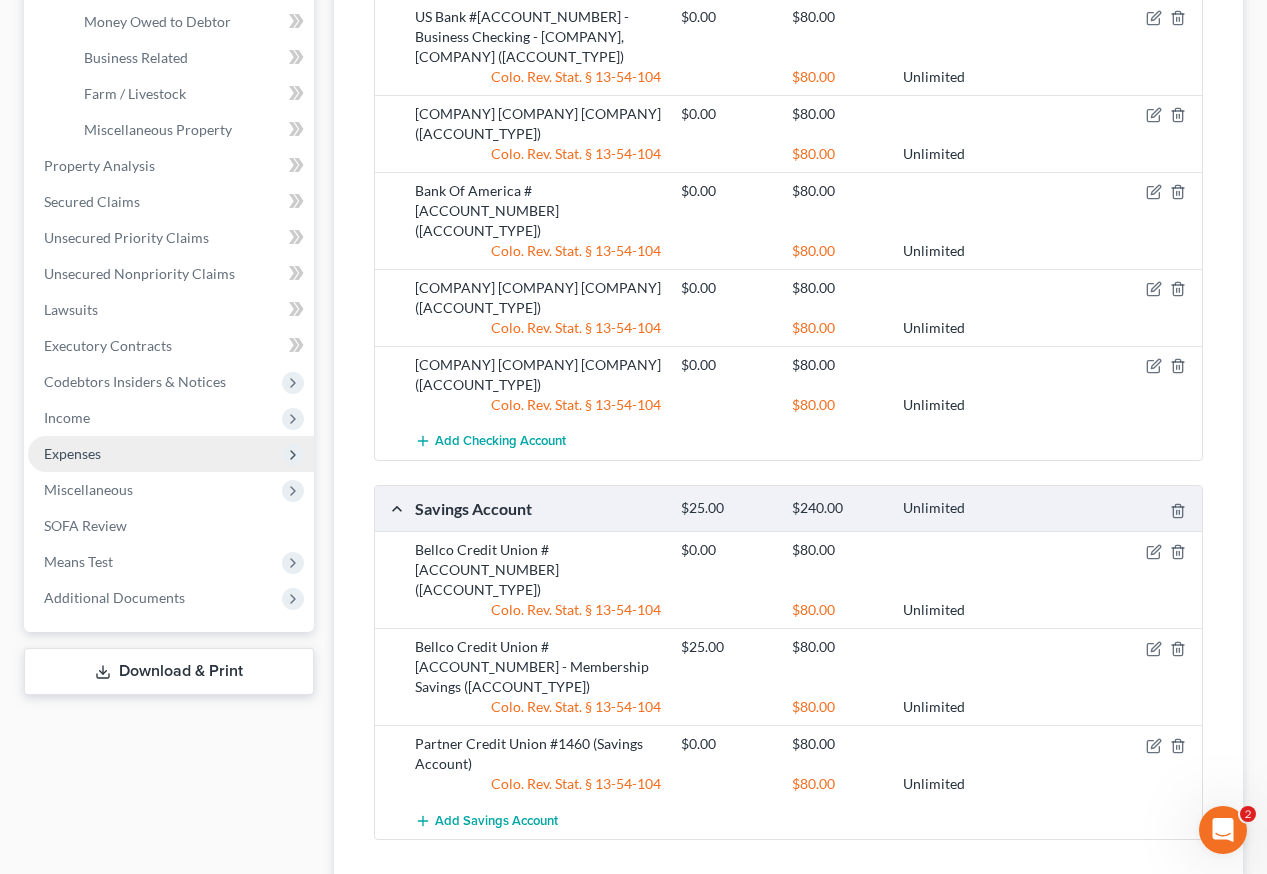 click on "Expenses" at bounding box center [72, 453] 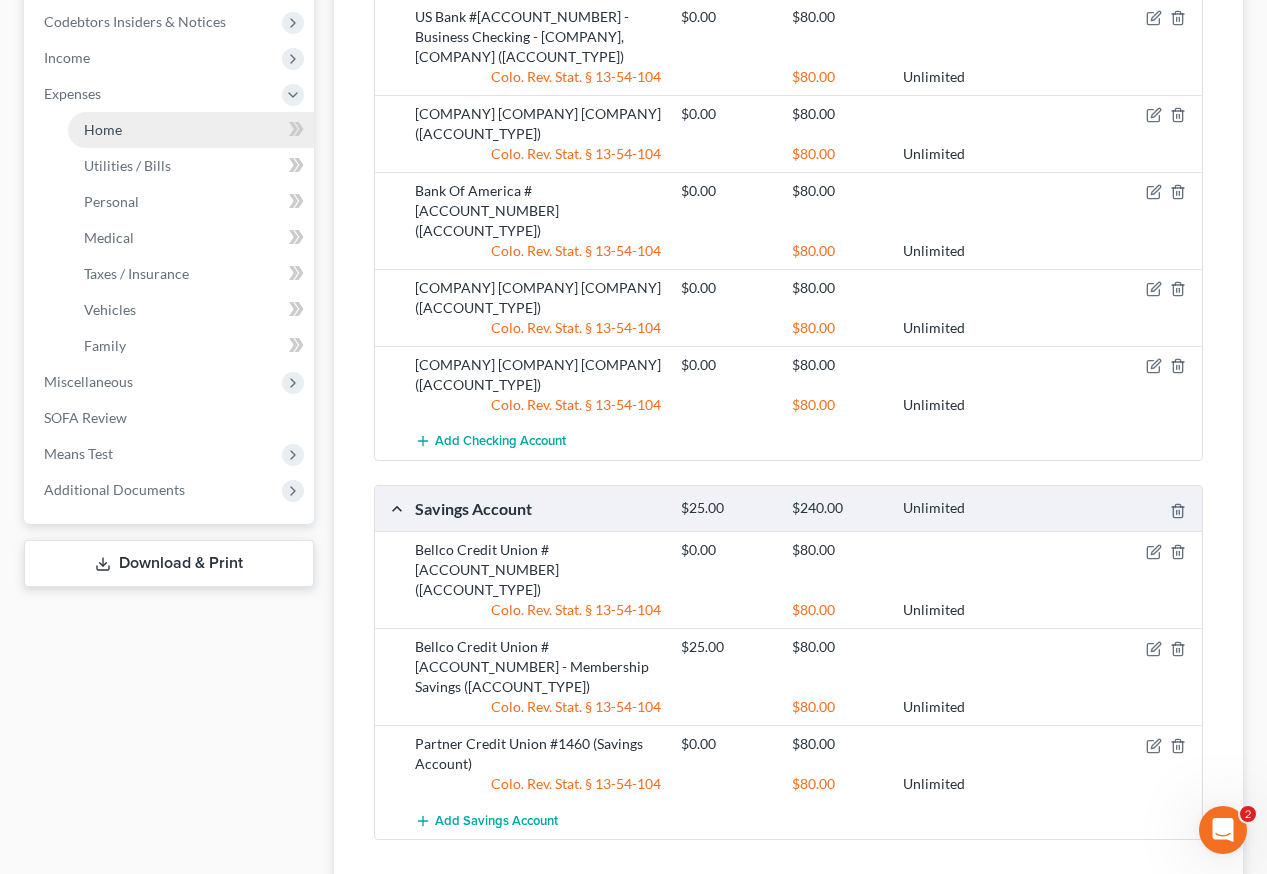 click on "Home" at bounding box center [103, 129] 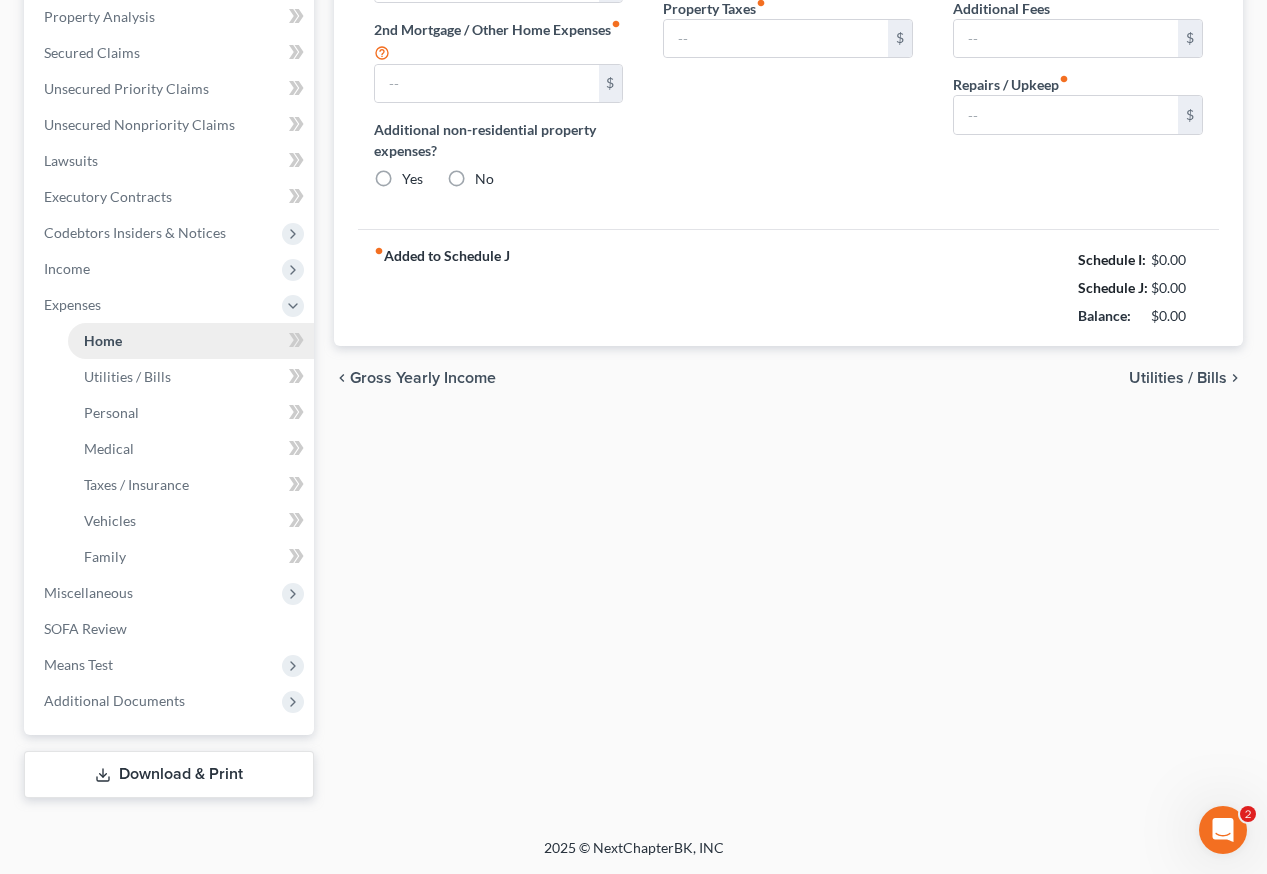 scroll, scrollTop: 39, scrollLeft: 0, axis: vertical 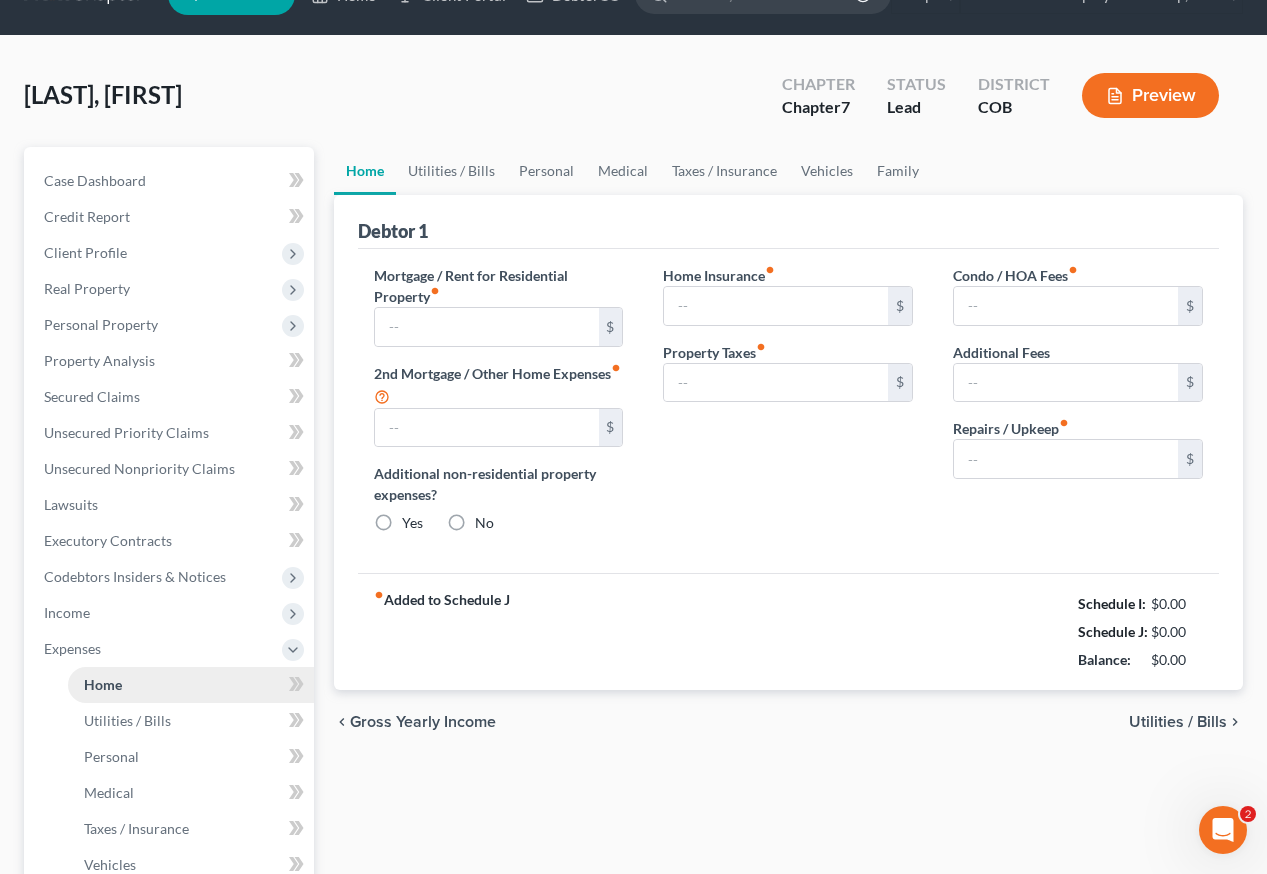 type on "2,000.00" 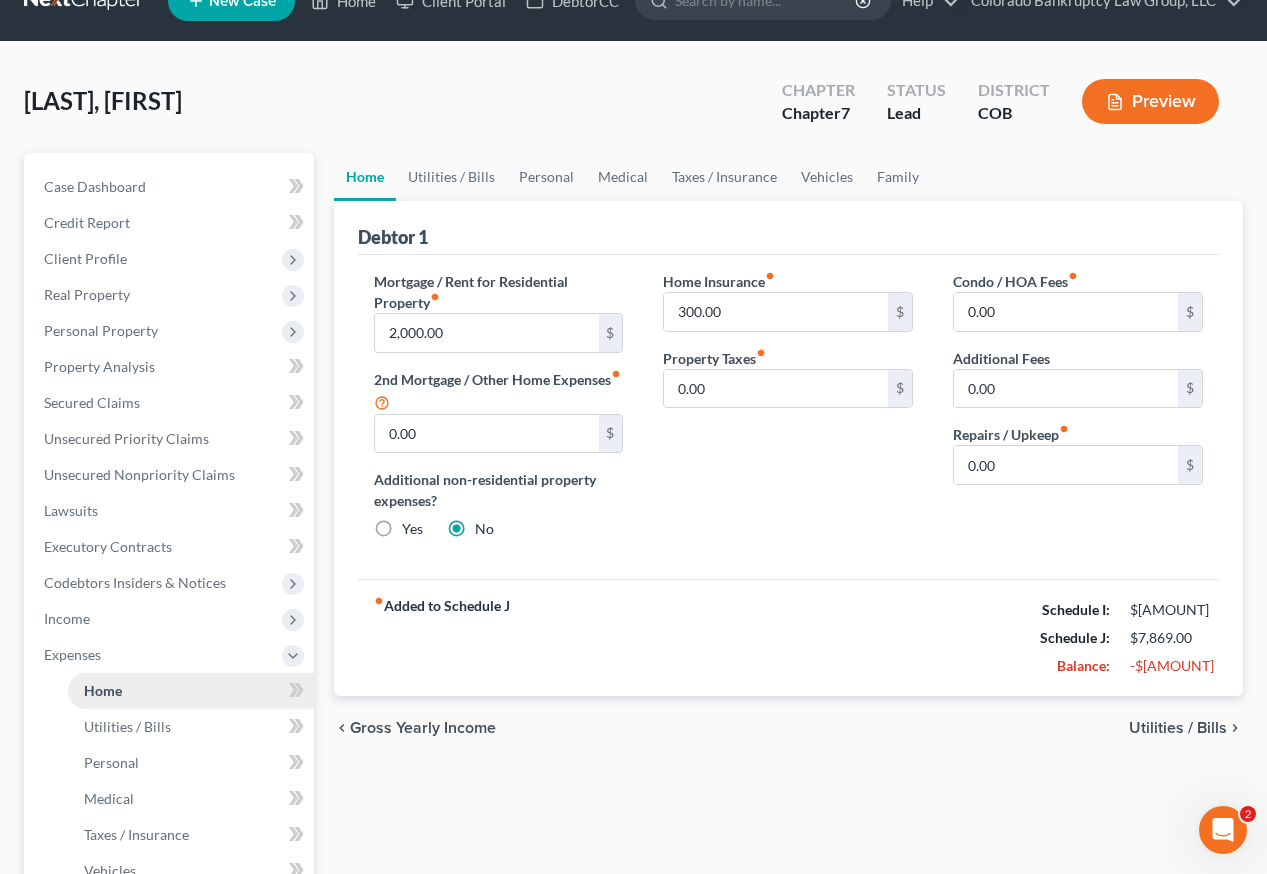 scroll, scrollTop: 0, scrollLeft: 0, axis: both 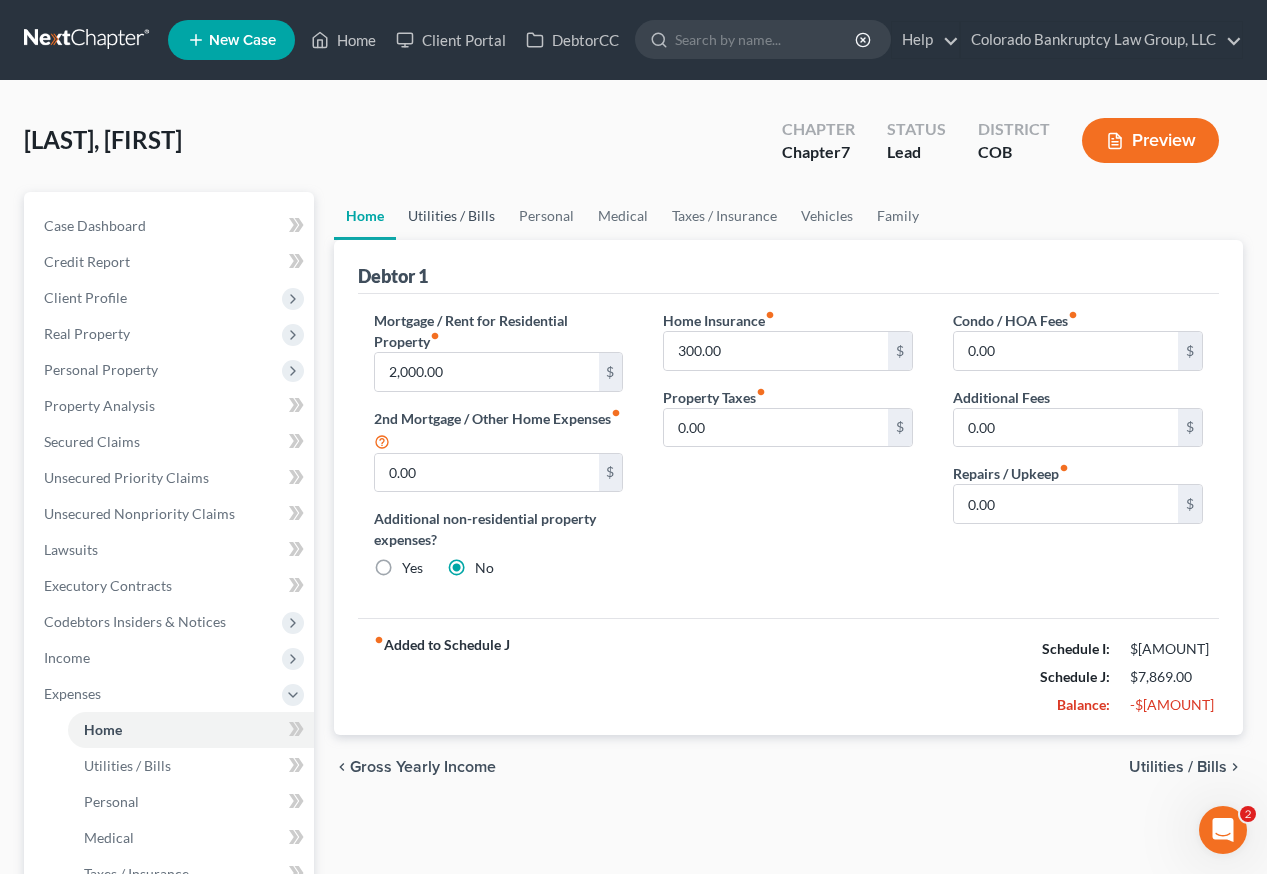 click on "Utilities / Bills" at bounding box center [451, 216] 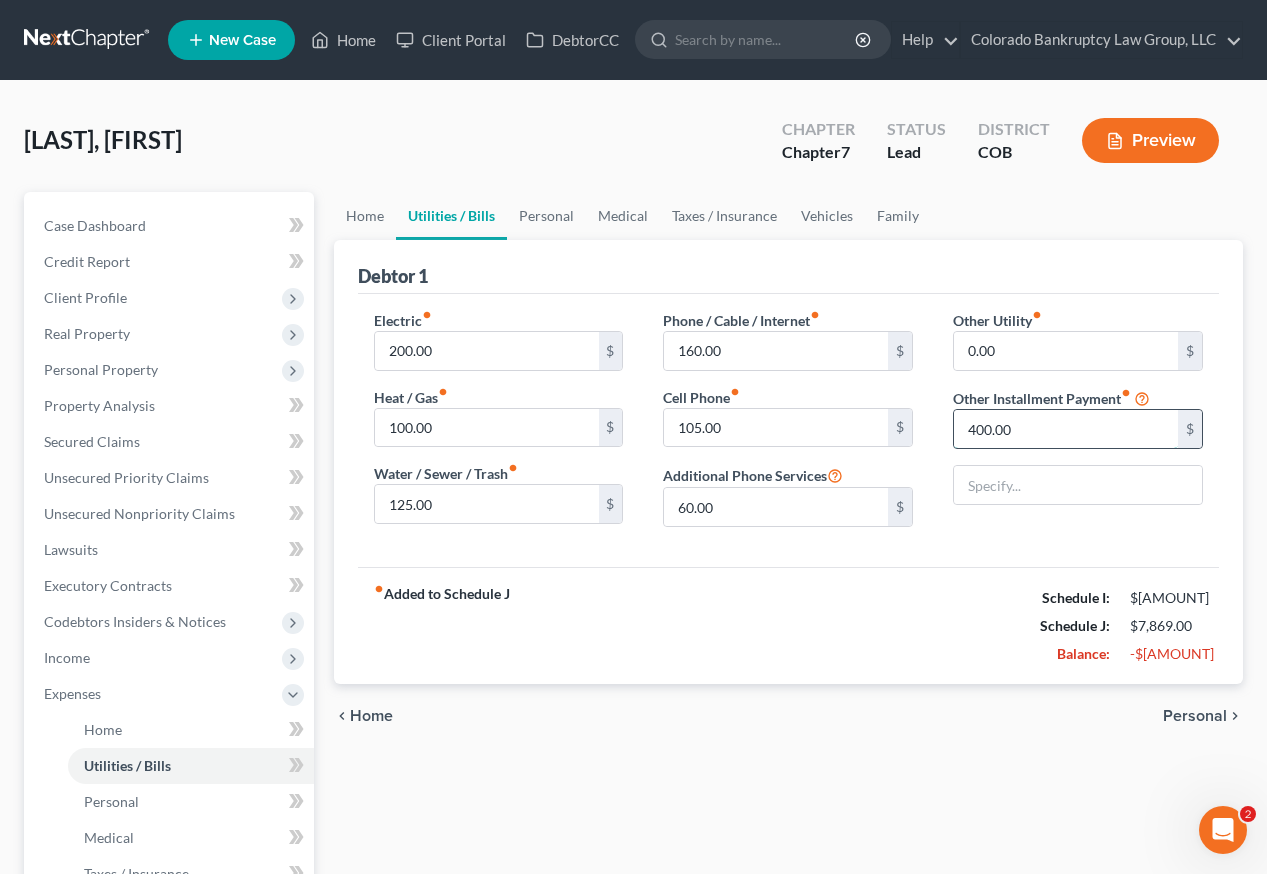 click on "400.00" at bounding box center (1066, 429) 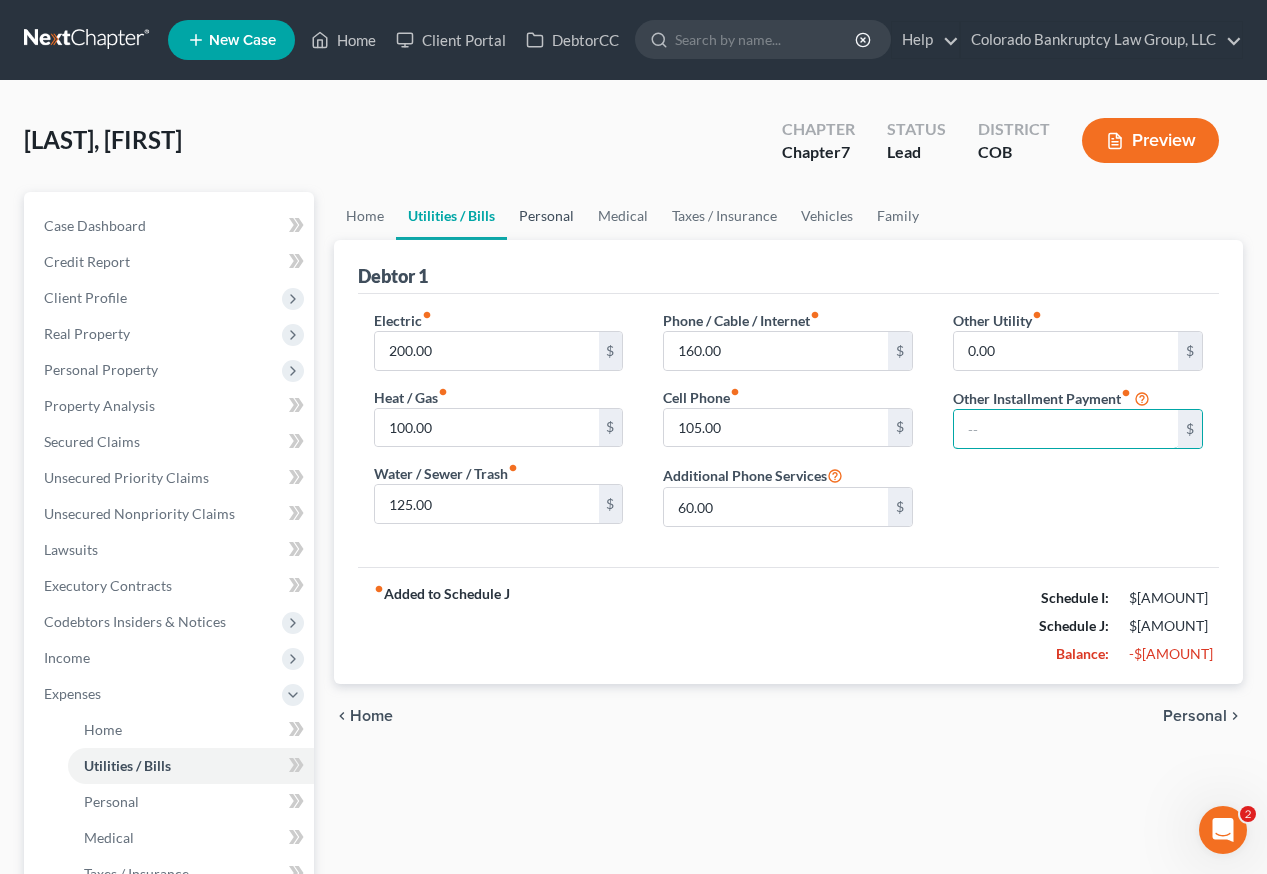 type 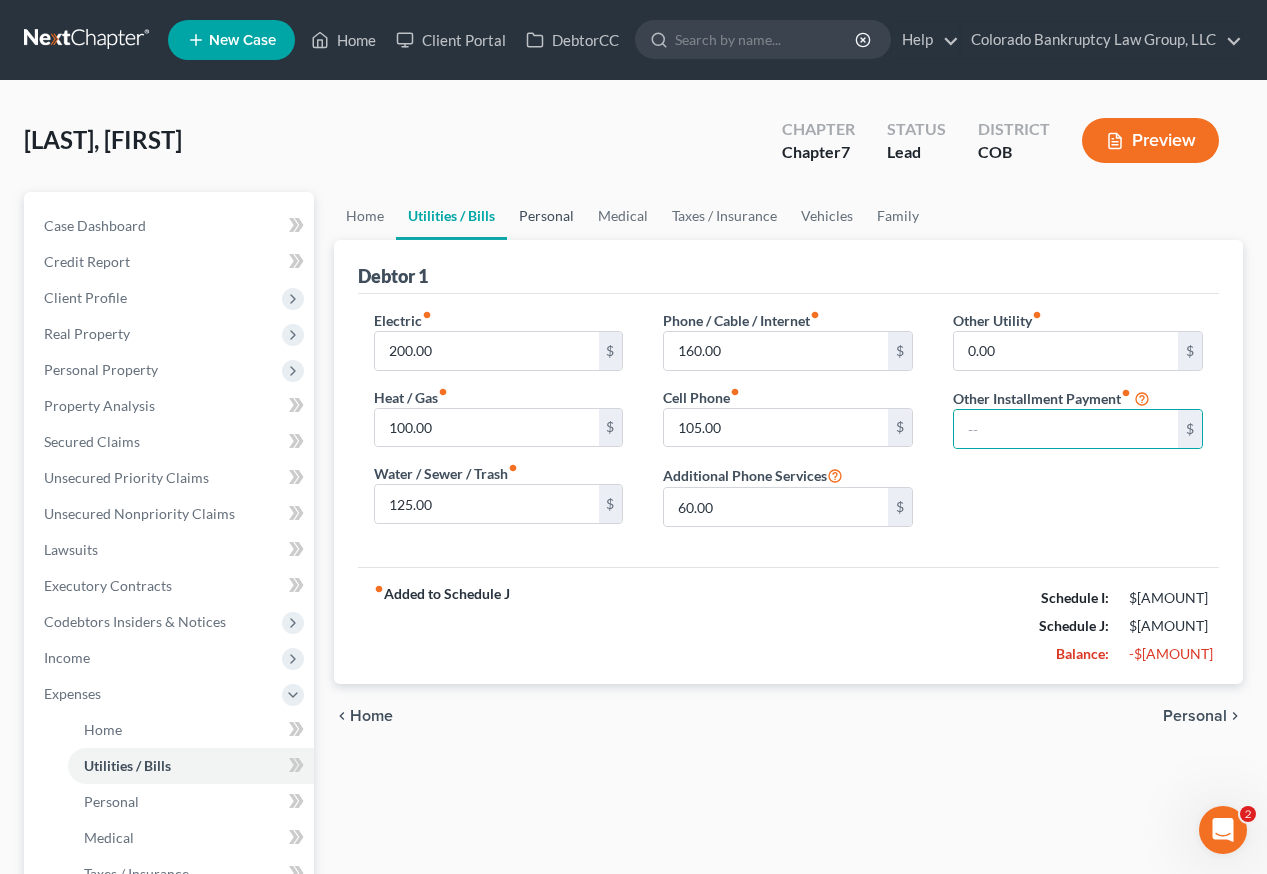 click on "Personal" at bounding box center (546, 216) 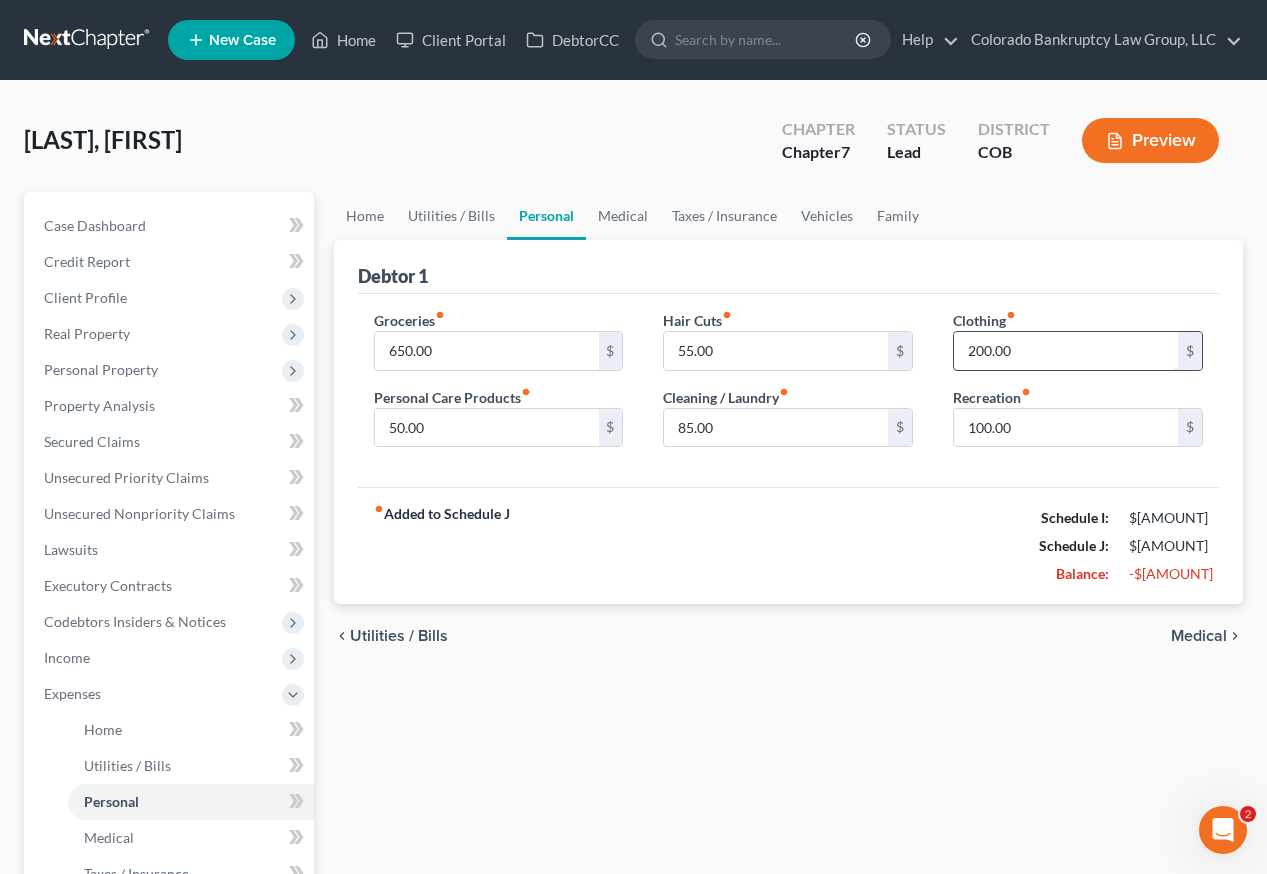 click on "200.00" at bounding box center [1066, 351] 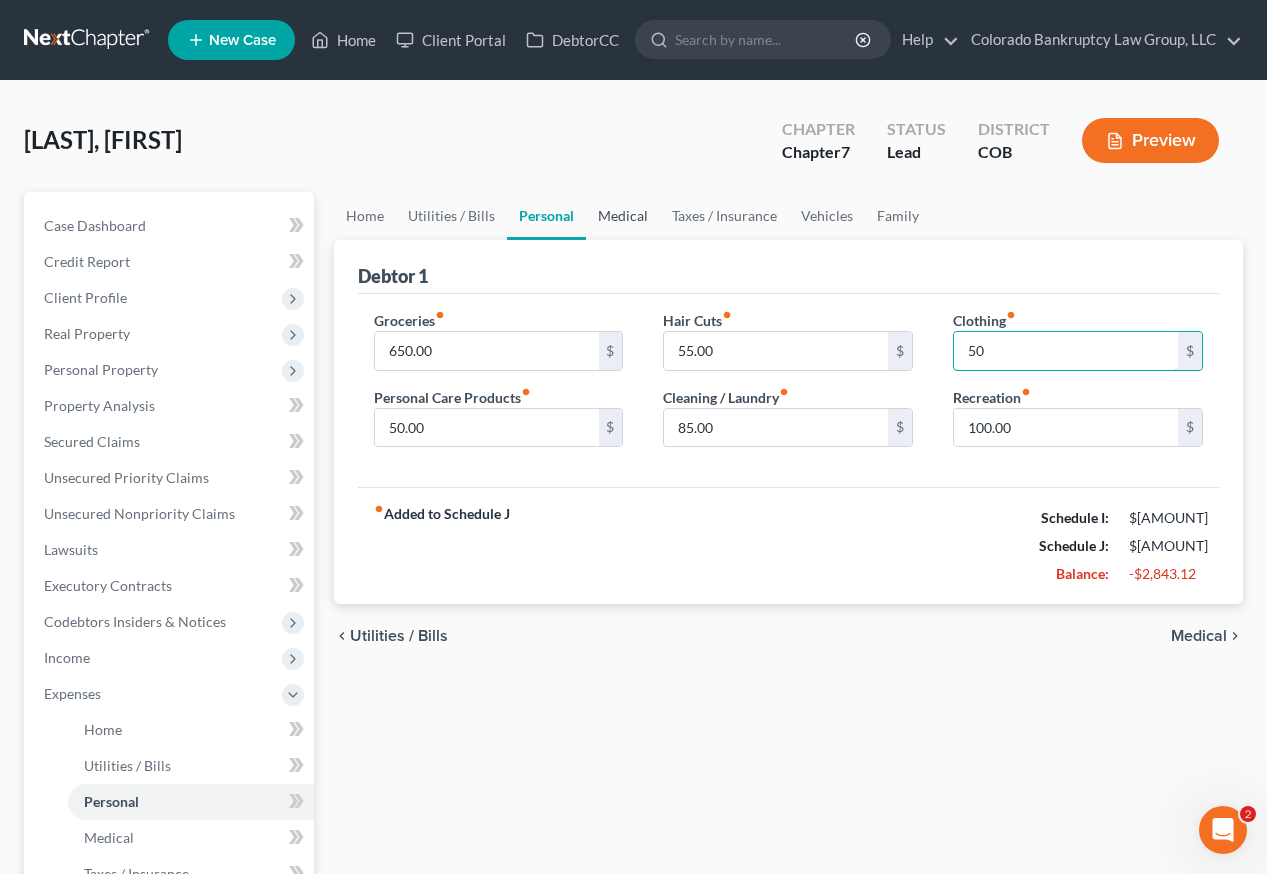 type on "50" 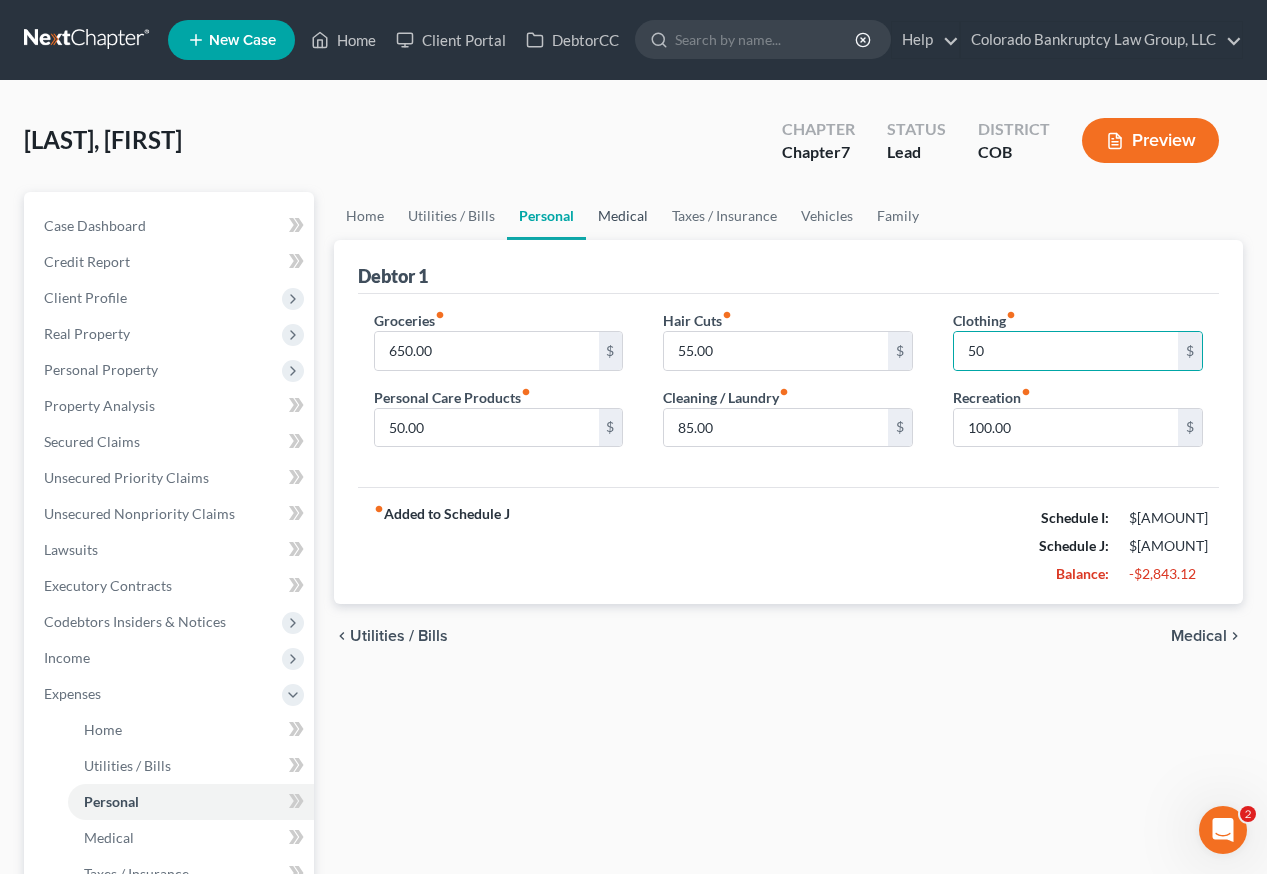 click on "Medical" at bounding box center (623, 216) 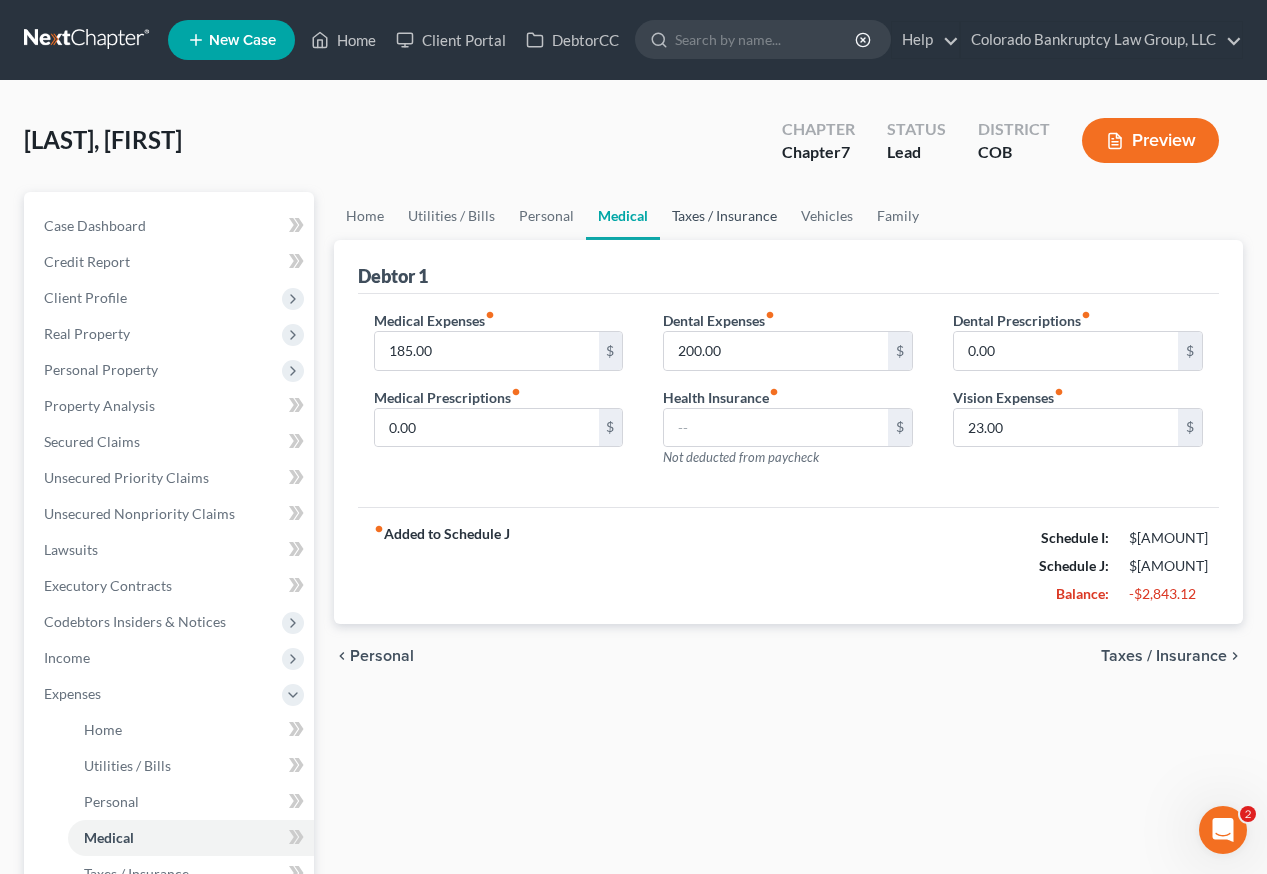 click on "Taxes / Insurance" at bounding box center [724, 216] 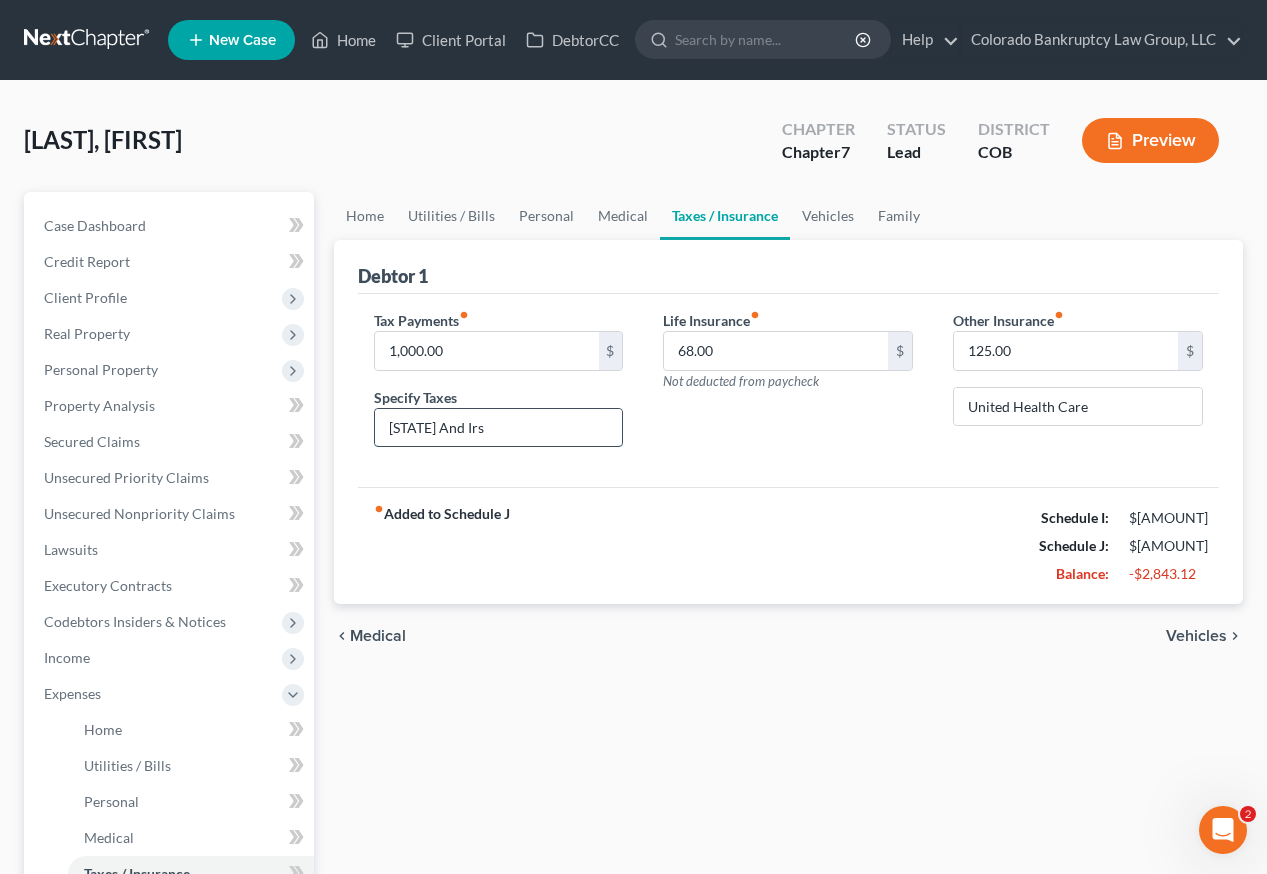 click on "[STATE] And Irs" at bounding box center [499, 428] 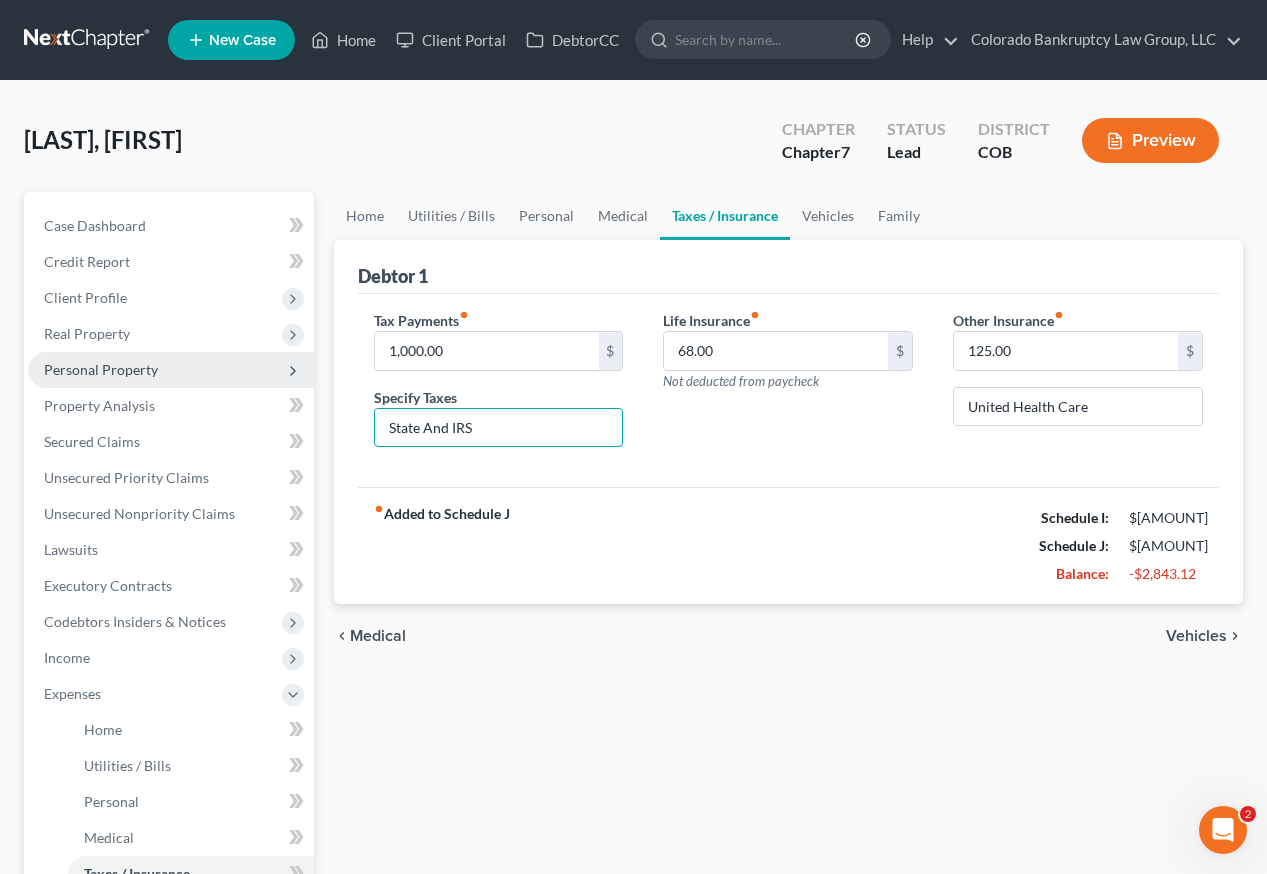 type on "State And IRS" 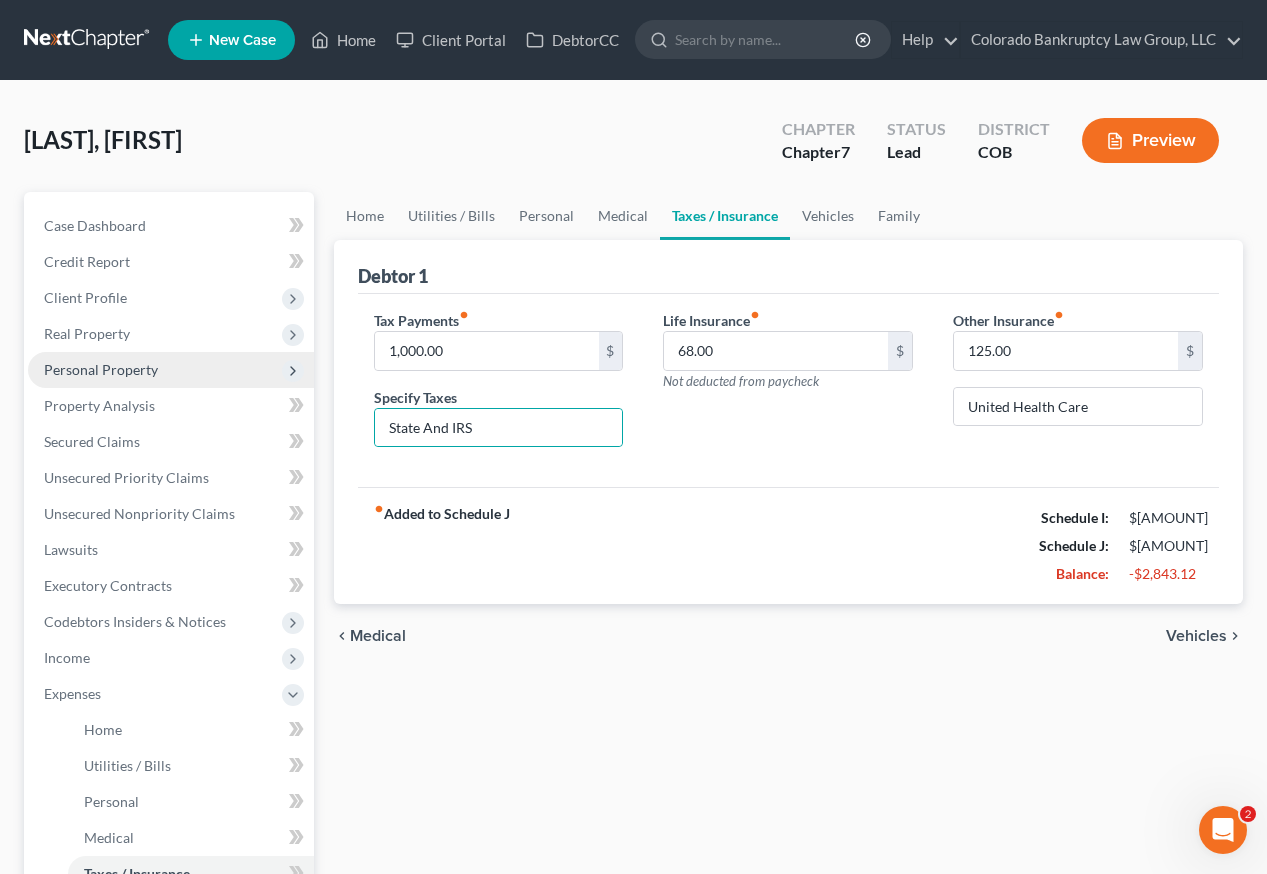click on "Personal Property" at bounding box center (101, 369) 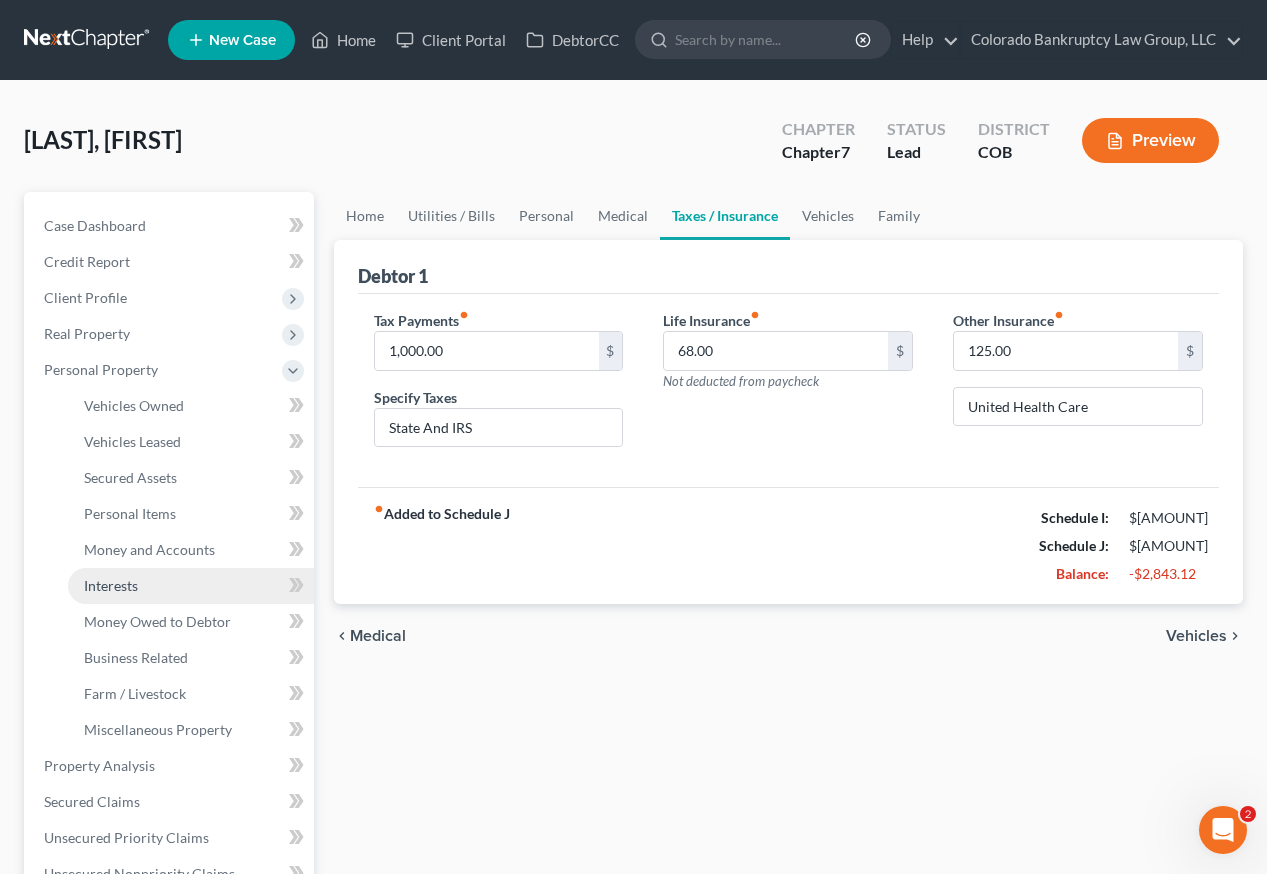 click on "Interests" at bounding box center [111, 585] 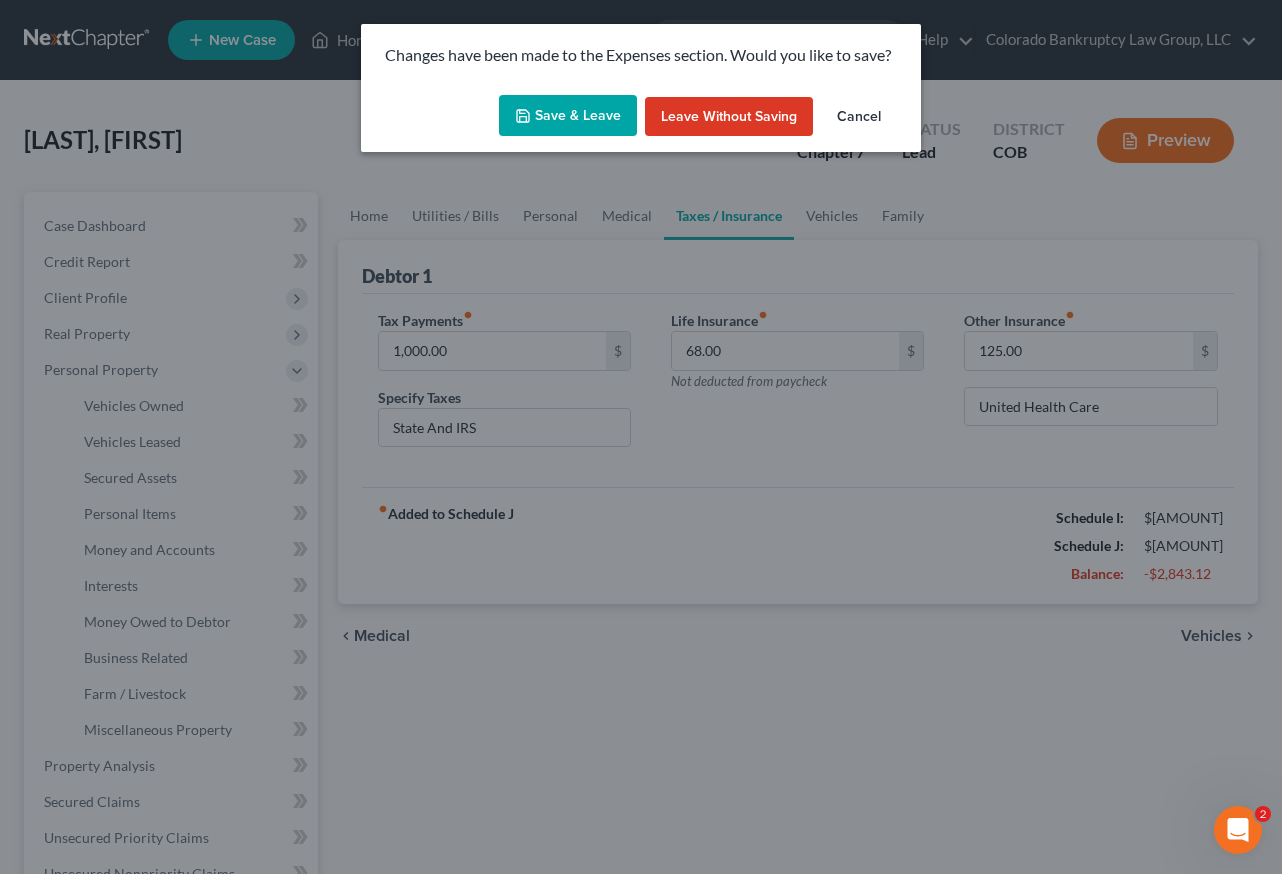 click on "Save & Leave" at bounding box center (568, 116) 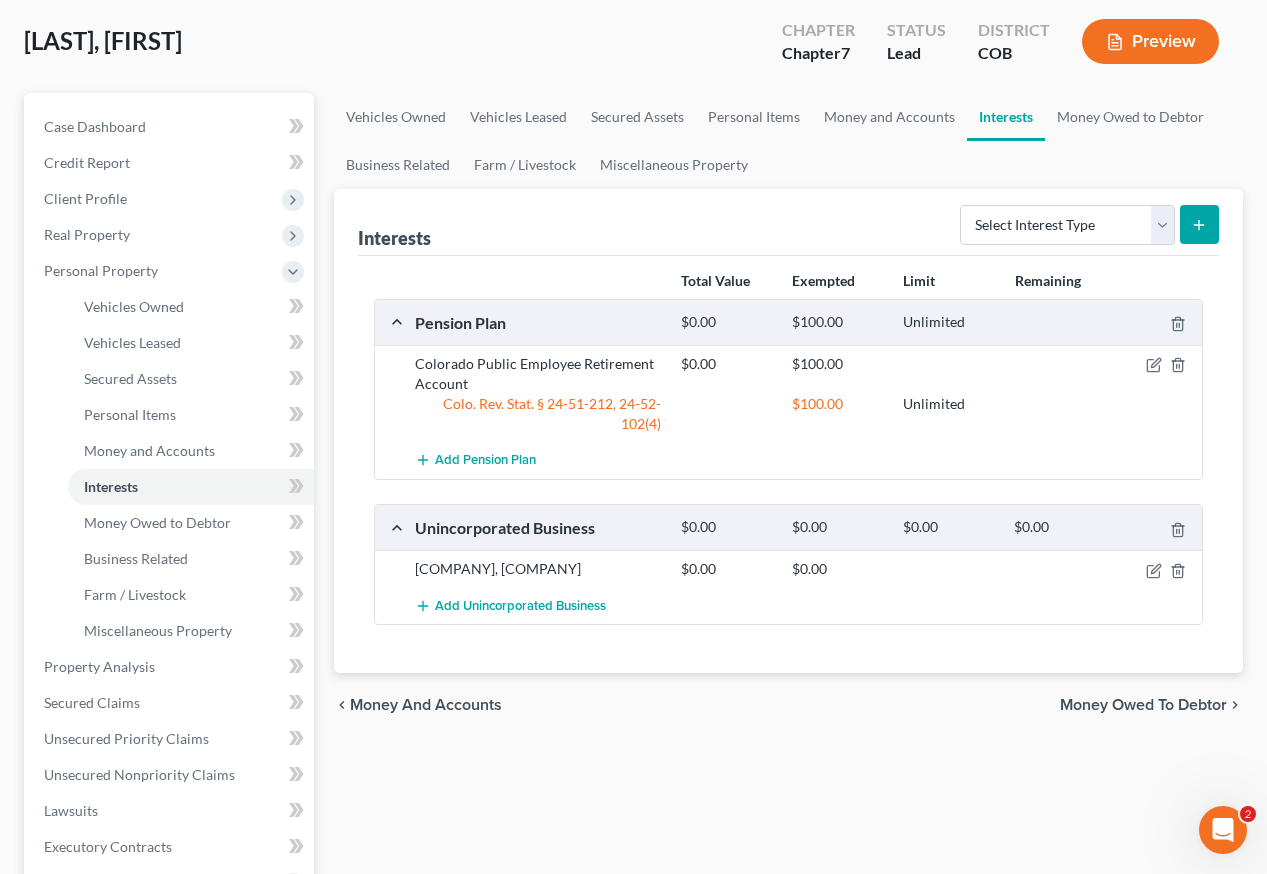 scroll, scrollTop: 100, scrollLeft: 0, axis: vertical 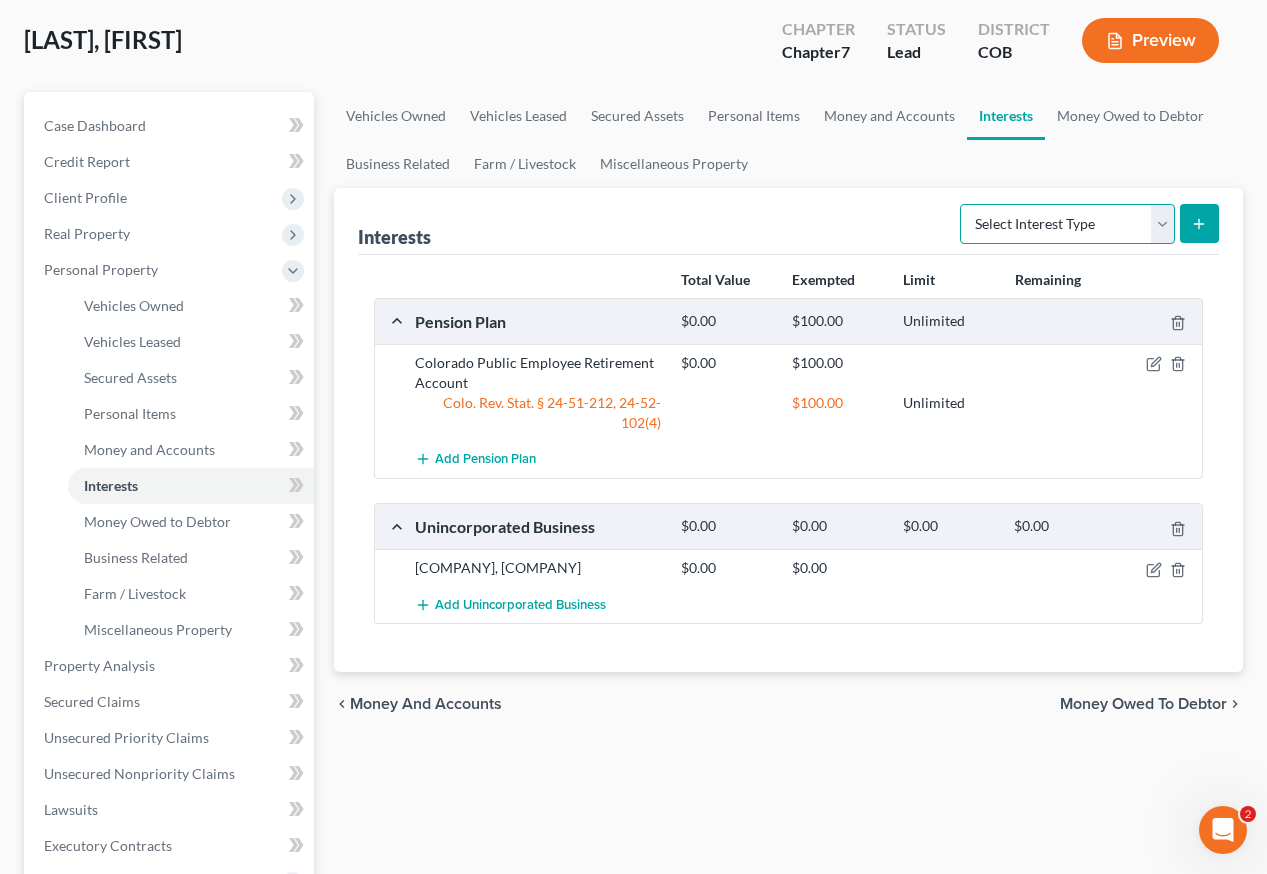 click on "Select Interest Type 401K Annuity Bond Education IRA Government Bond Government Pension Plan Incorporated Business IRA Joint Venture (Active) Joint Venture (Inactive) Keogh Mutual Fund Other Retirement Plan Partnership (Active) Partnership (Inactive) Pension Plan Stock Term Life Insurance Unincorporated Business Whole Life Insurance" at bounding box center (1067, 224) 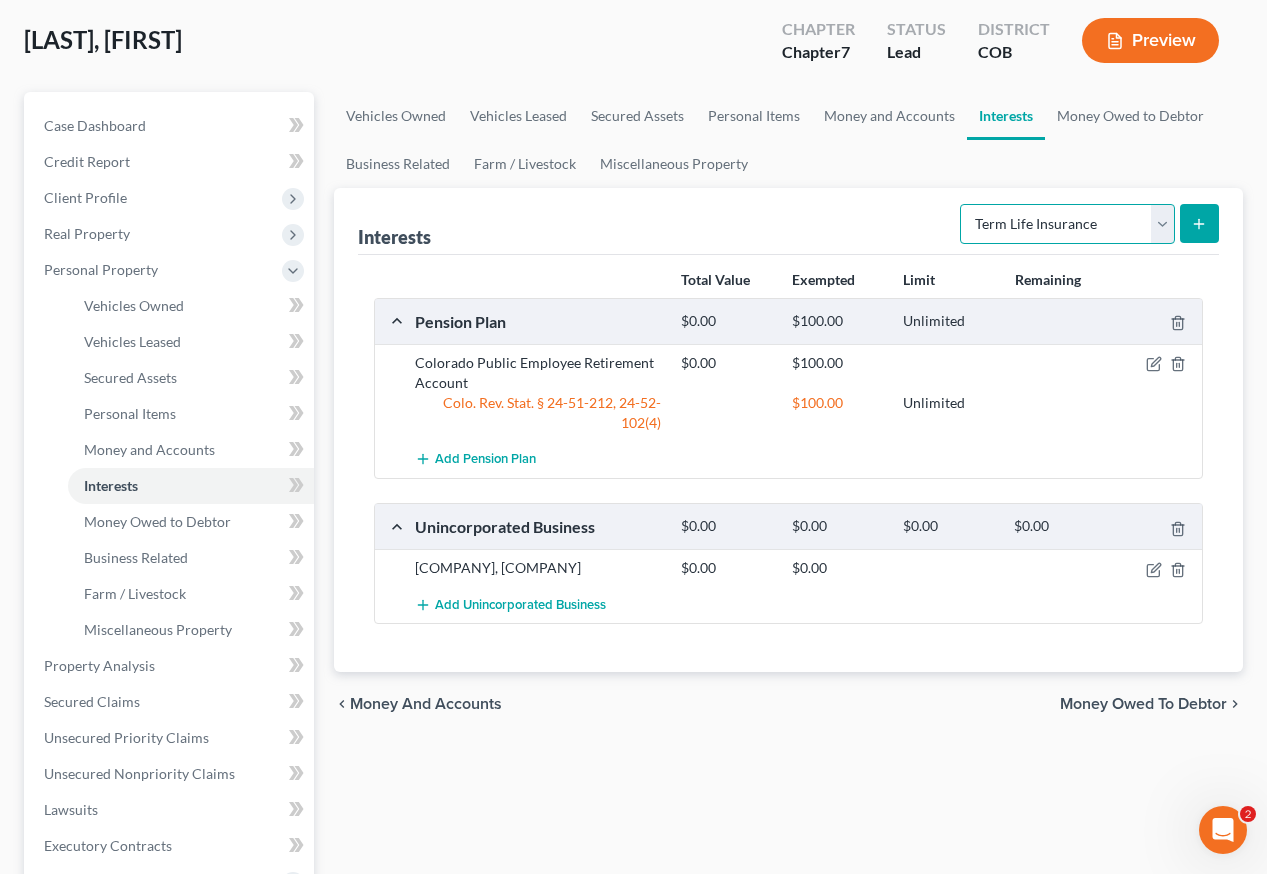 click on "Select Interest Type 401K Annuity Bond Education IRA Government Bond Government Pension Plan Incorporated Business IRA Joint Venture (Active) Joint Venture (Inactive) Keogh Mutual Fund Other Retirement Plan Partnership (Active) Partnership (Inactive) Pension Plan Stock Term Life Insurance Unincorporated Business Whole Life Insurance" at bounding box center [1067, 224] 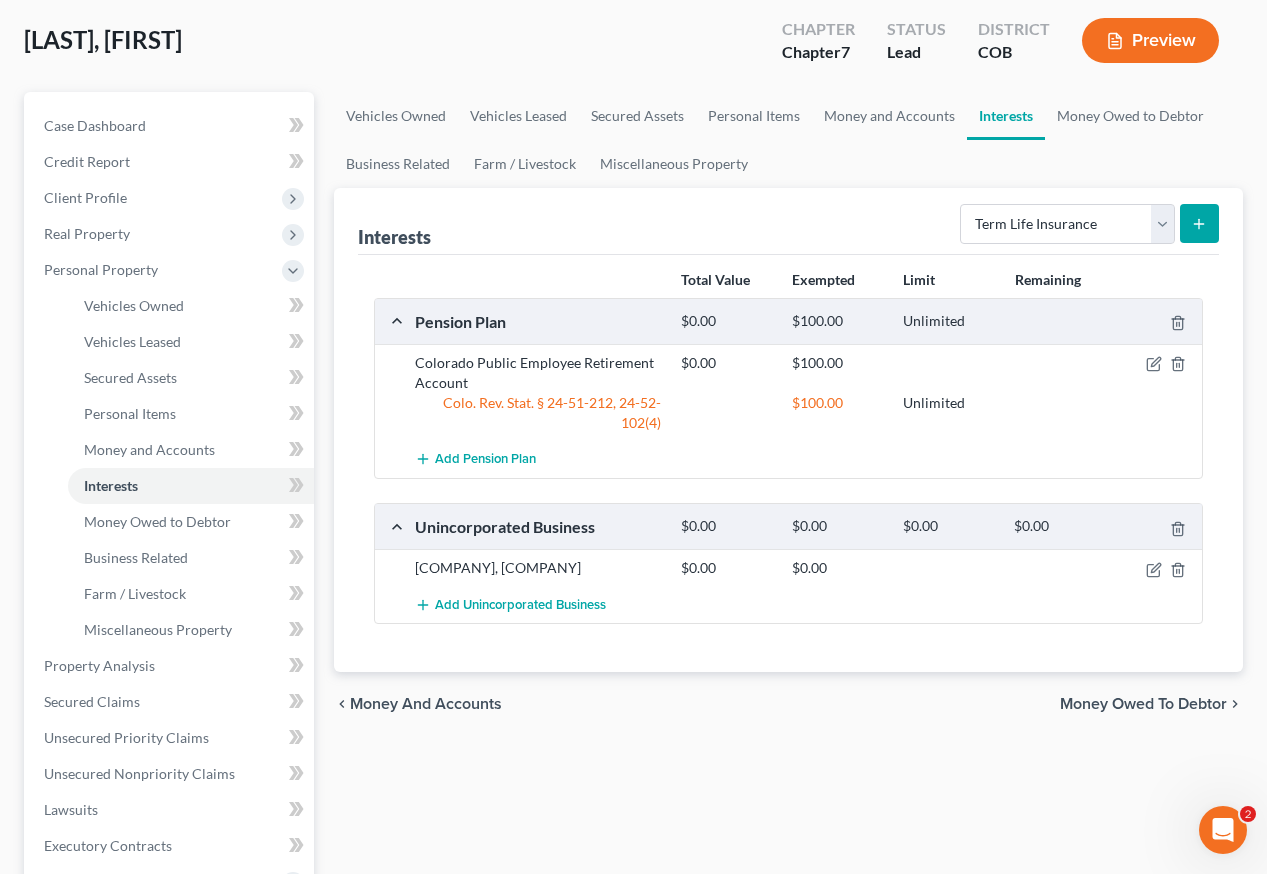 click 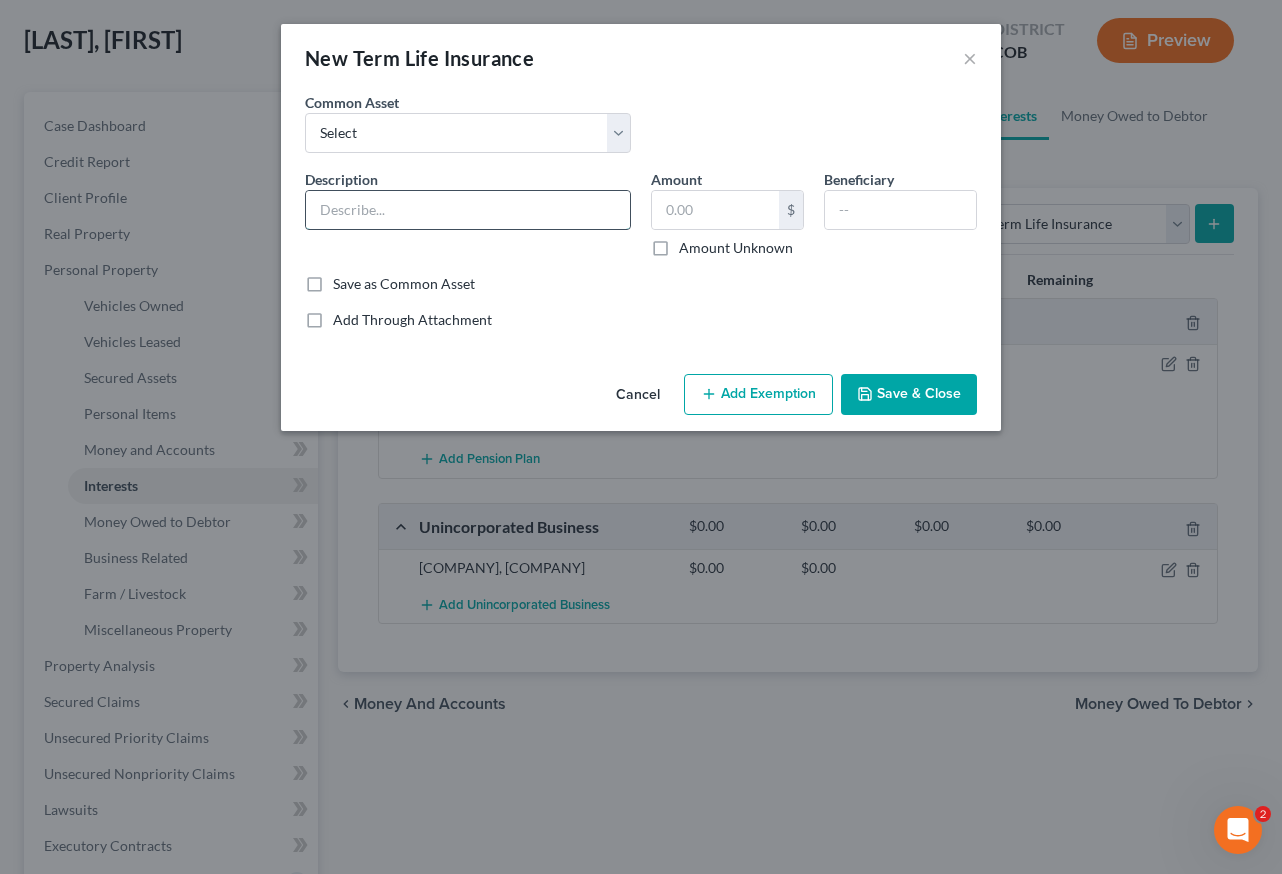 click at bounding box center [468, 210] 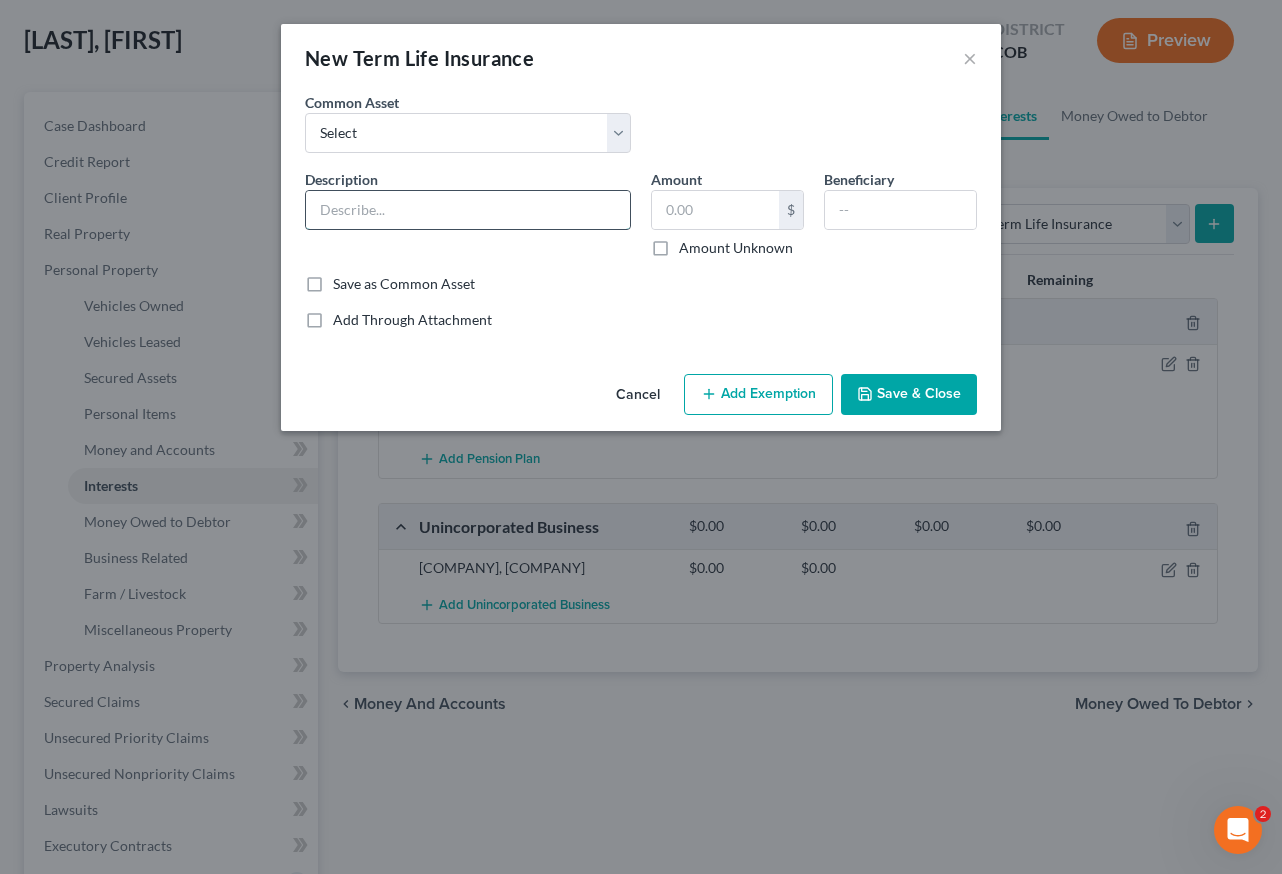 click at bounding box center [468, 210] 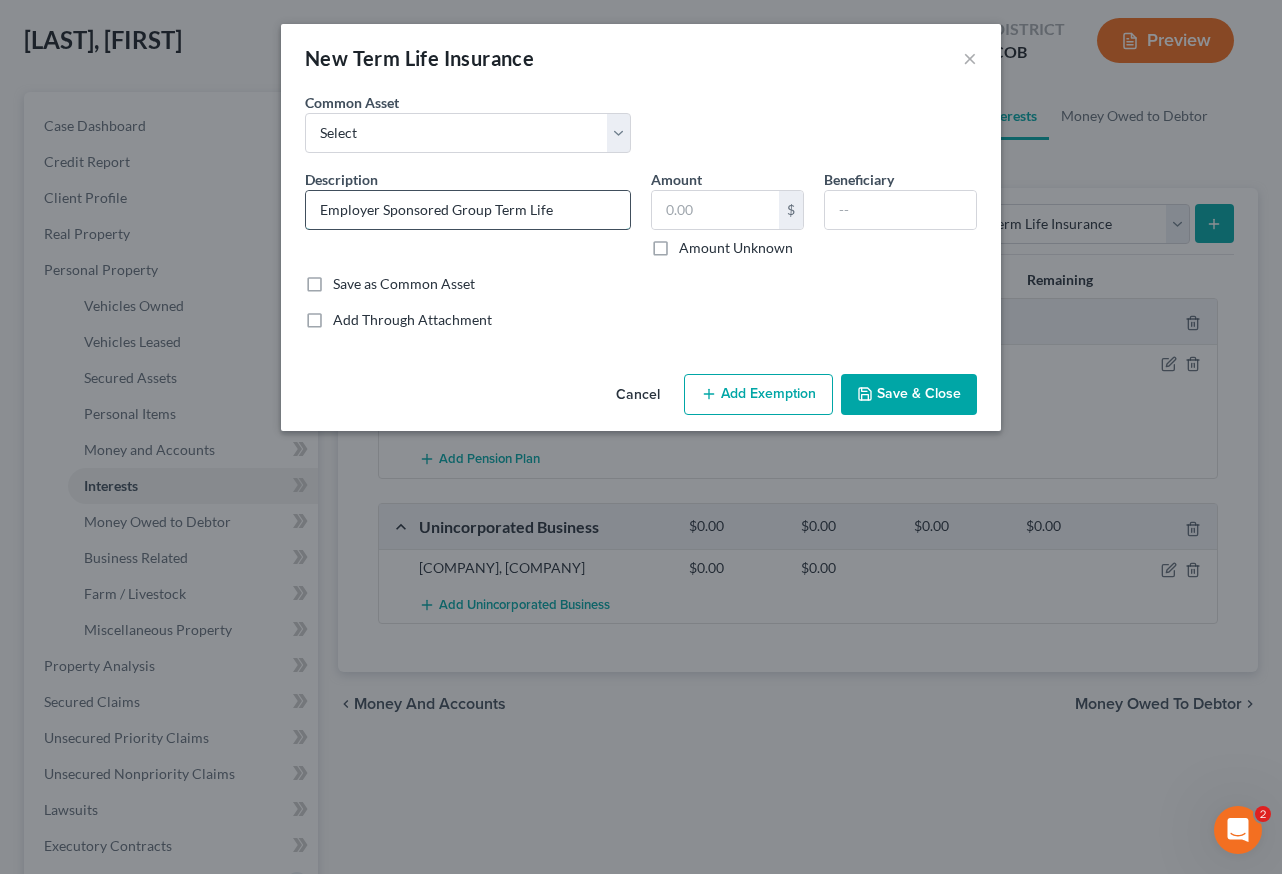 click on "Employer Sponsored Group Term Life" at bounding box center (468, 210) 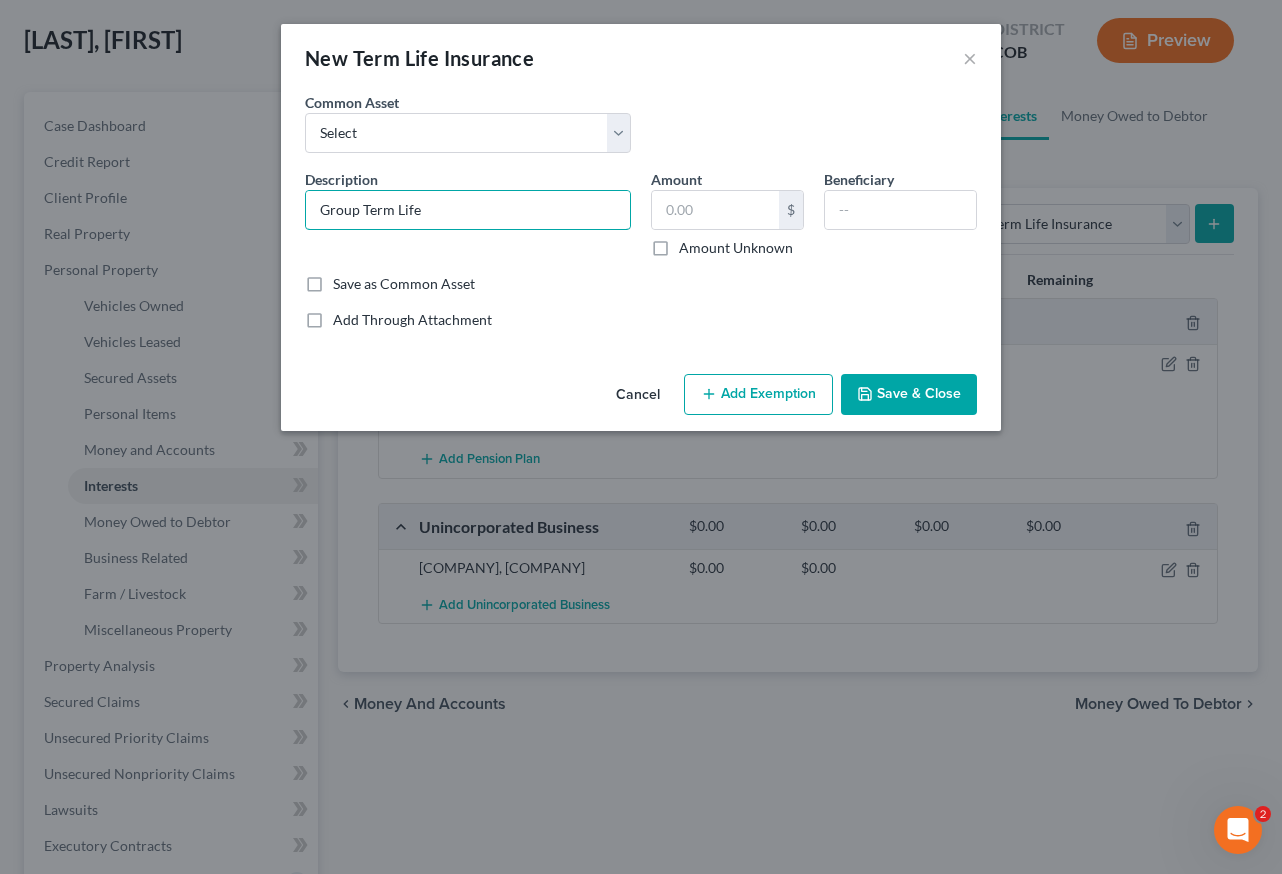 type on "Group Term Life" 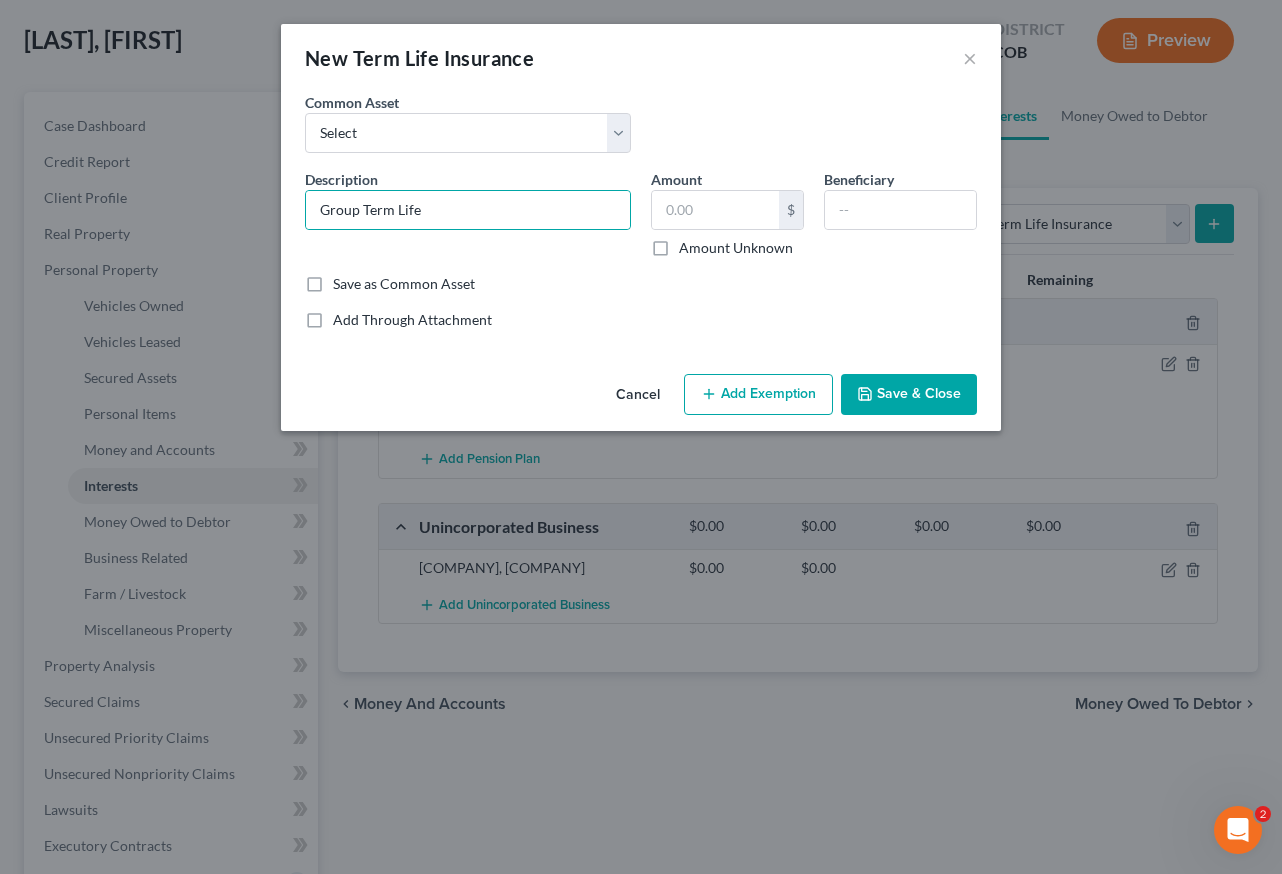 click on "Add Exemption" at bounding box center [758, 395] 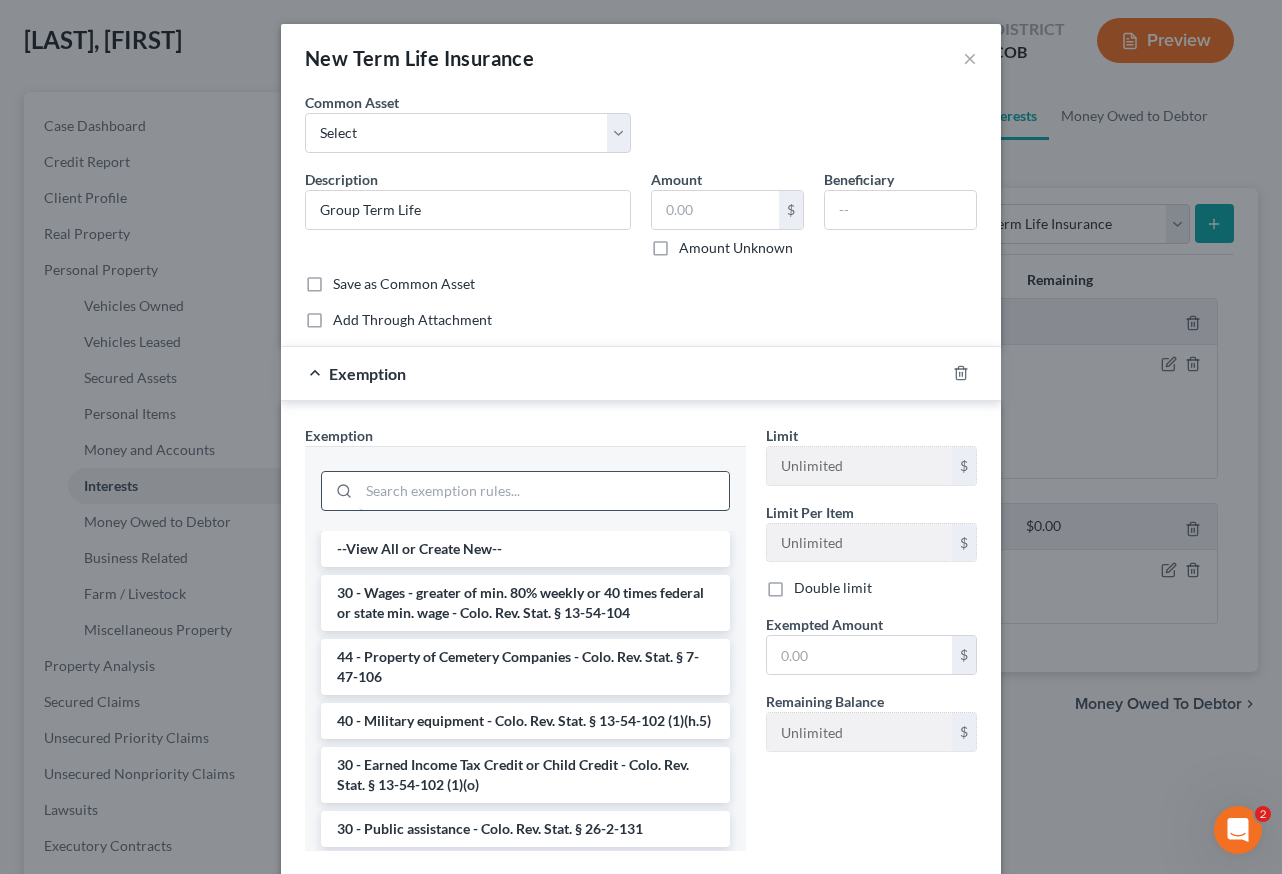 click at bounding box center [544, 491] 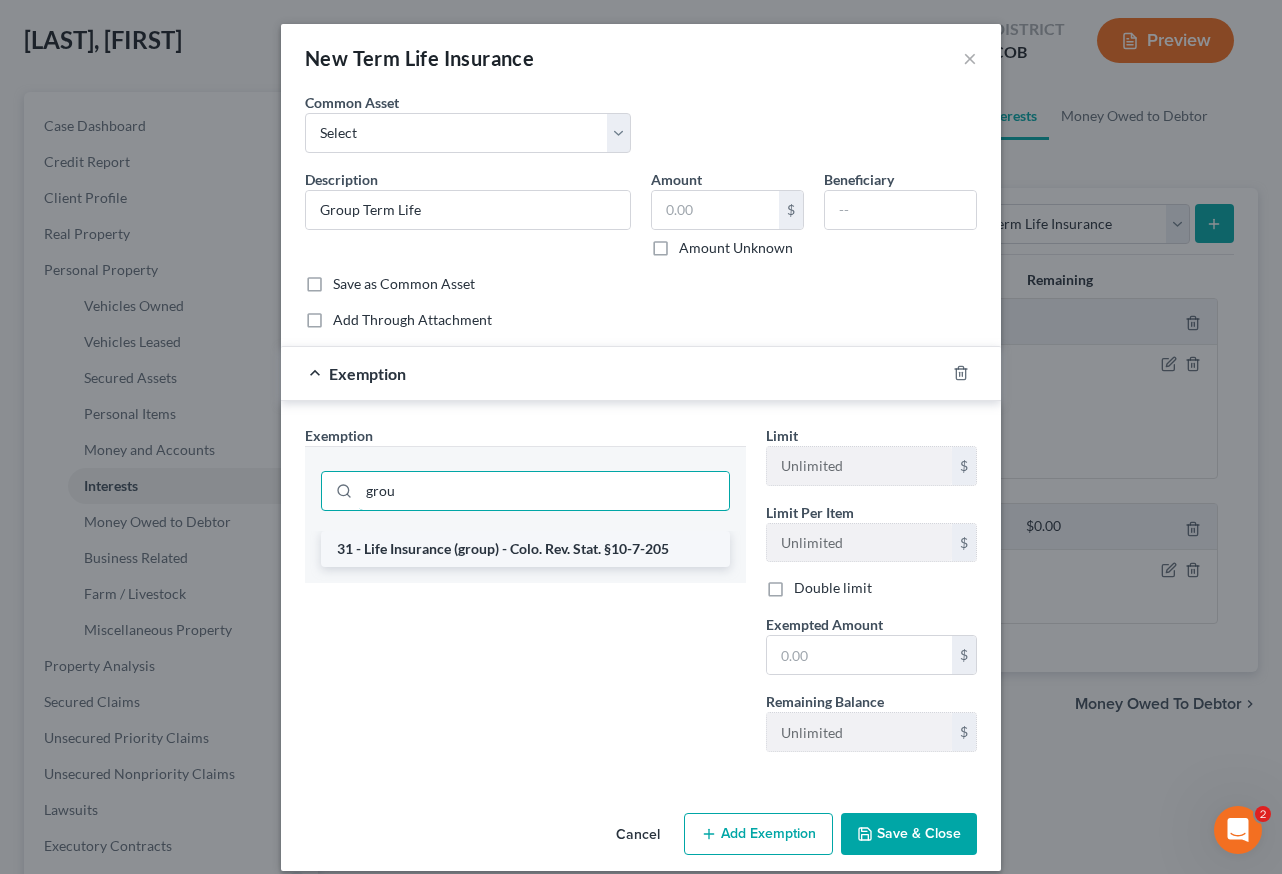 type on "grou" 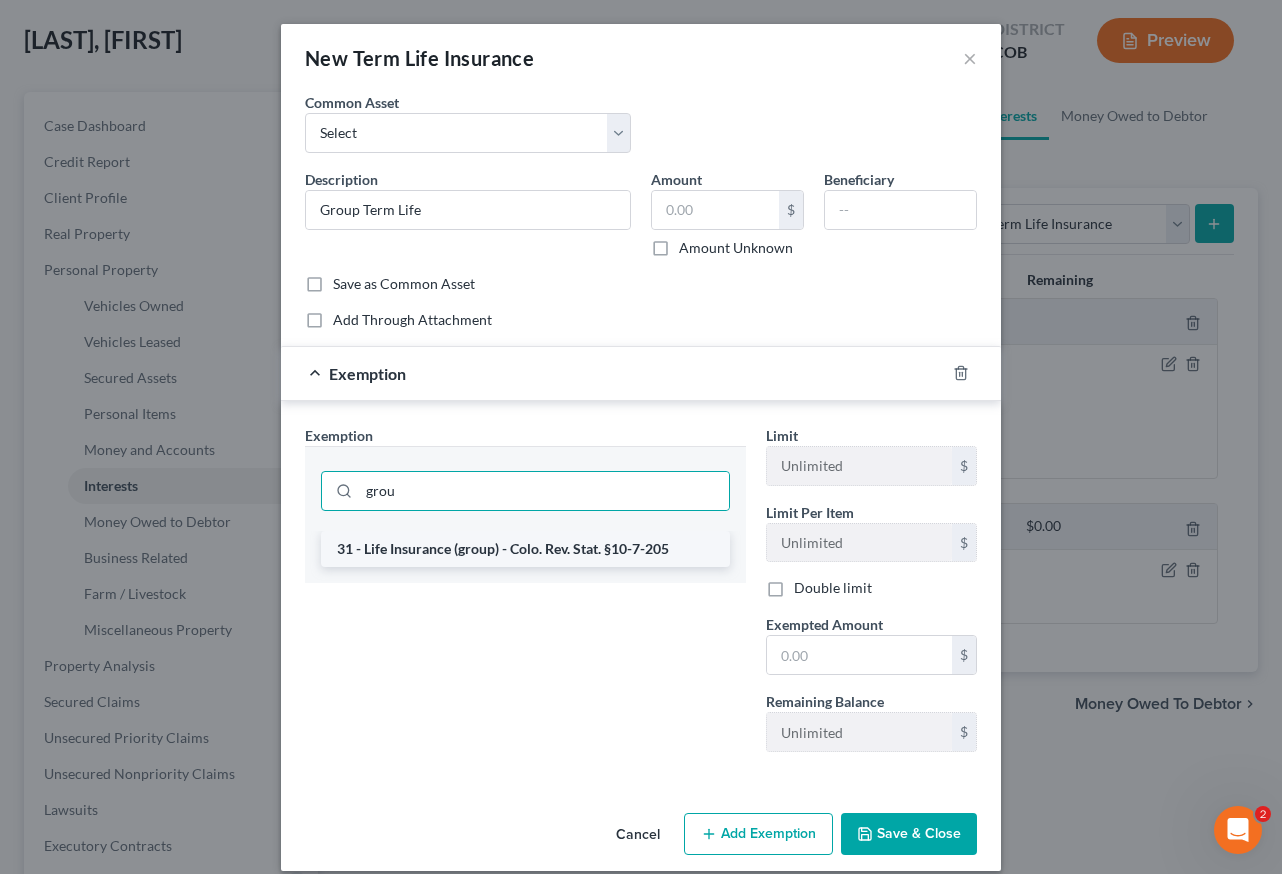 click on "31 - Life Insurance (group) - Colo. Rev. Stat. §10-7-205" at bounding box center [525, 549] 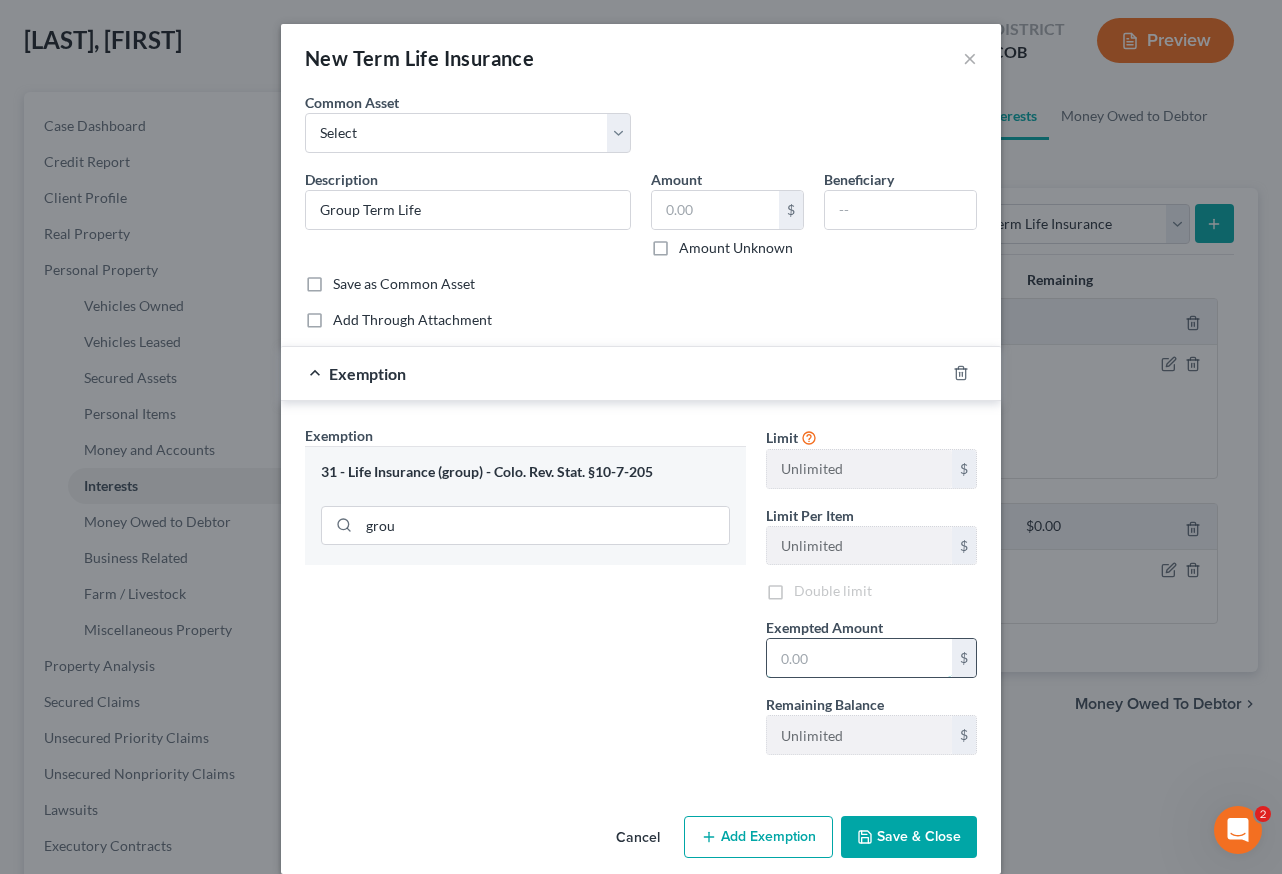 click at bounding box center (859, 658) 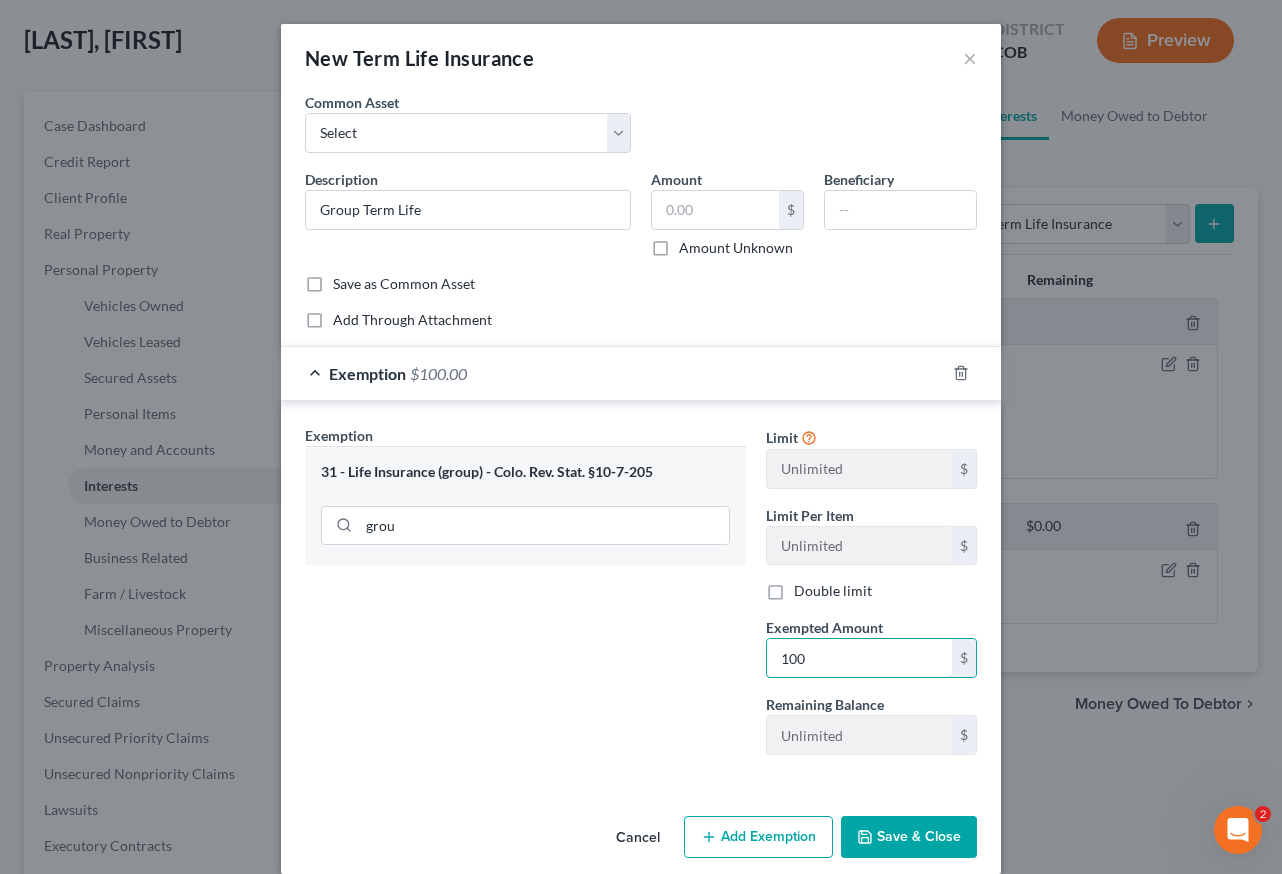 type on "100" 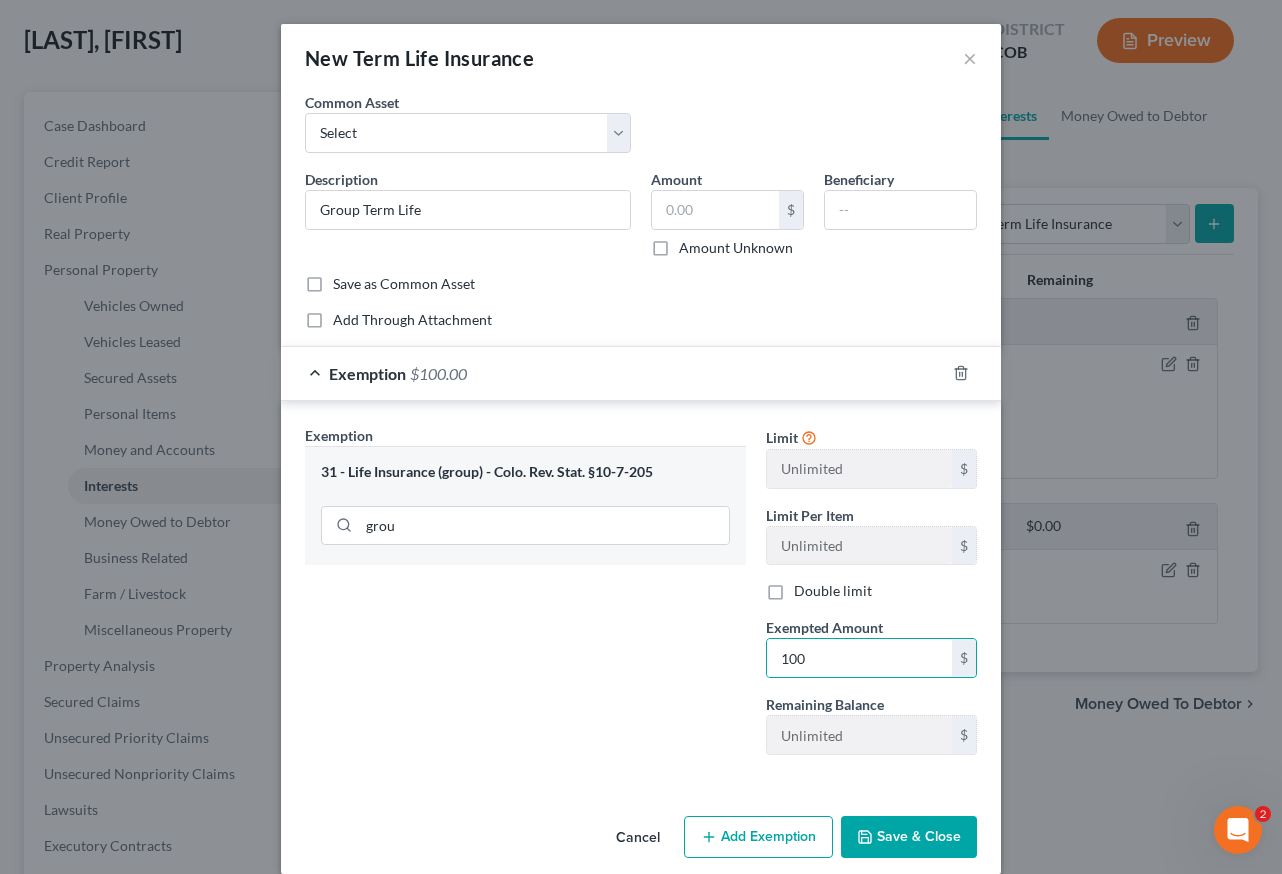 click on "Save & Close" at bounding box center [909, 837] 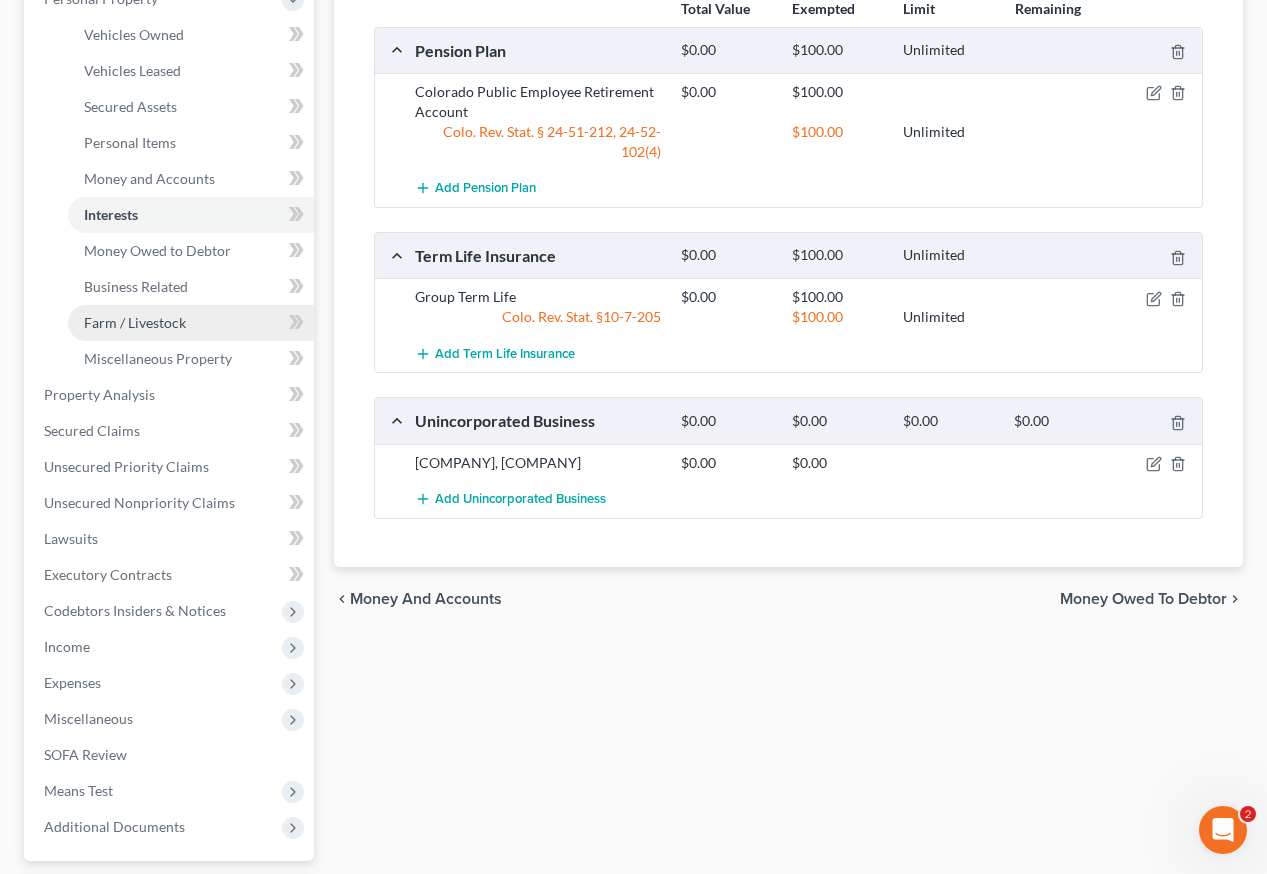 scroll, scrollTop: 400, scrollLeft: 0, axis: vertical 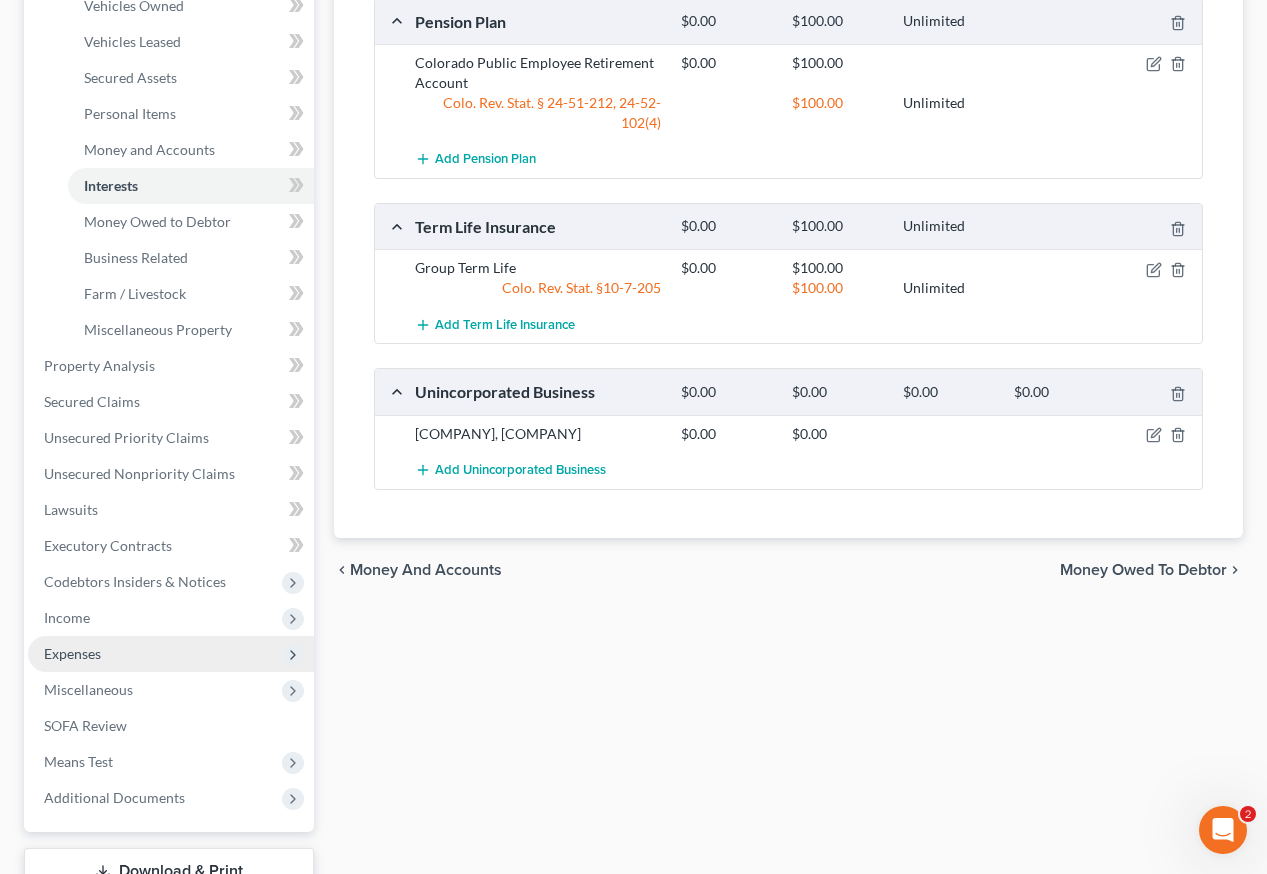 click on "Expenses" at bounding box center [72, 653] 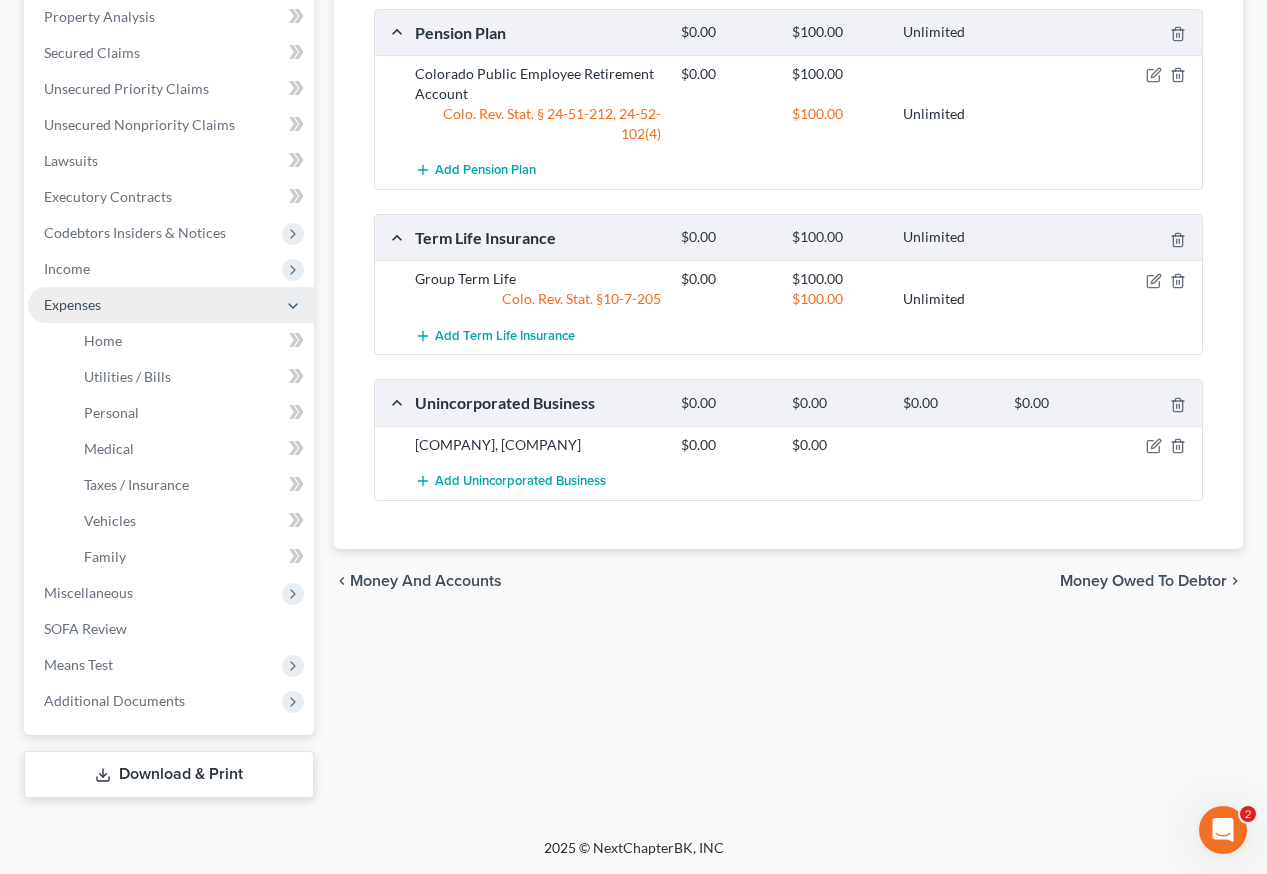 scroll, scrollTop: 389, scrollLeft: 0, axis: vertical 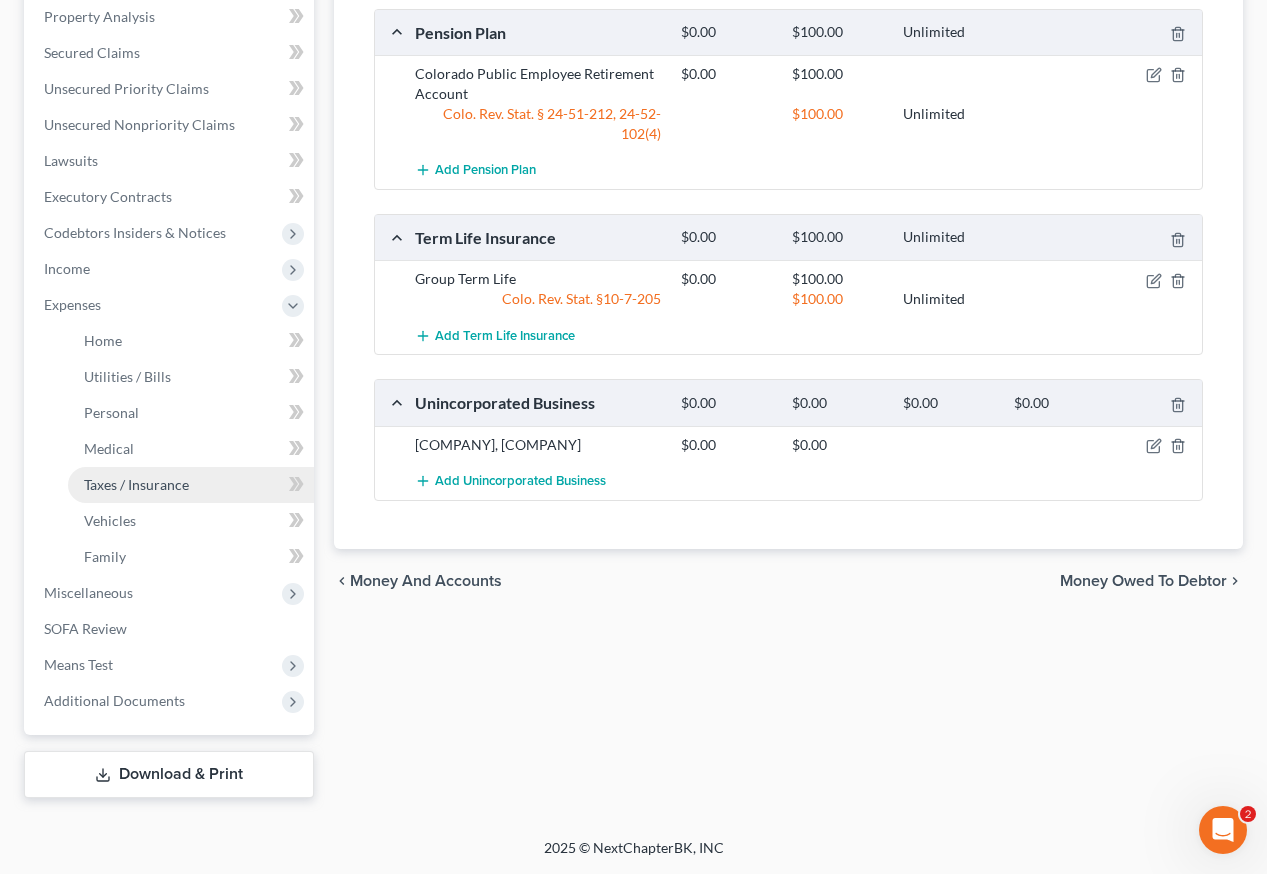 click on "Taxes / Insurance" at bounding box center (136, 484) 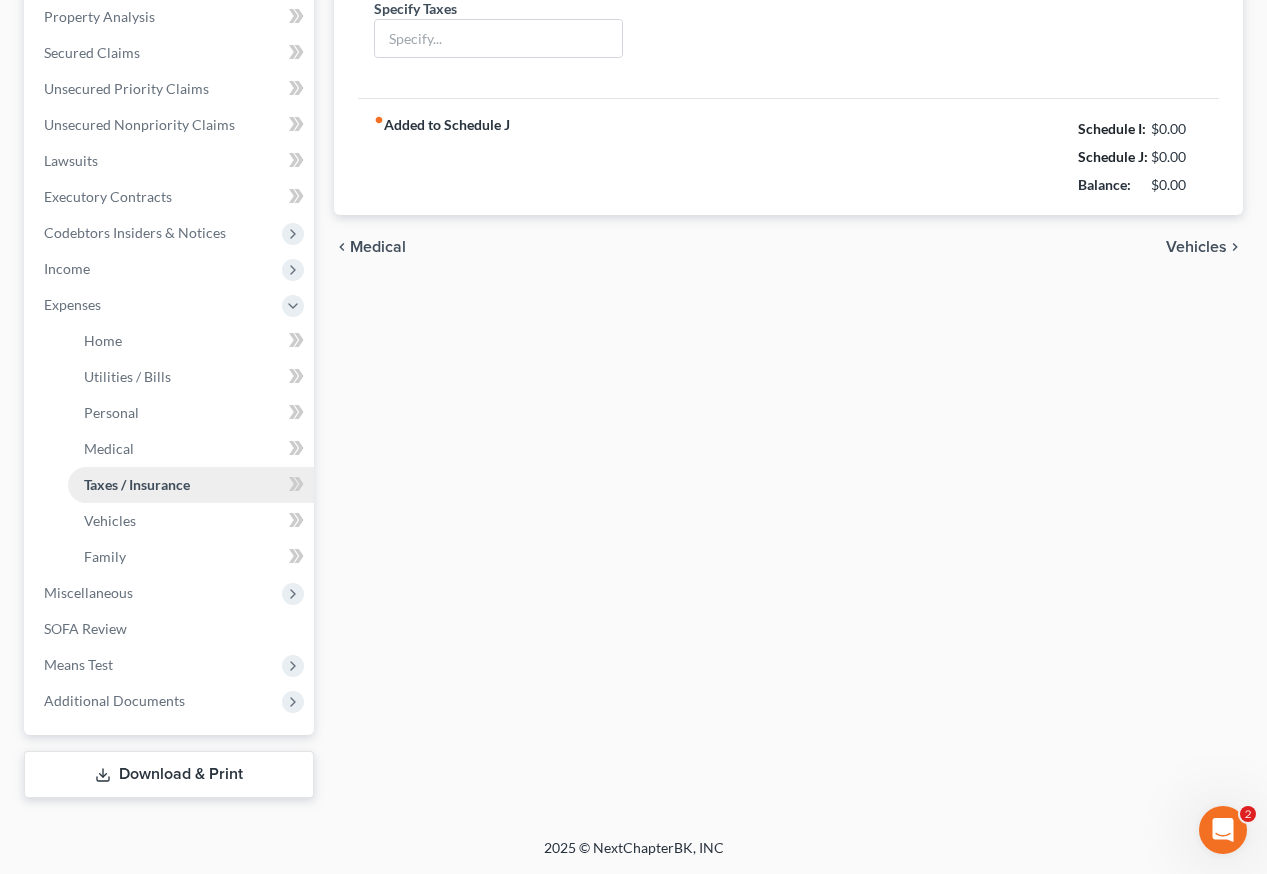 scroll, scrollTop: 161, scrollLeft: 0, axis: vertical 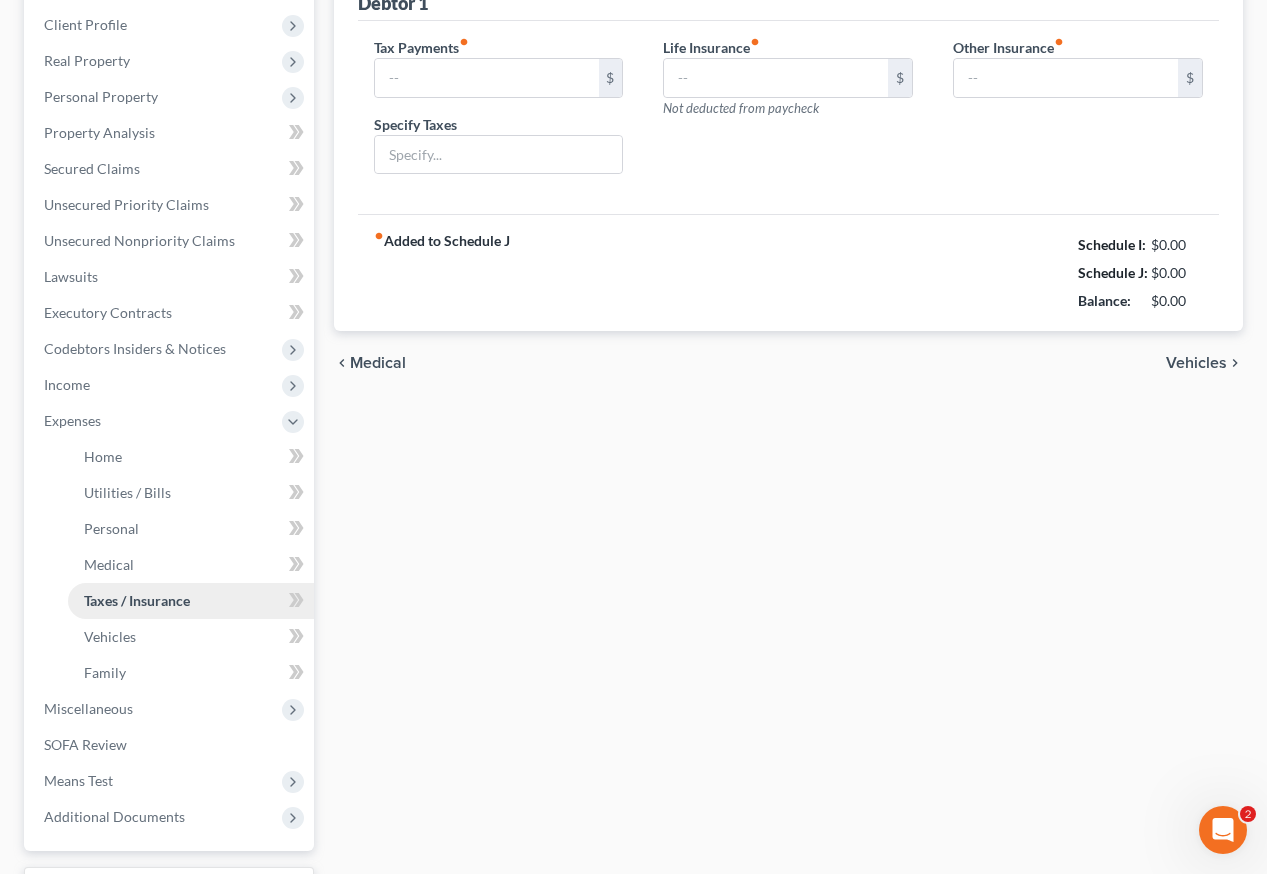type on "1,000.00" 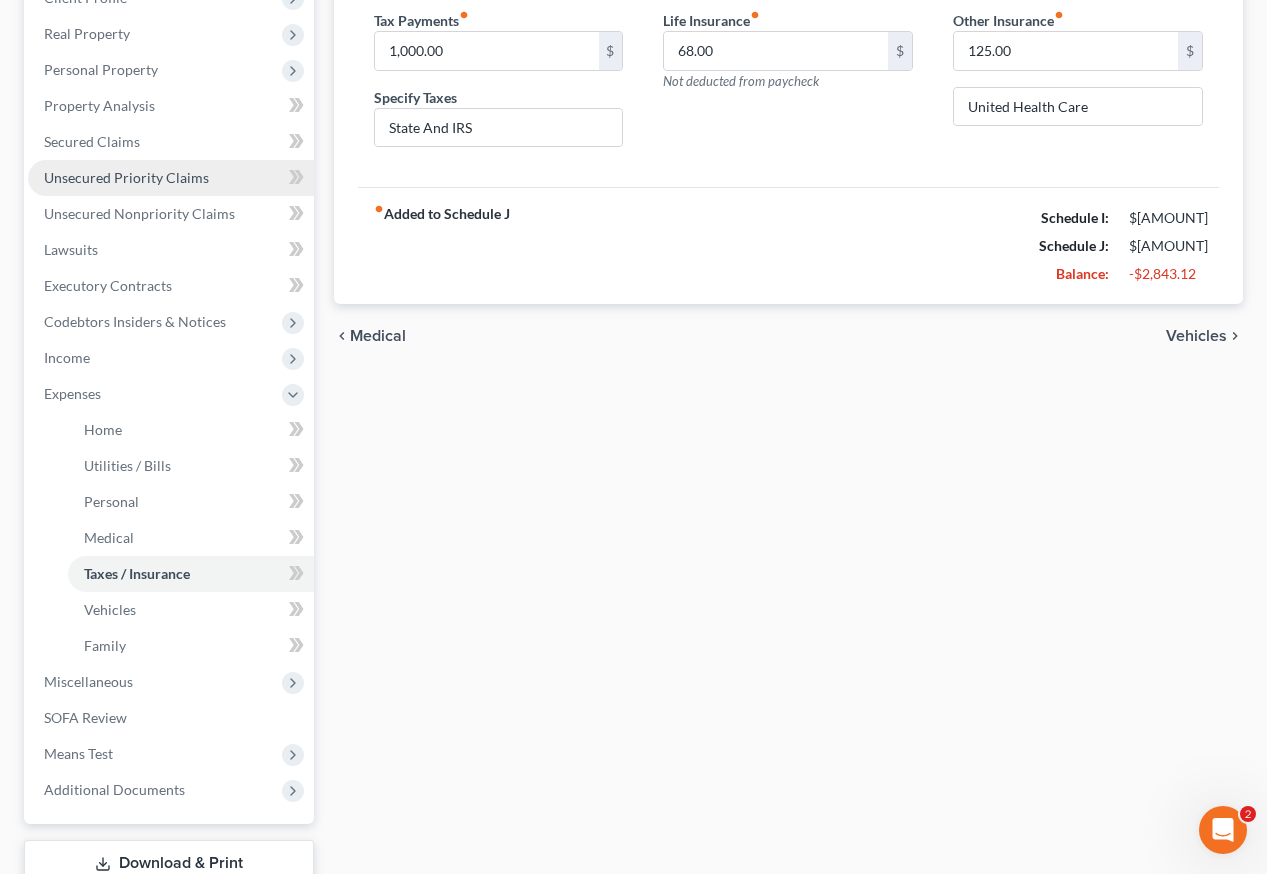 scroll, scrollTop: 389, scrollLeft: 0, axis: vertical 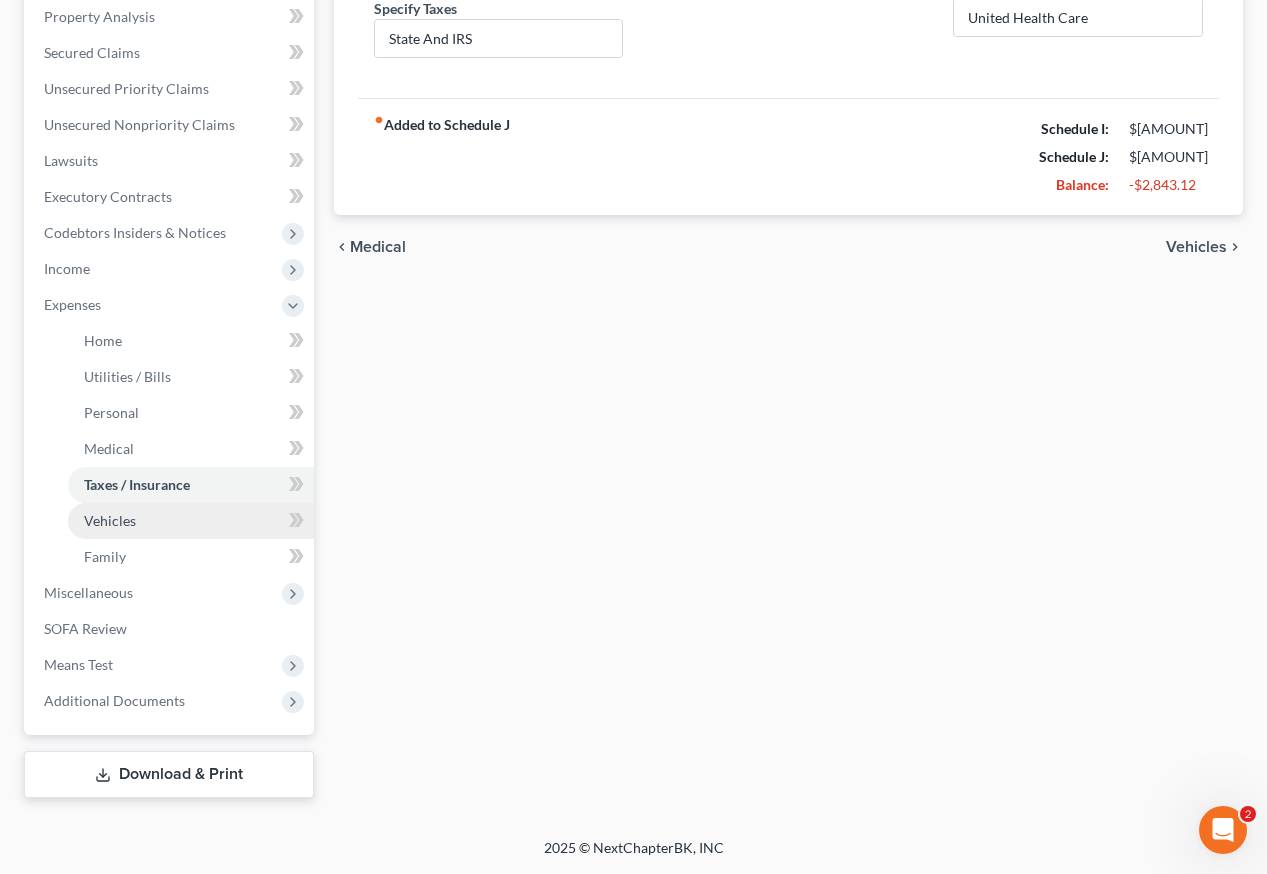 click on "Vehicles" at bounding box center [110, 520] 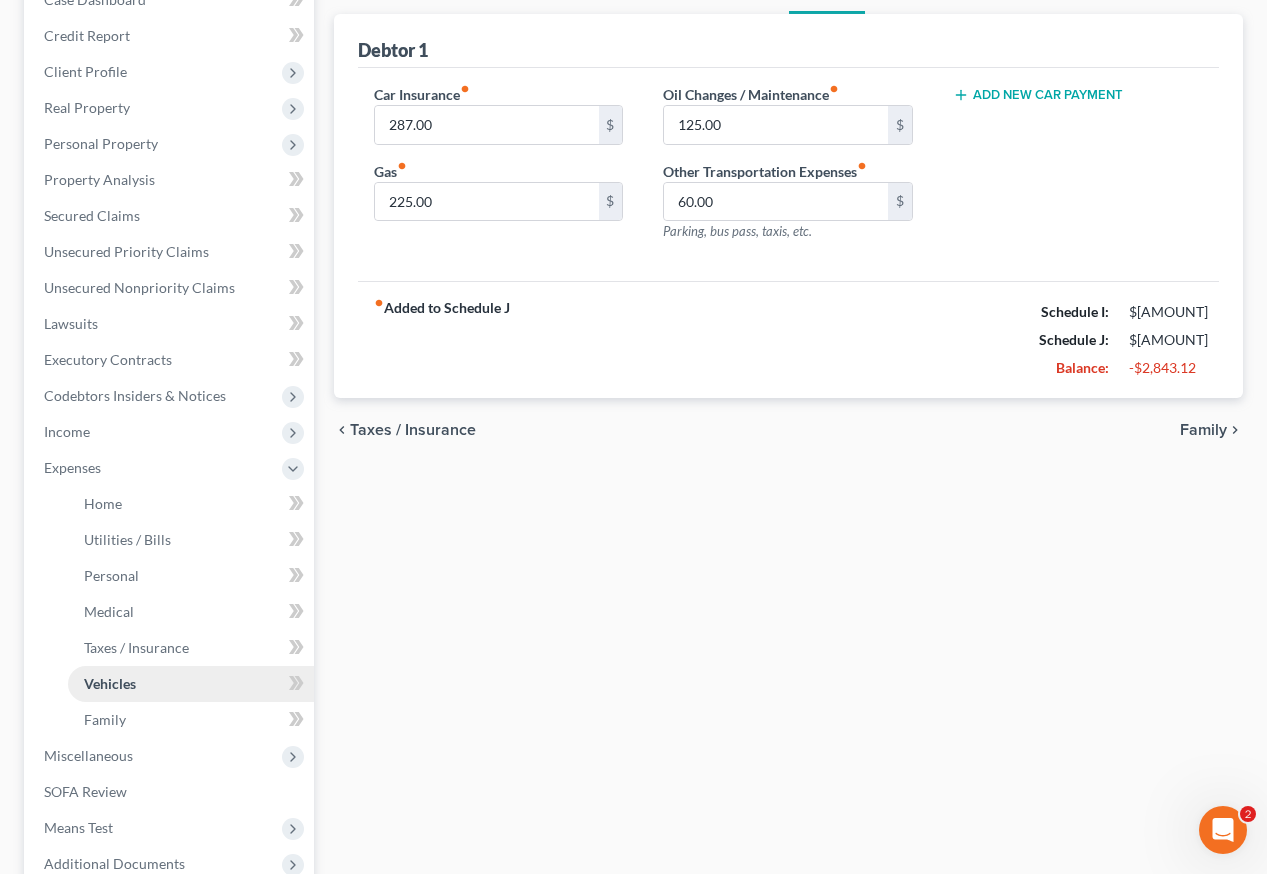 scroll, scrollTop: 300, scrollLeft: 0, axis: vertical 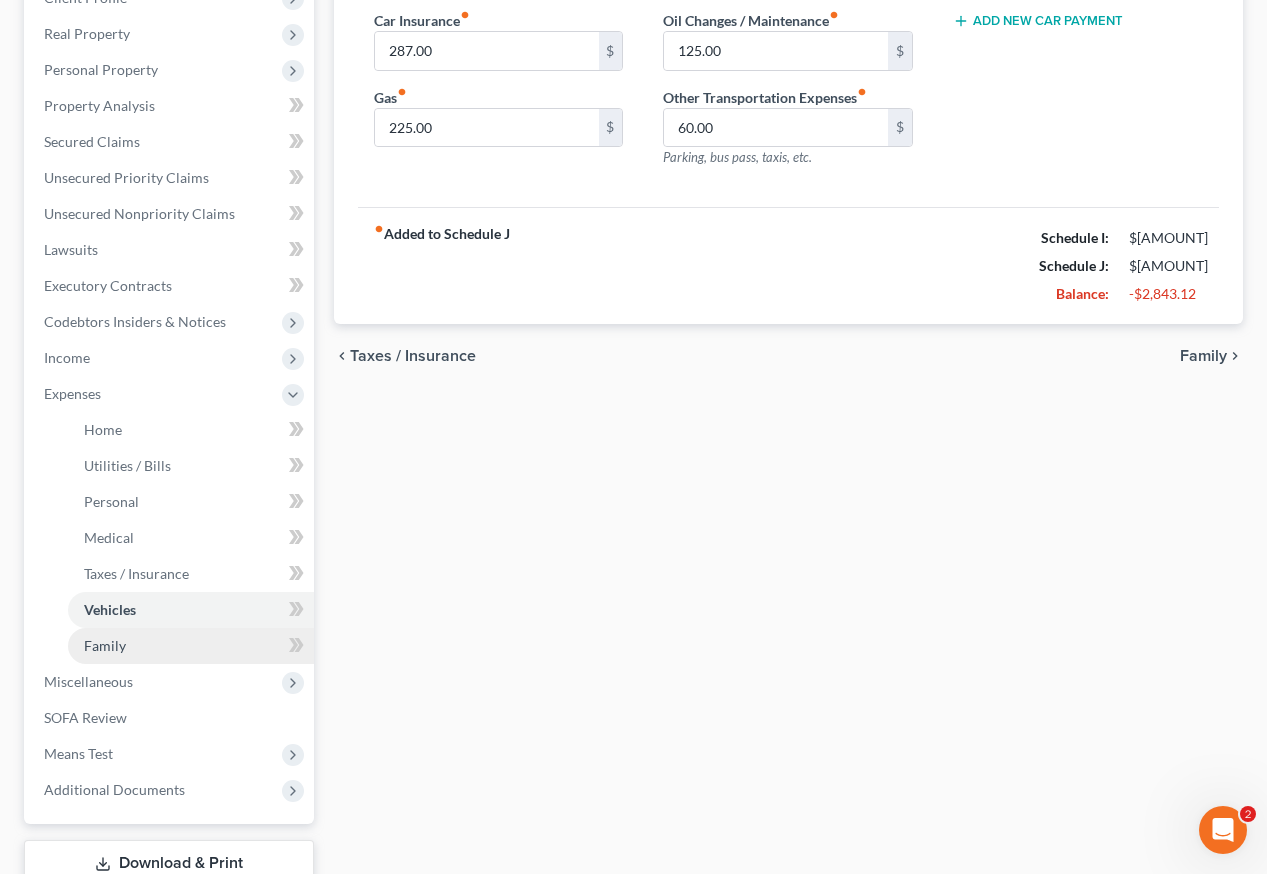 click on "Family" at bounding box center (191, 646) 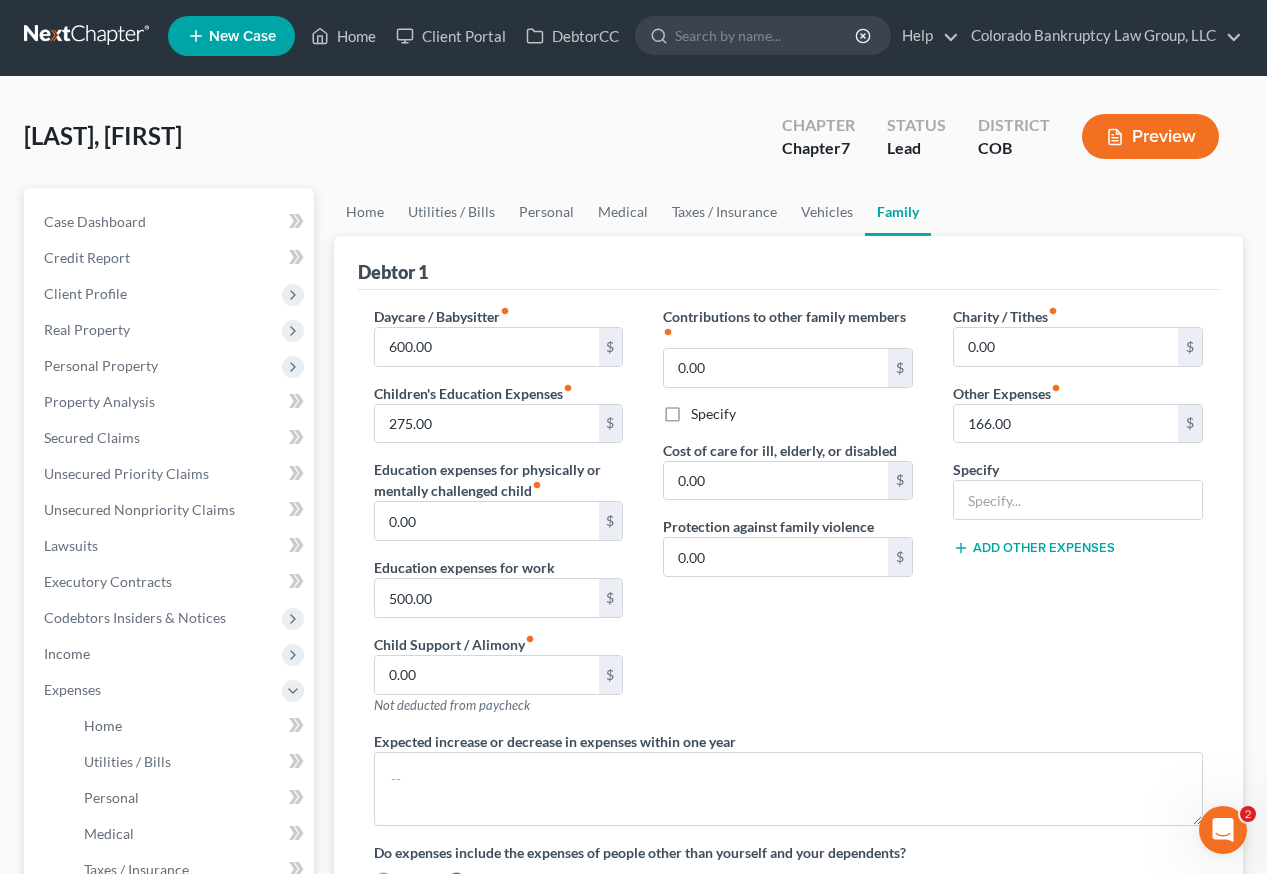 scroll, scrollTop: 0, scrollLeft: 0, axis: both 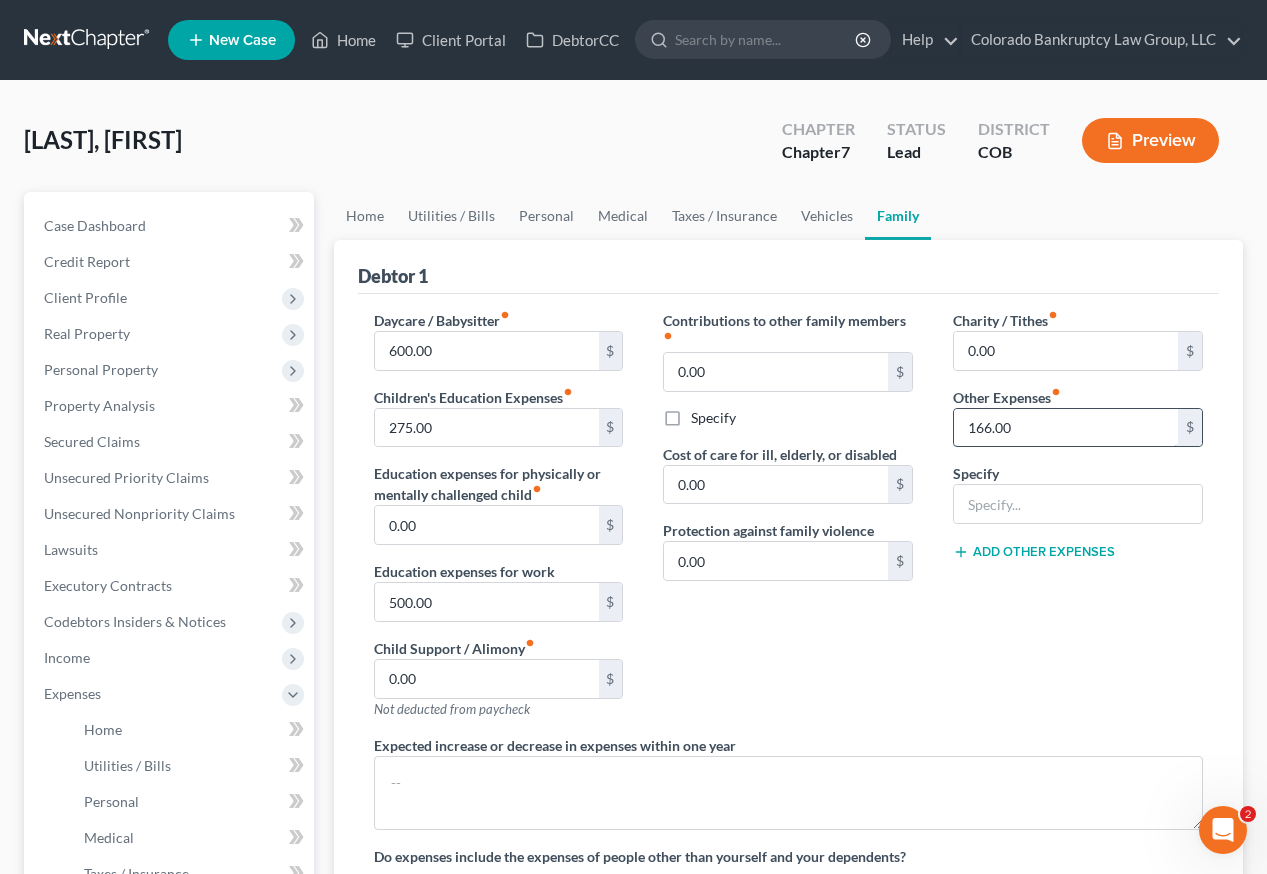 click on "166.00" at bounding box center [1066, 428] 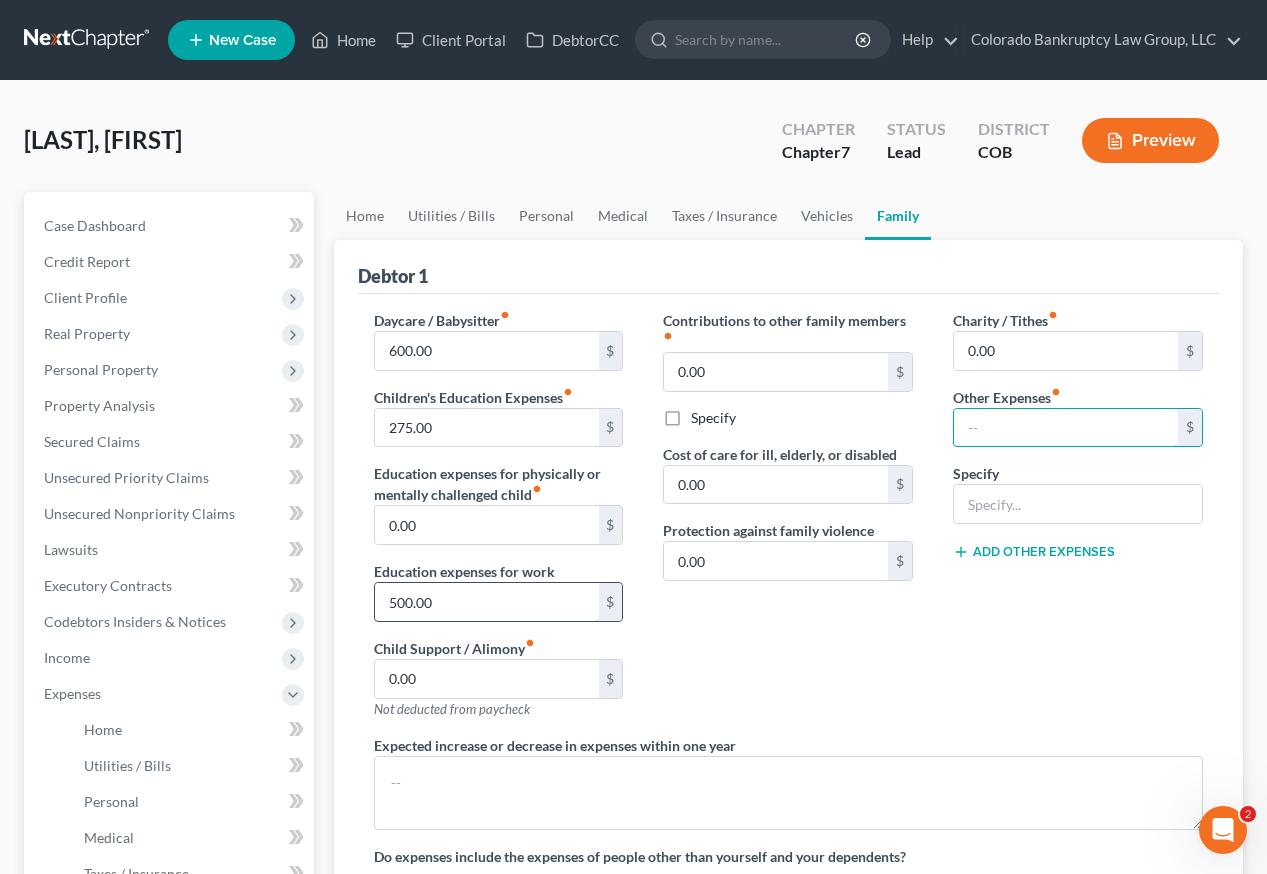 type 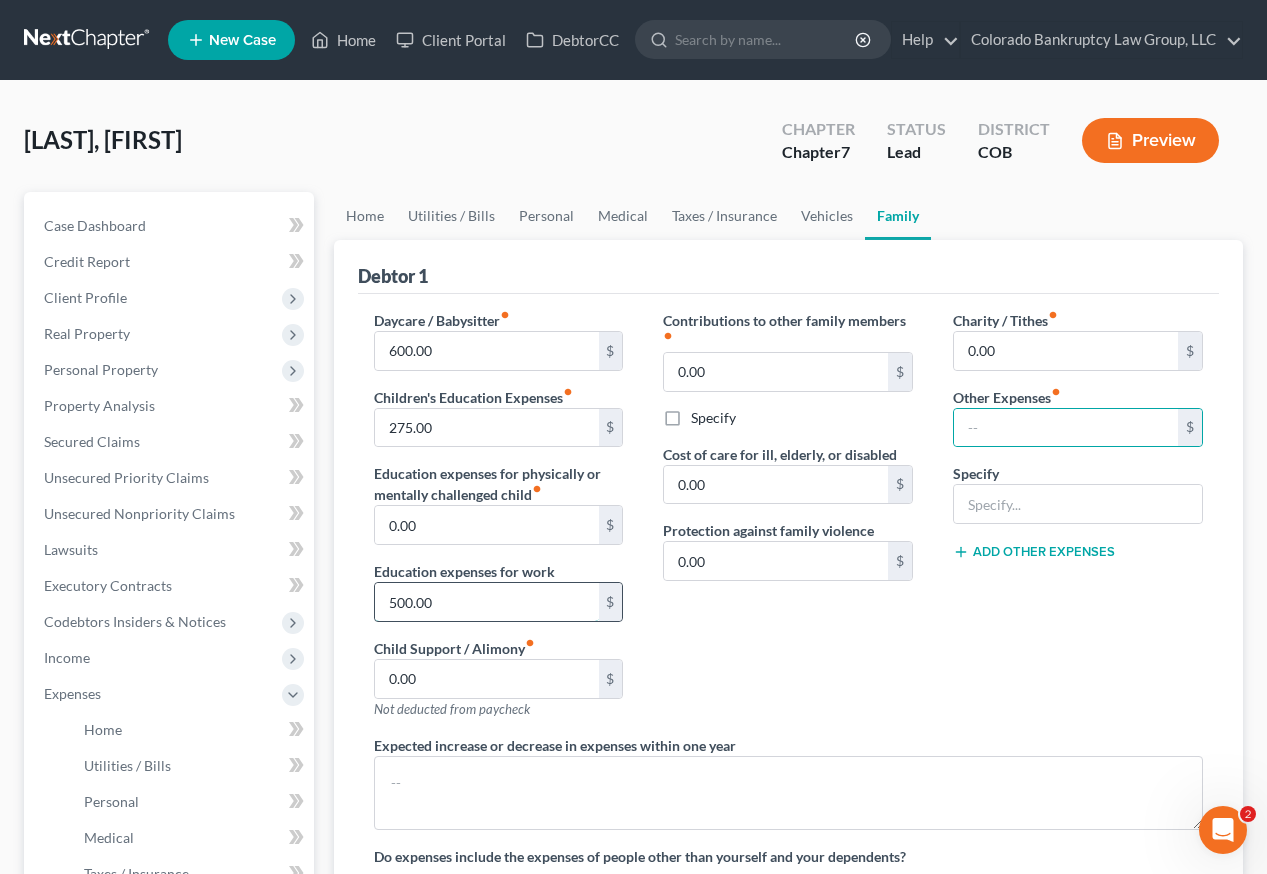 click on "500.00" at bounding box center (487, 602) 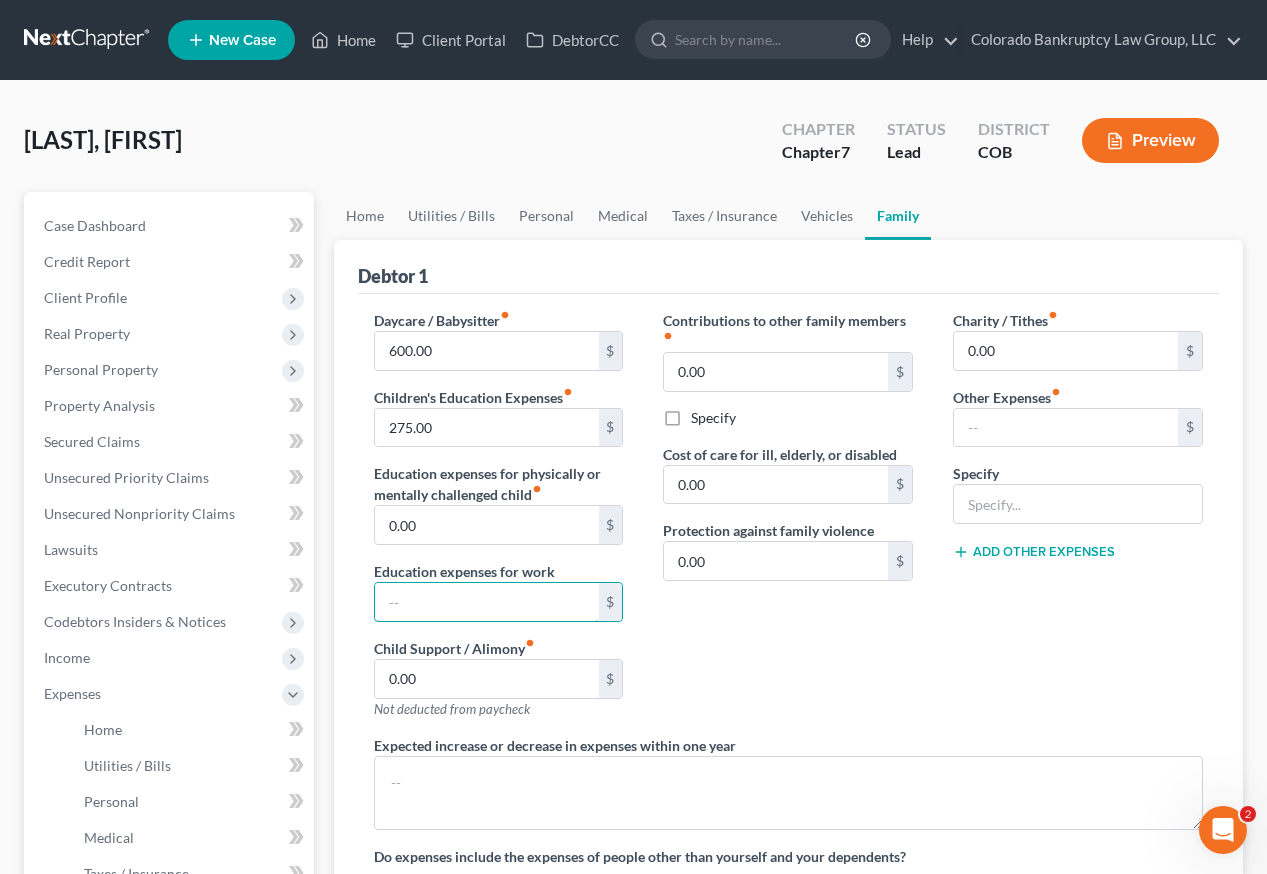 type 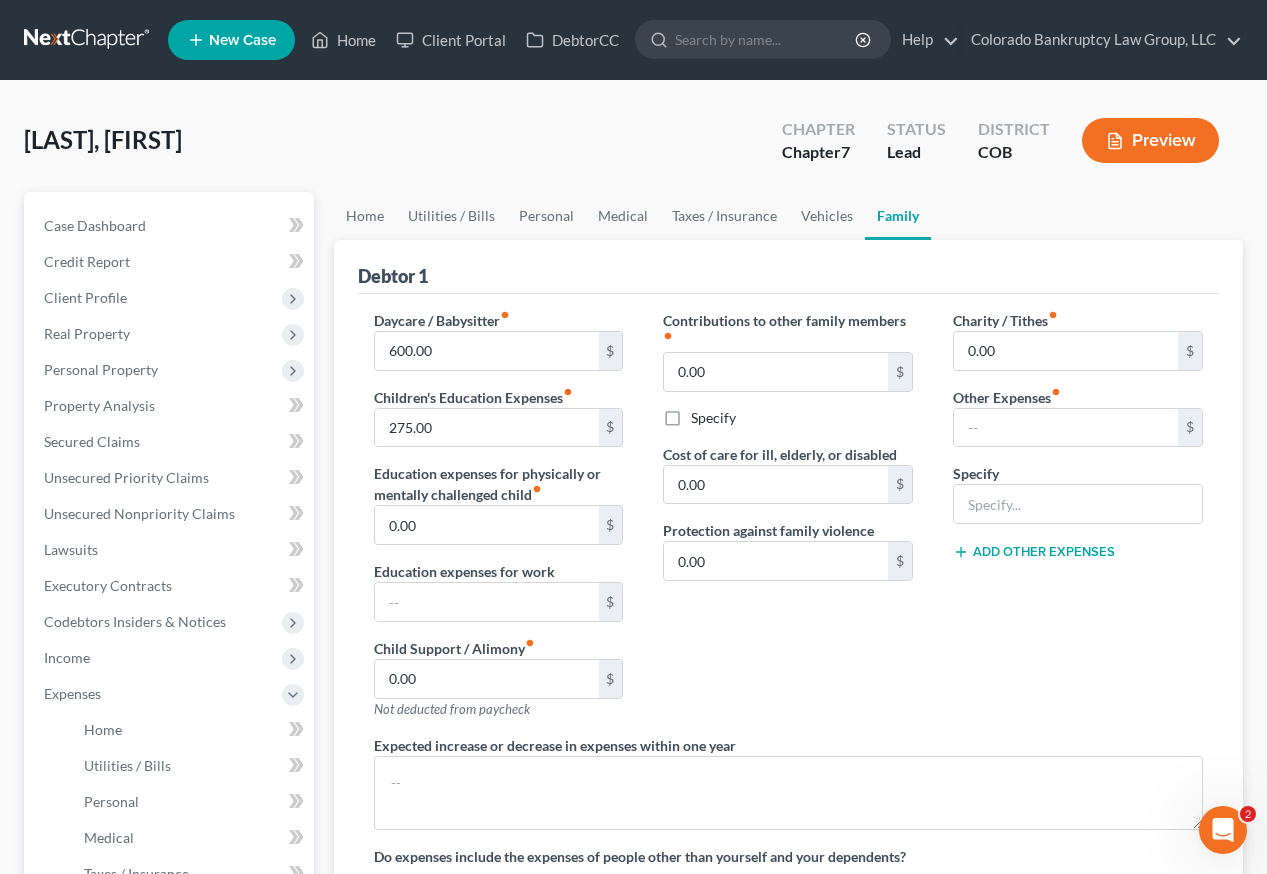 click on "Contributions to other family members  fiber_manual_record 0.00 $ Specify Cost of care for ill, elderly, or disabled 0.00 $ Protection against family violence 0.00 $" at bounding box center [788, 522] 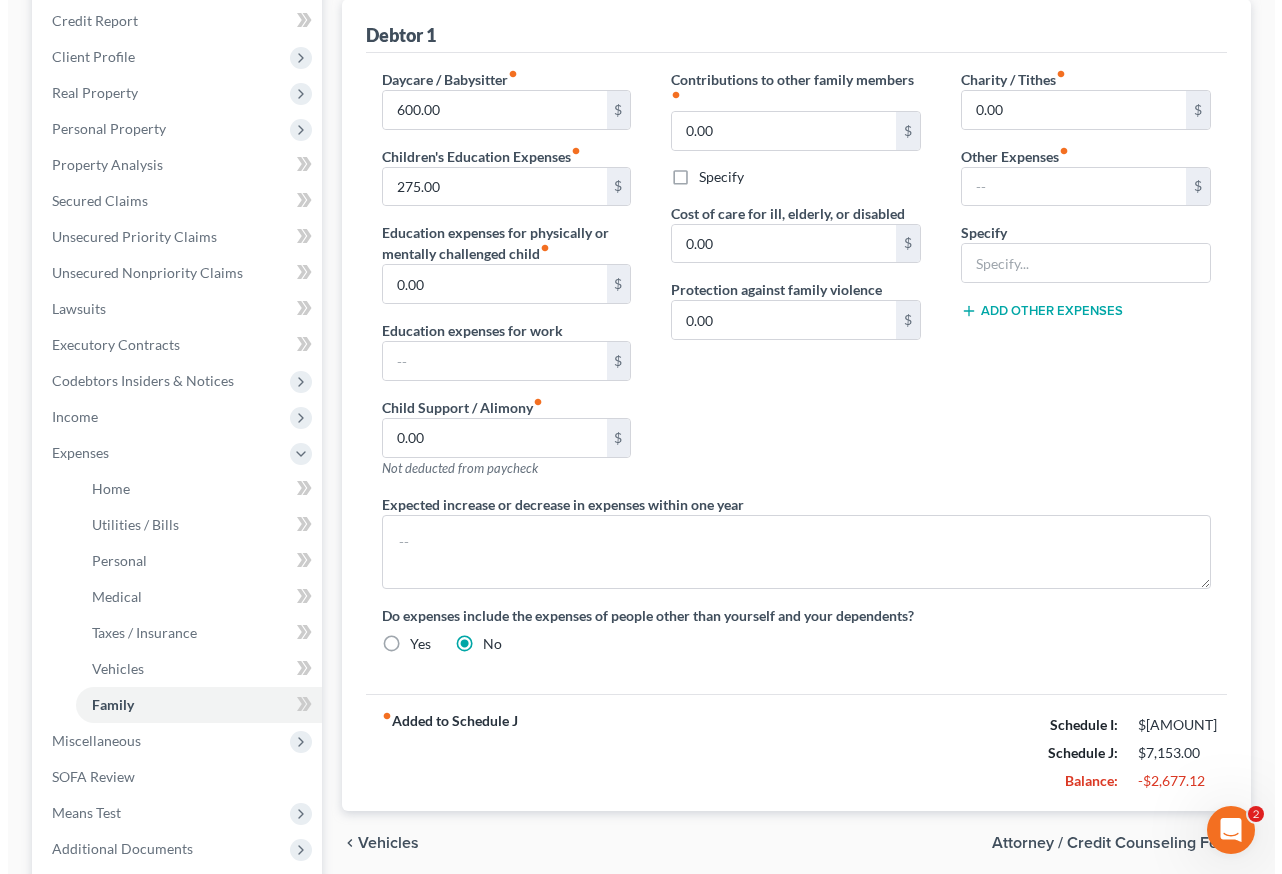 scroll, scrollTop: 189, scrollLeft: 0, axis: vertical 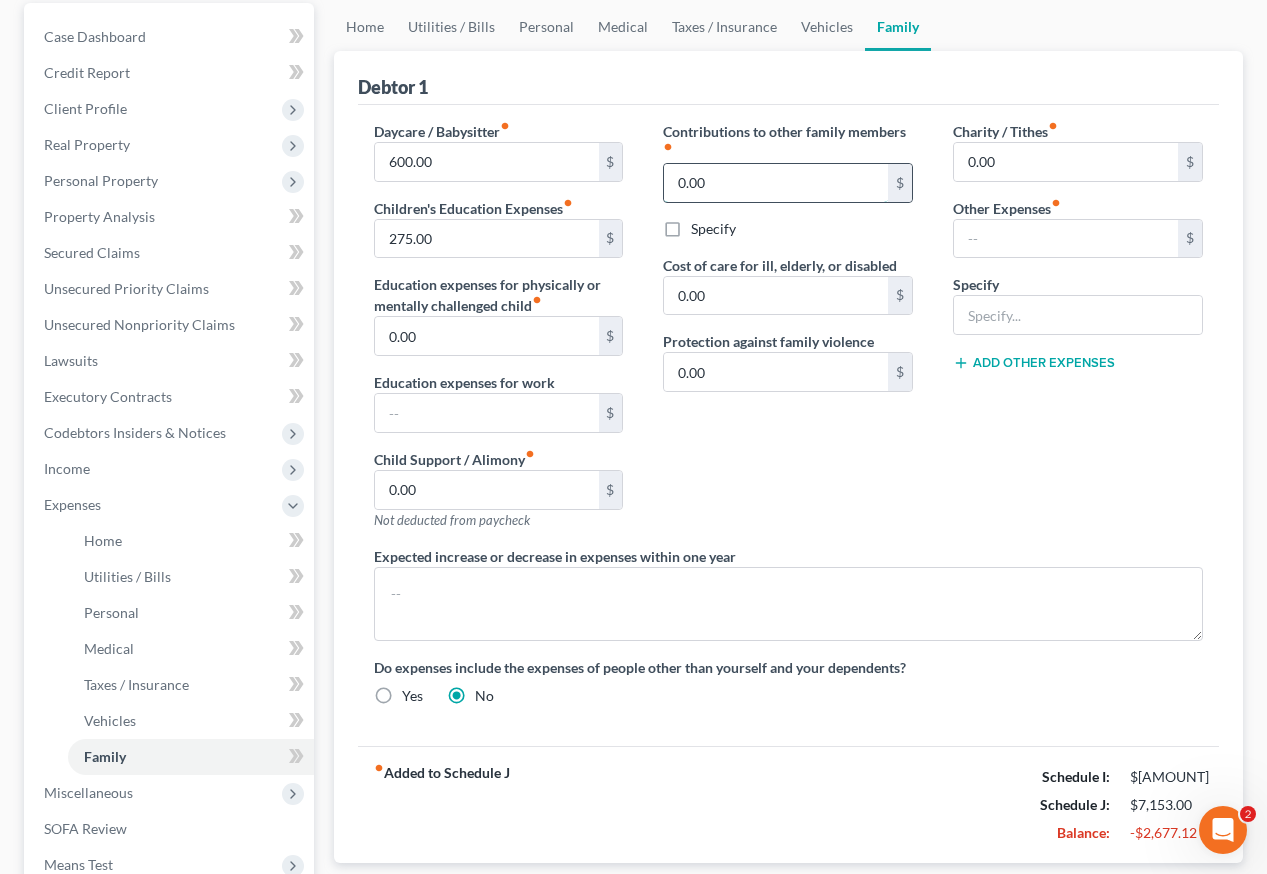 click on "0.00" at bounding box center [776, 183] 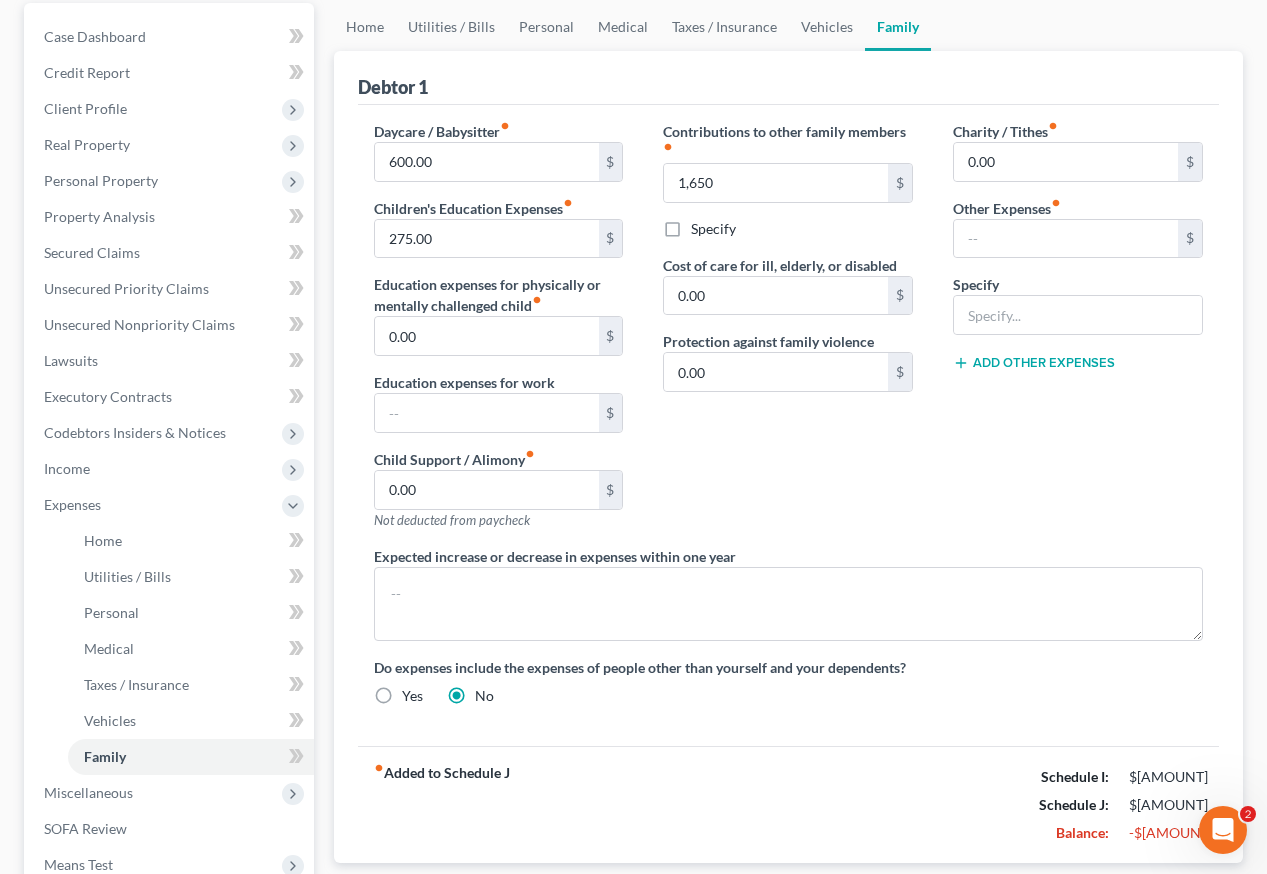click on "Charity / Tithes  fiber_manual_record 0.00 $ Other Expenses  fiber_manual_record $ Specify Add Other Expenses" at bounding box center [1078, 333] 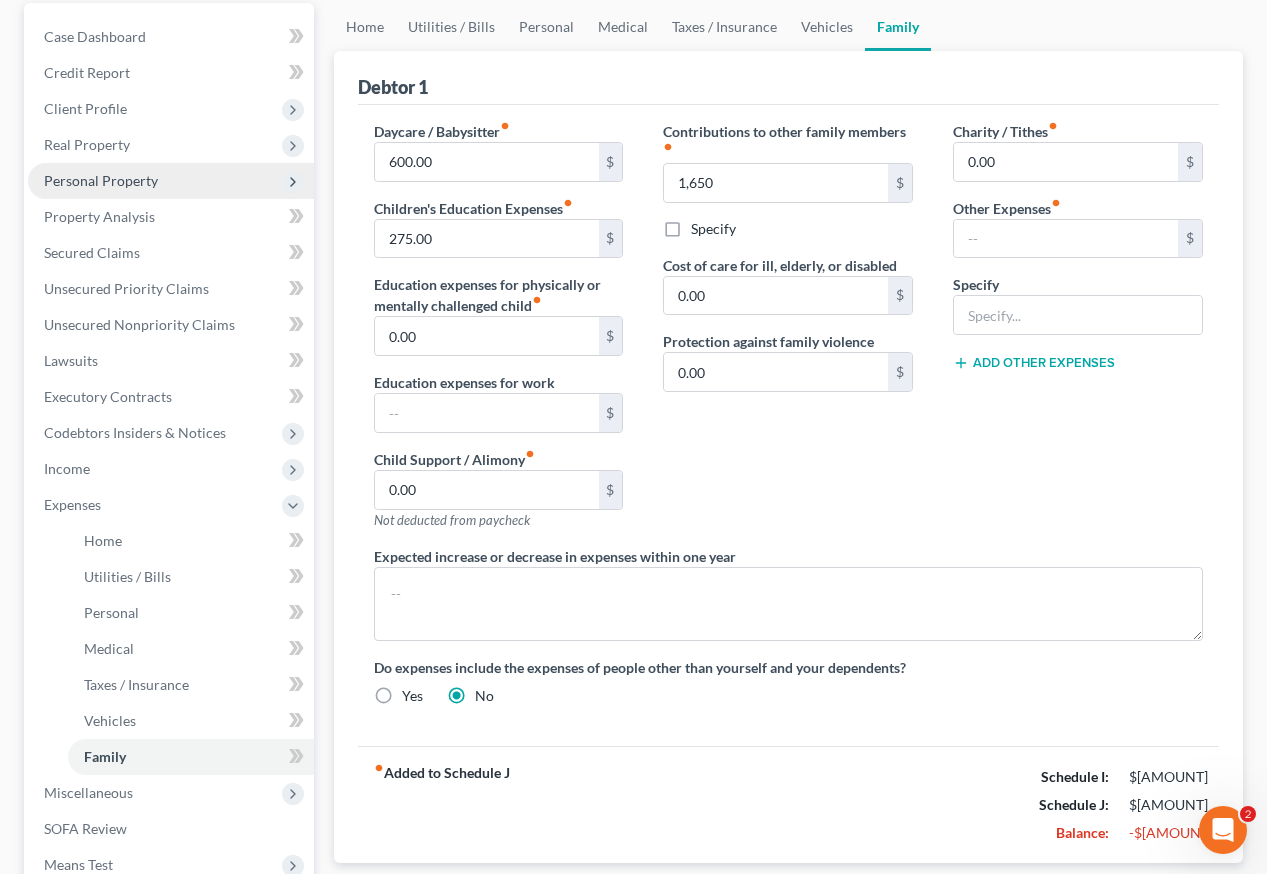click on "Personal Property" at bounding box center (101, 180) 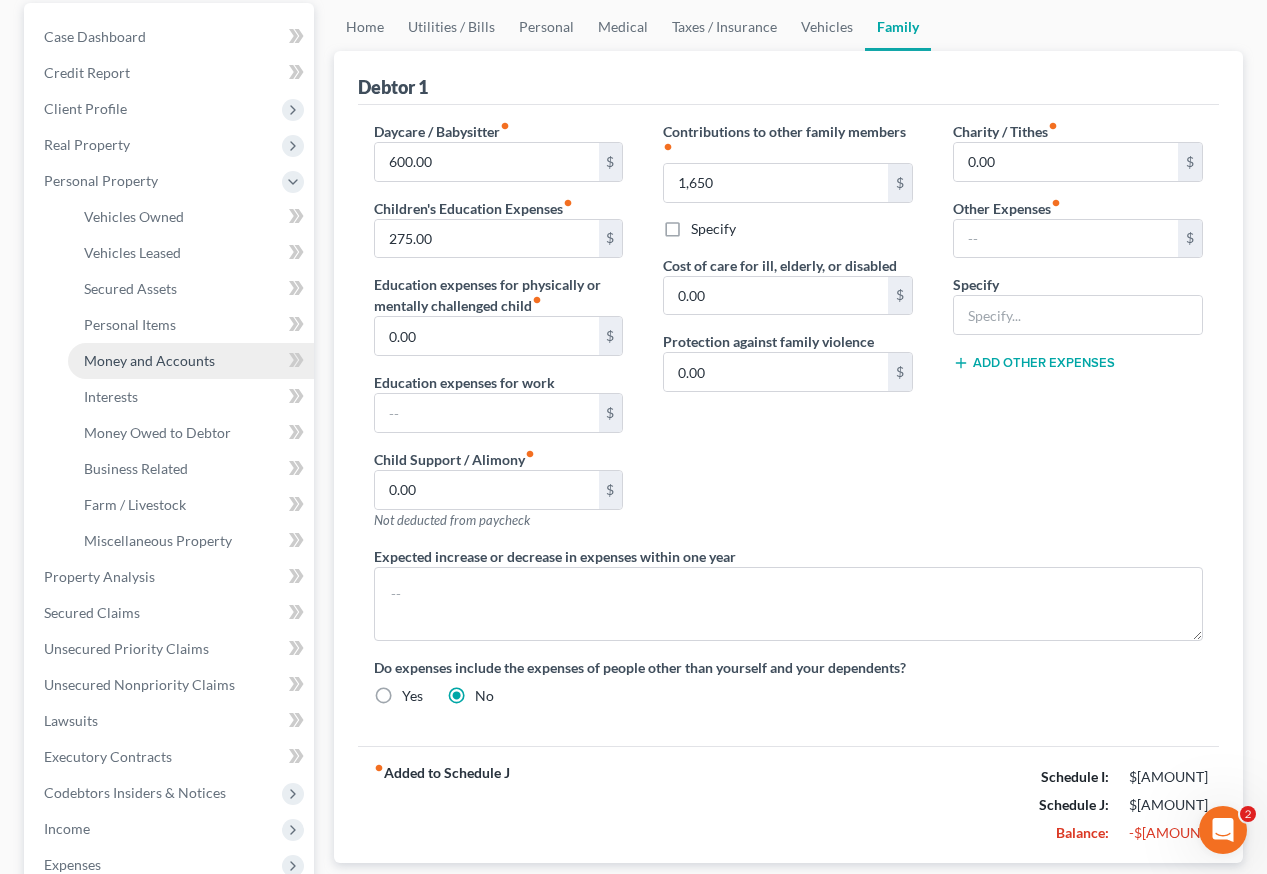 click on "Money and Accounts" at bounding box center [191, 361] 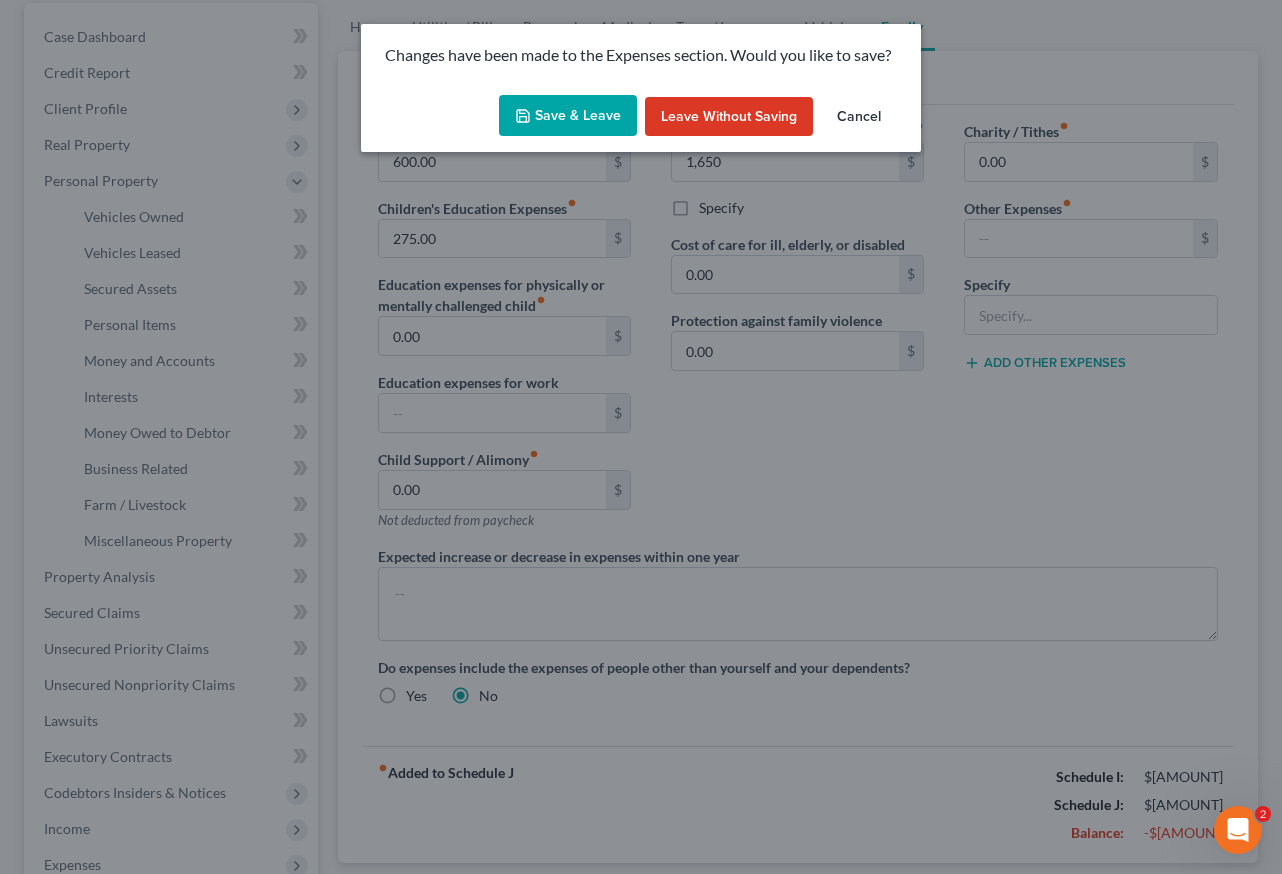 click on "Save & Leave" at bounding box center (568, 116) 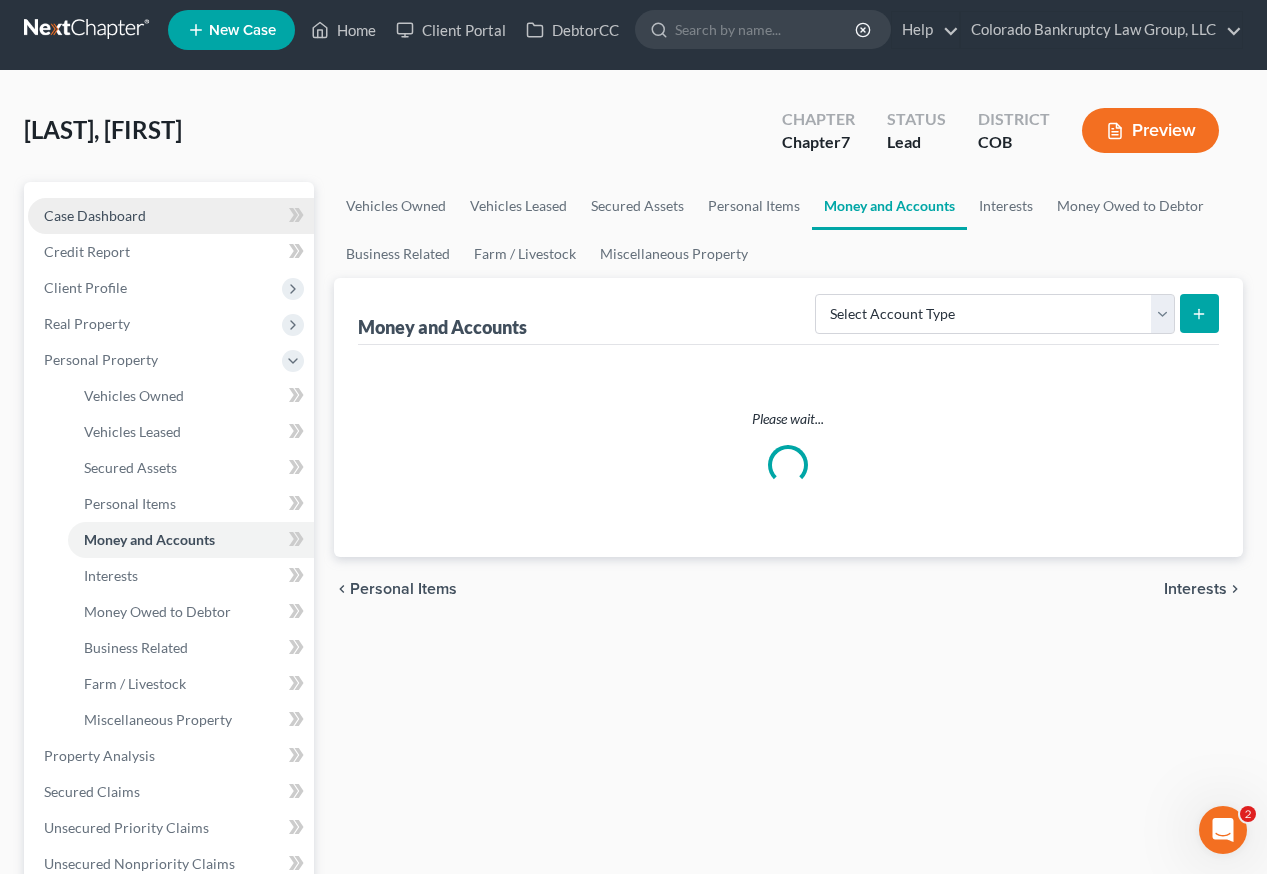 scroll, scrollTop: 0, scrollLeft: 0, axis: both 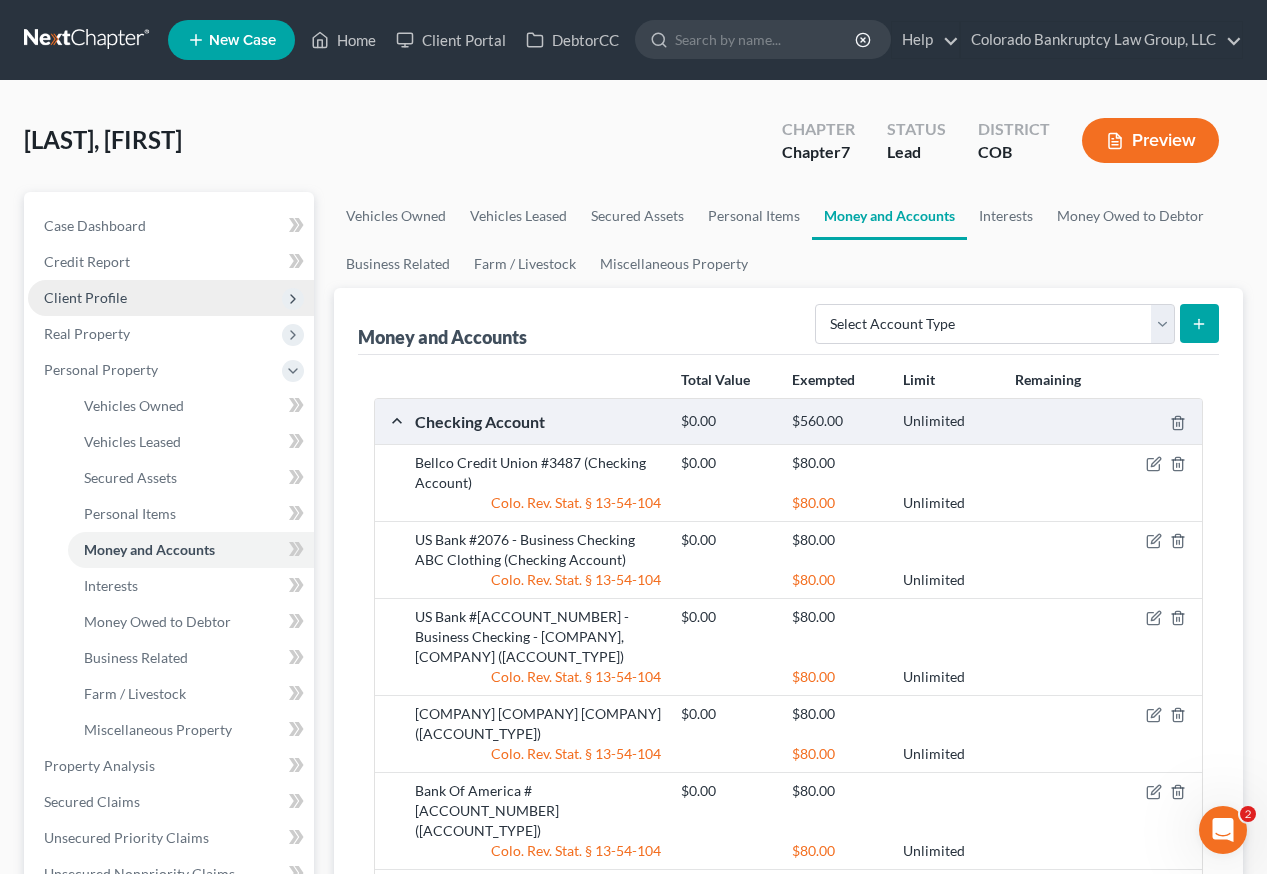 click on "Client Profile" at bounding box center (171, 298) 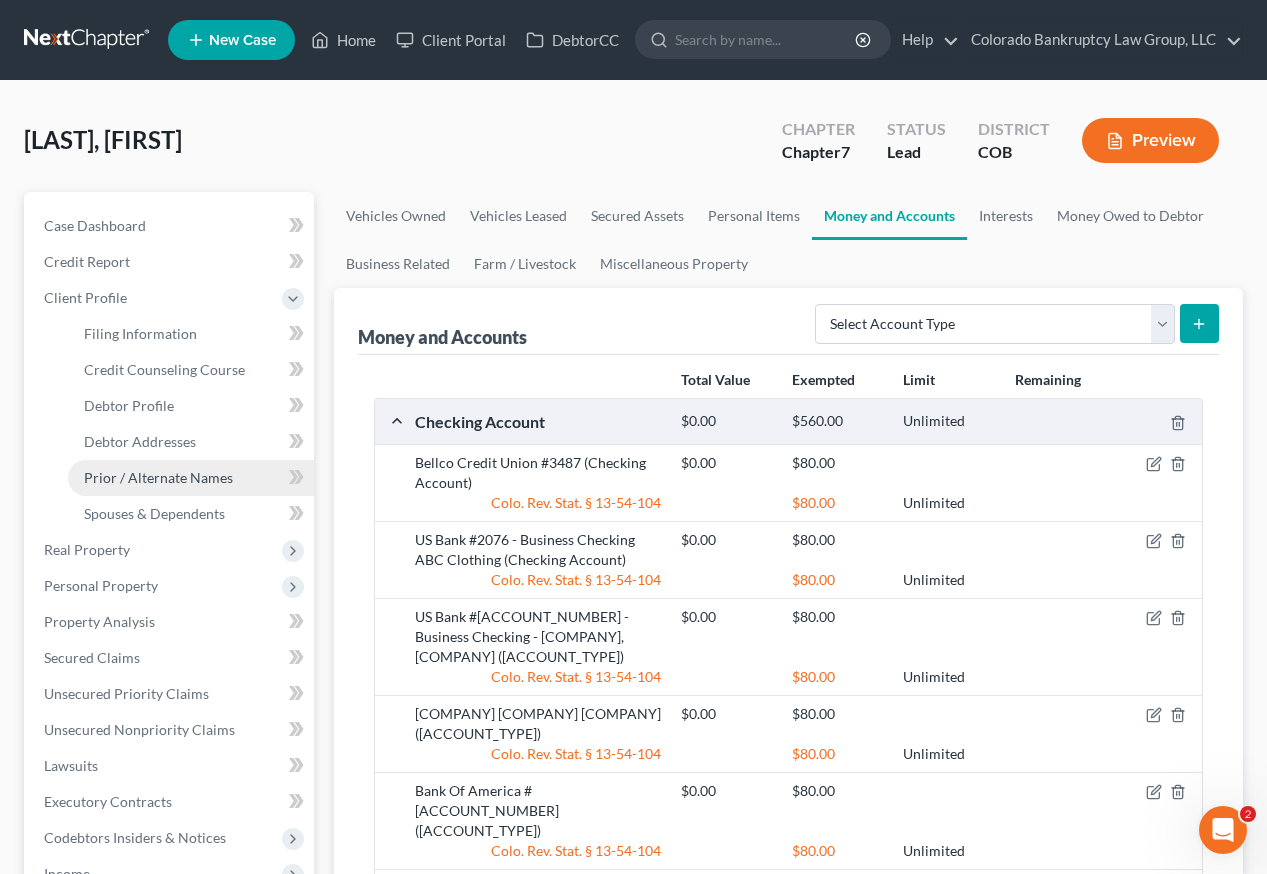 click on "Prior / Alternate Names" at bounding box center [158, 477] 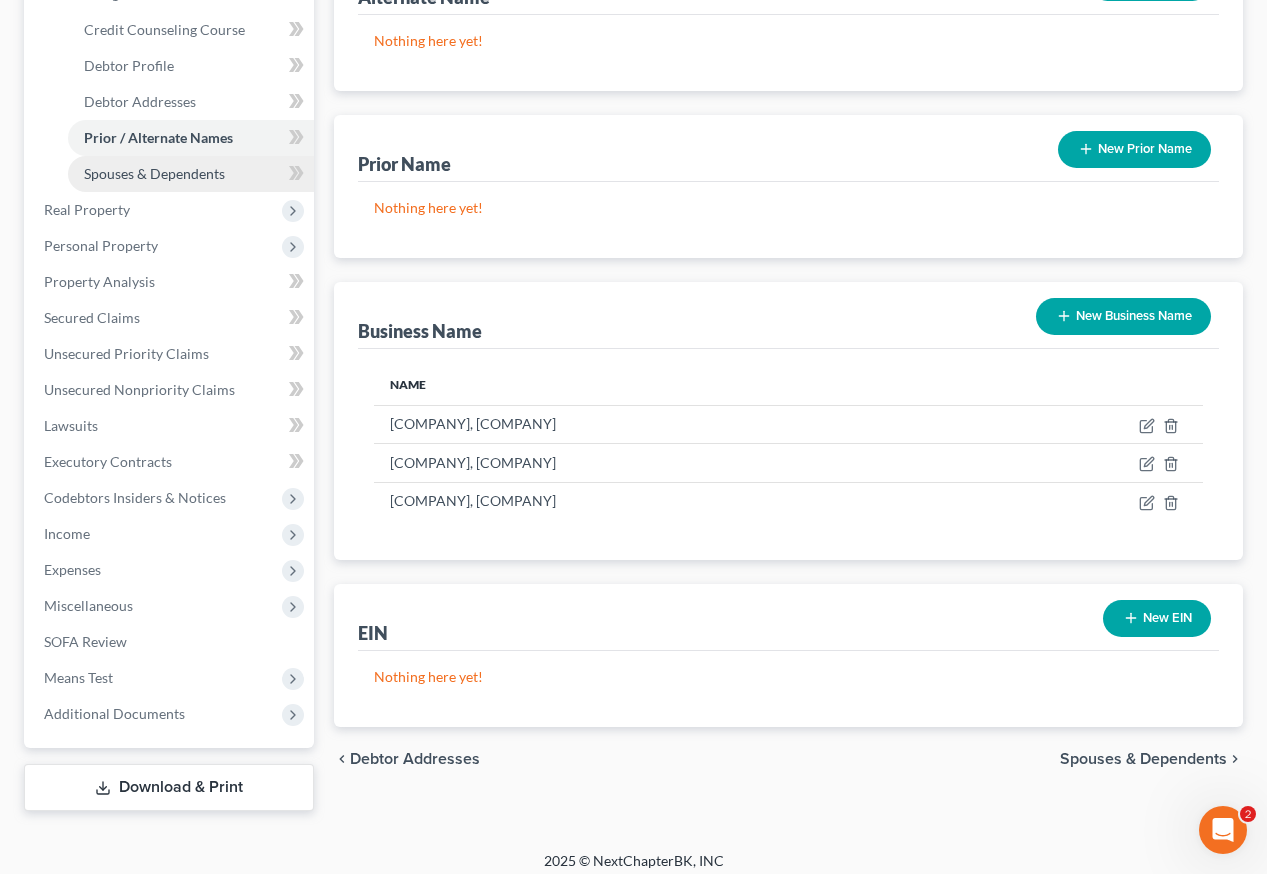 scroll, scrollTop: 353, scrollLeft: 0, axis: vertical 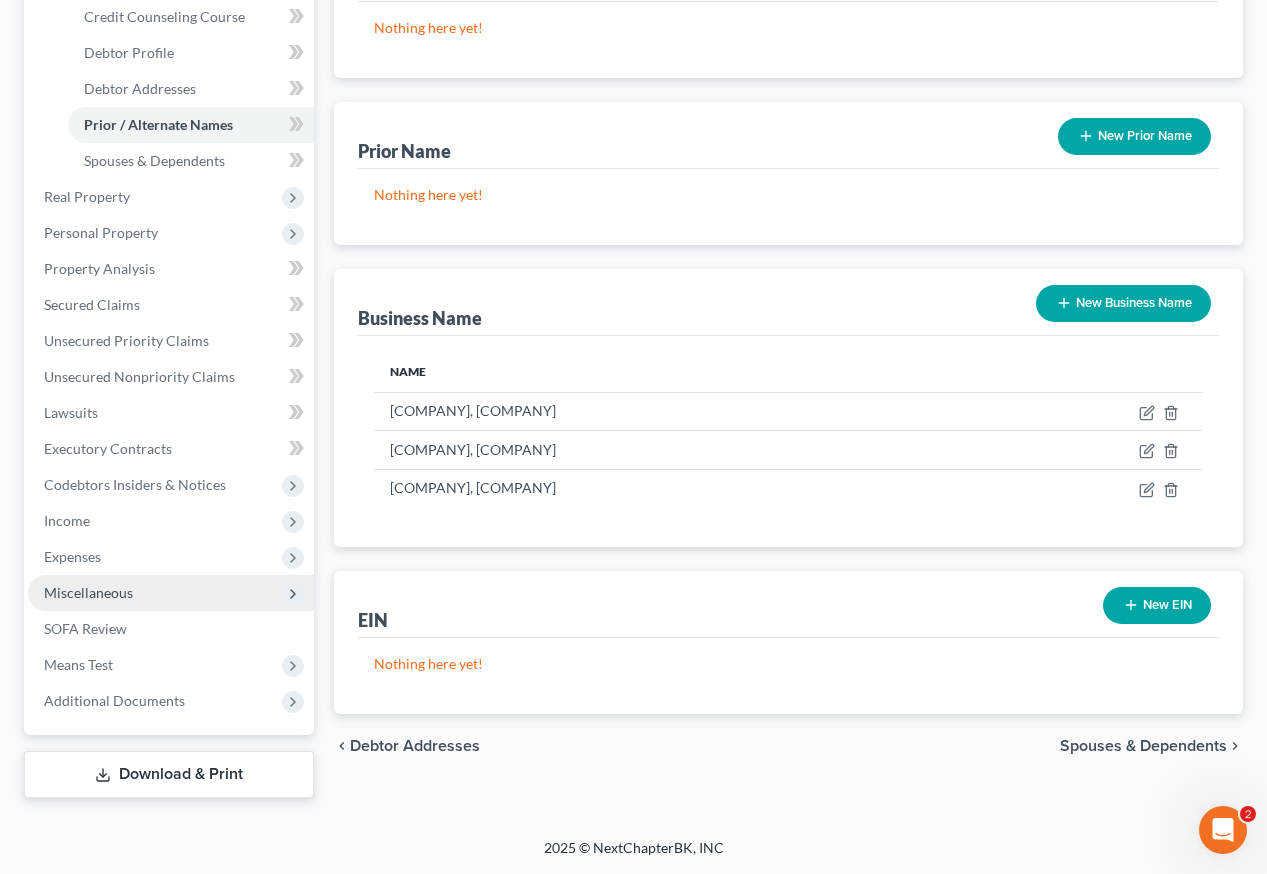 click on "Miscellaneous" at bounding box center [88, 592] 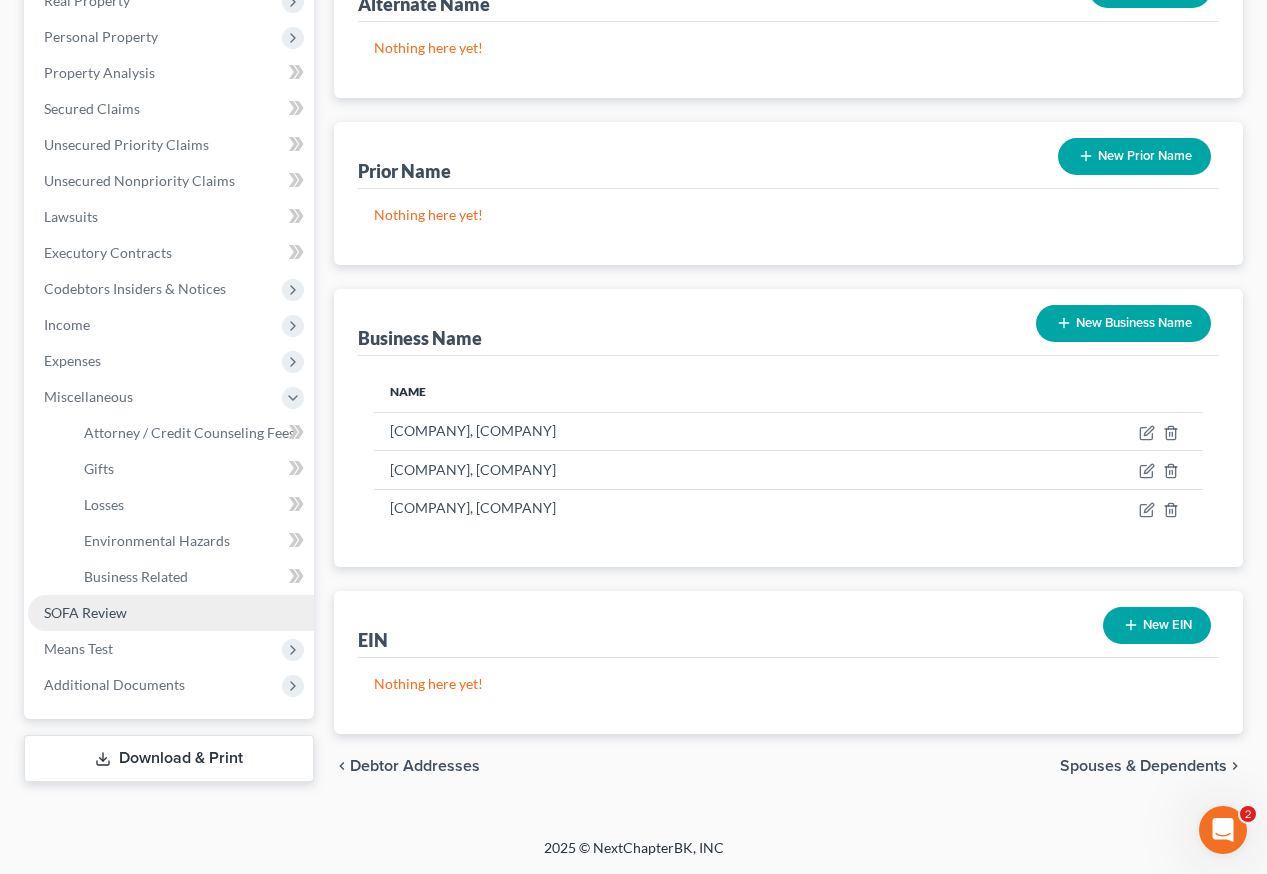 scroll, scrollTop: 317, scrollLeft: 0, axis: vertical 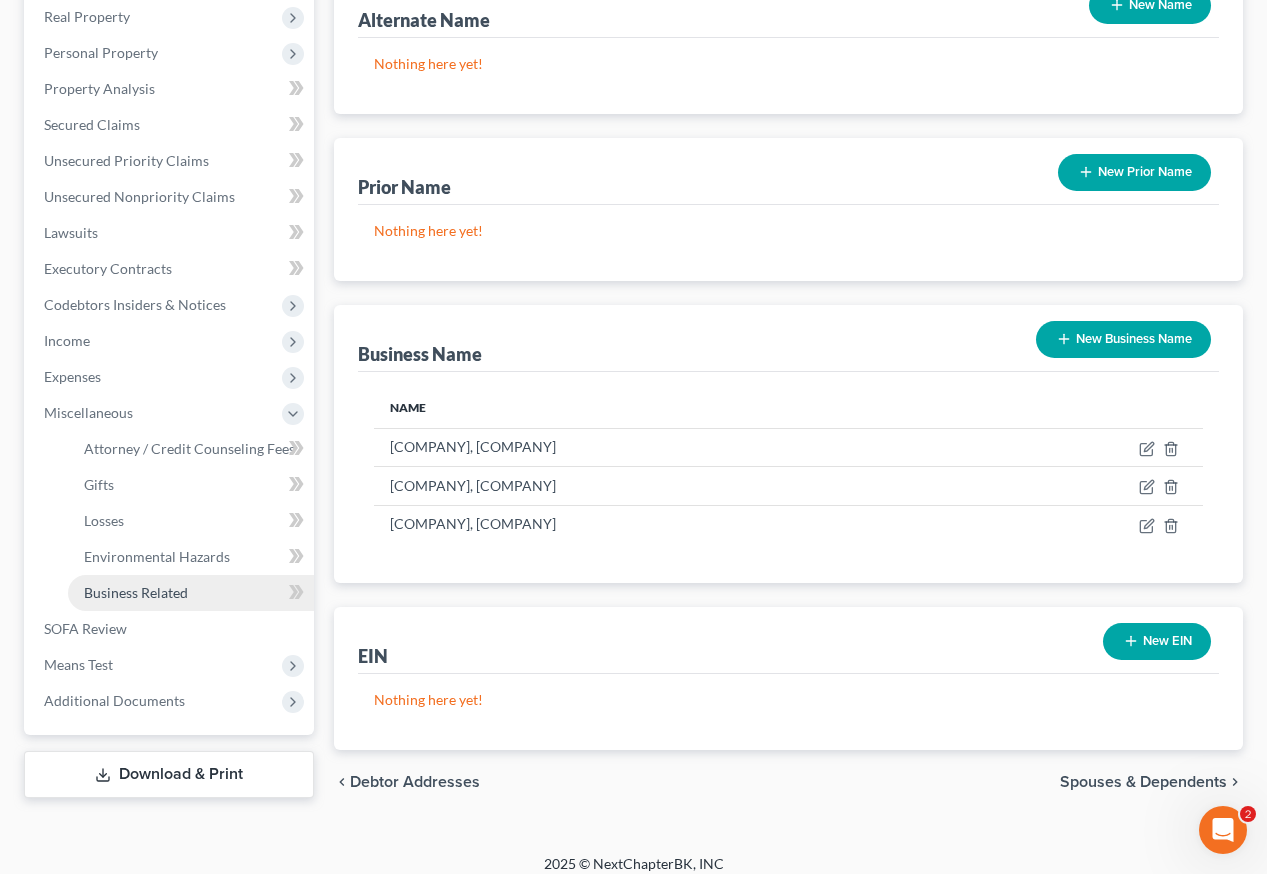 click on "Business Related" at bounding box center (136, 592) 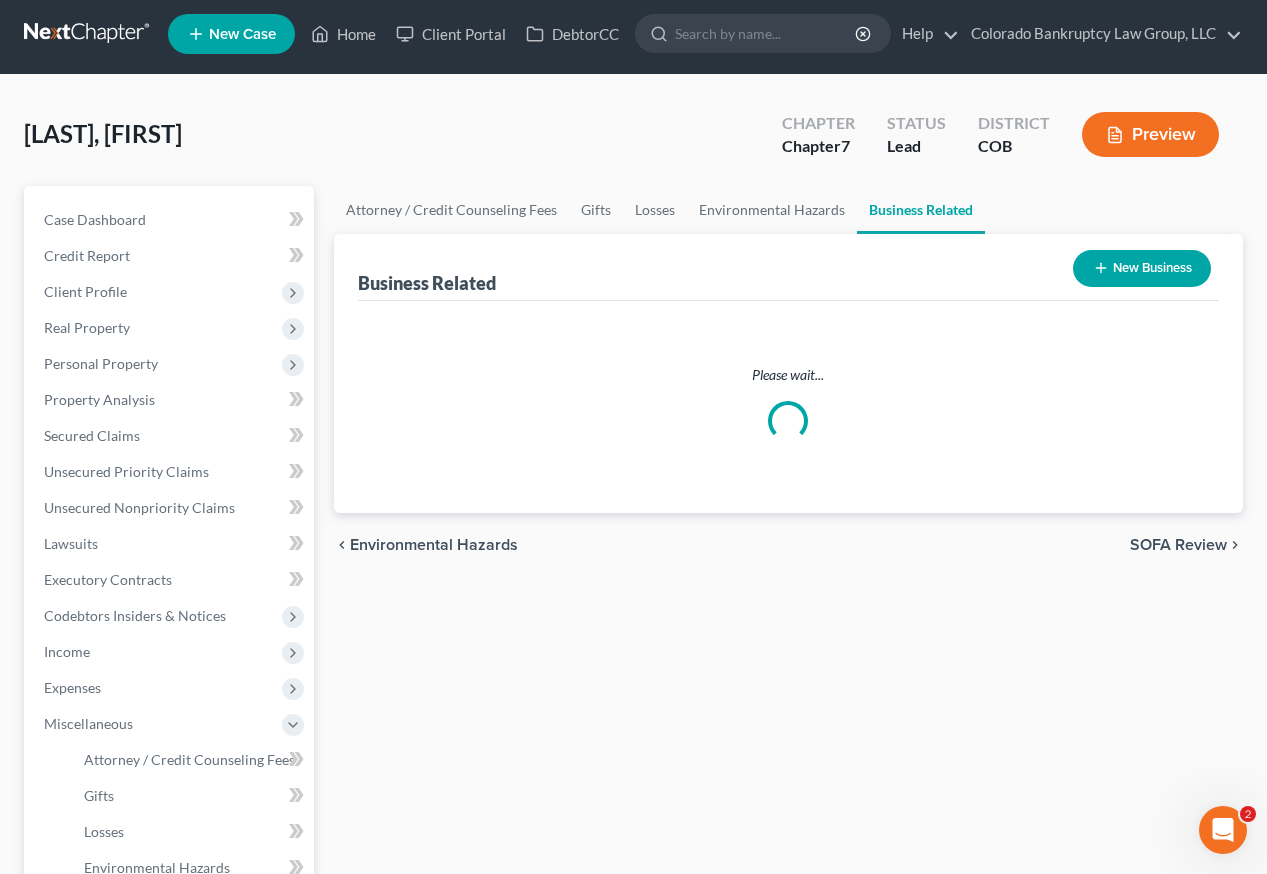 scroll, scrollTop: 0, scrollLeft: 0, axis: both 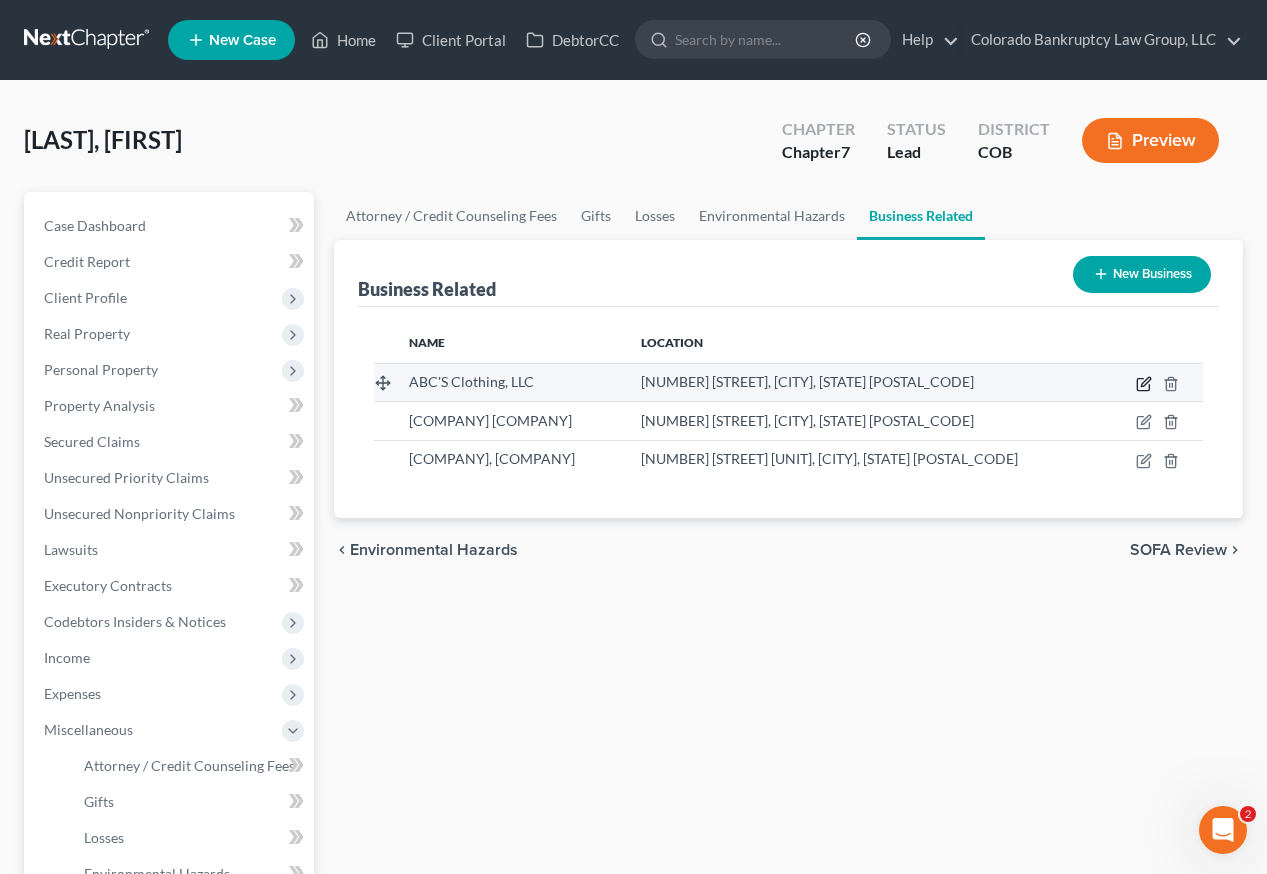 click 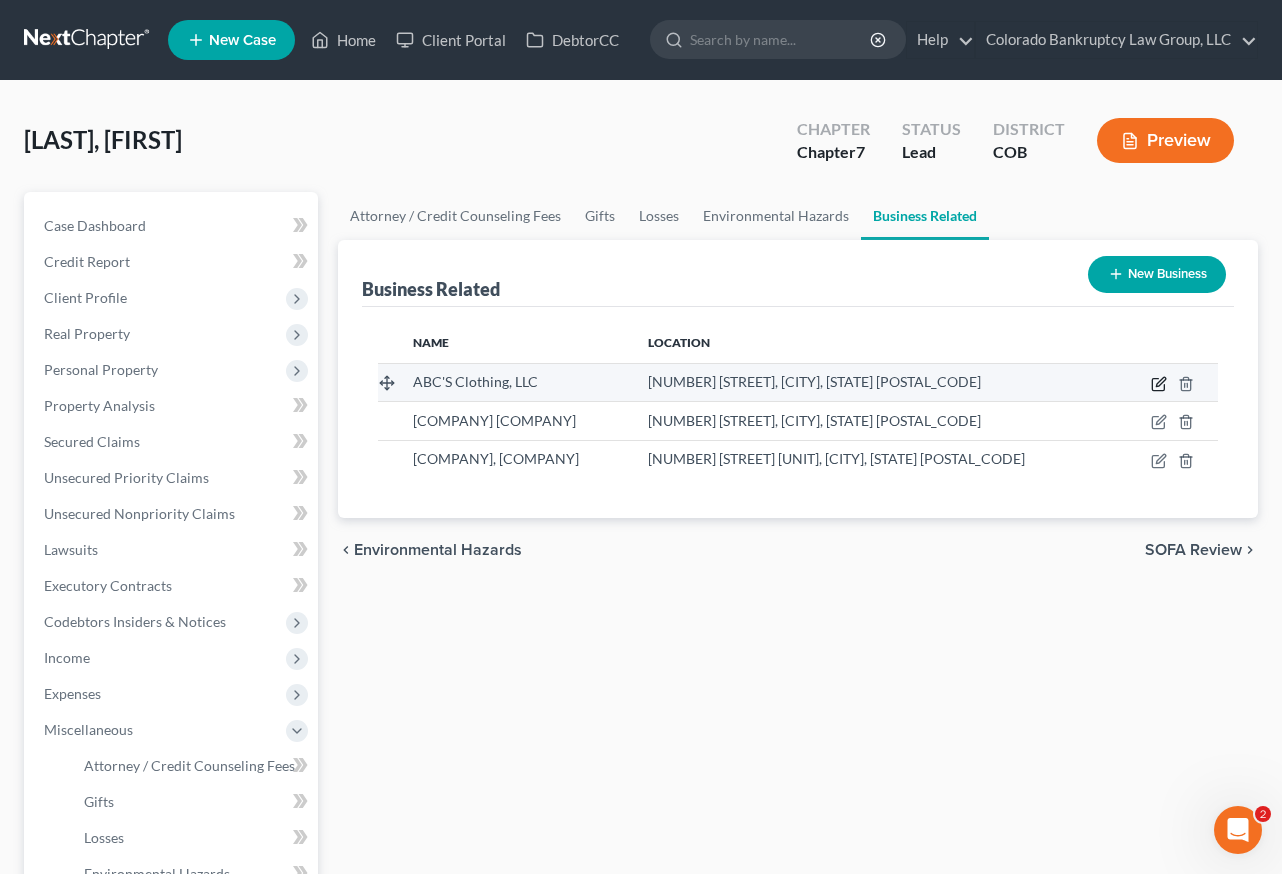 select on "member" 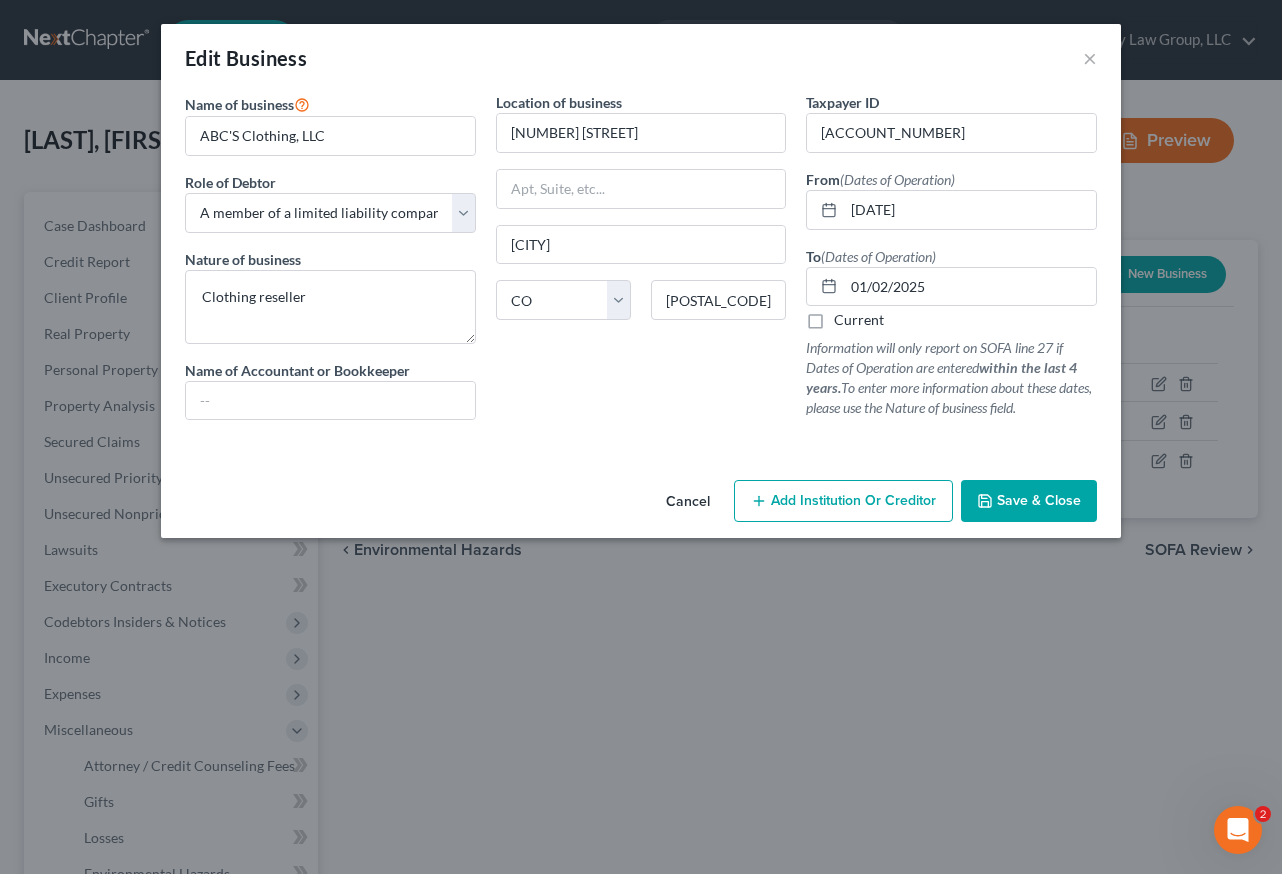 click on "Save & Close" at bounding box center [1039, 500] 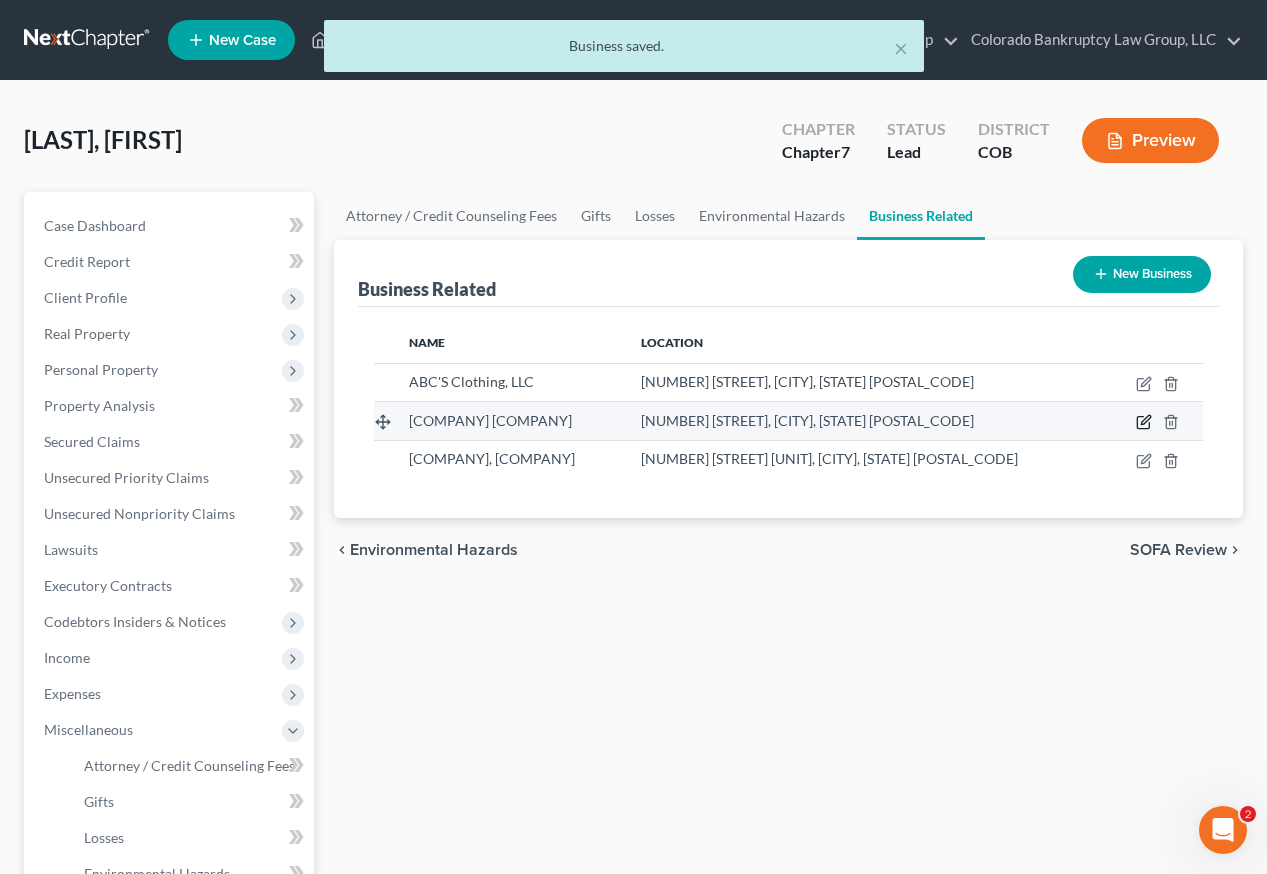 click 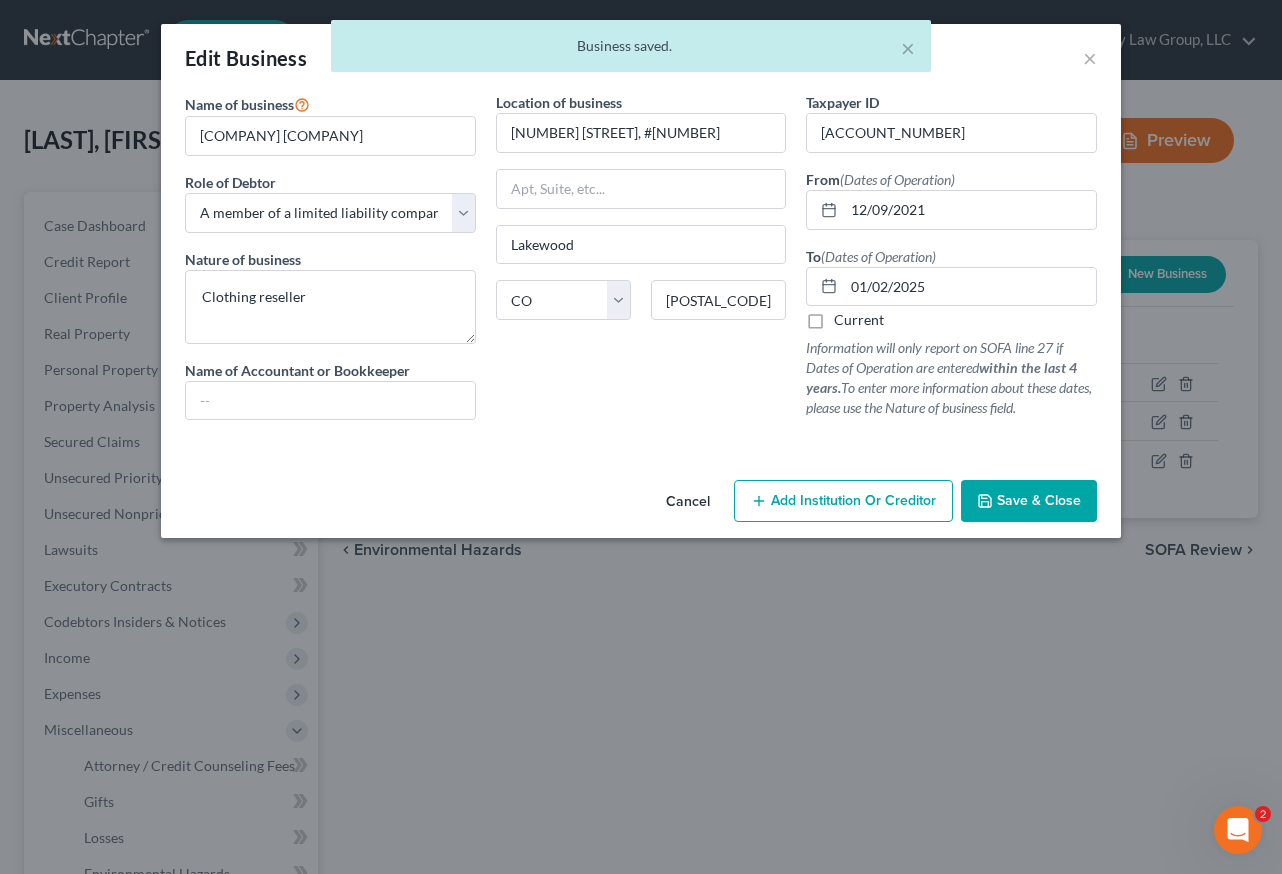 click on "Save & Close" at bounding box center [1039, 500] 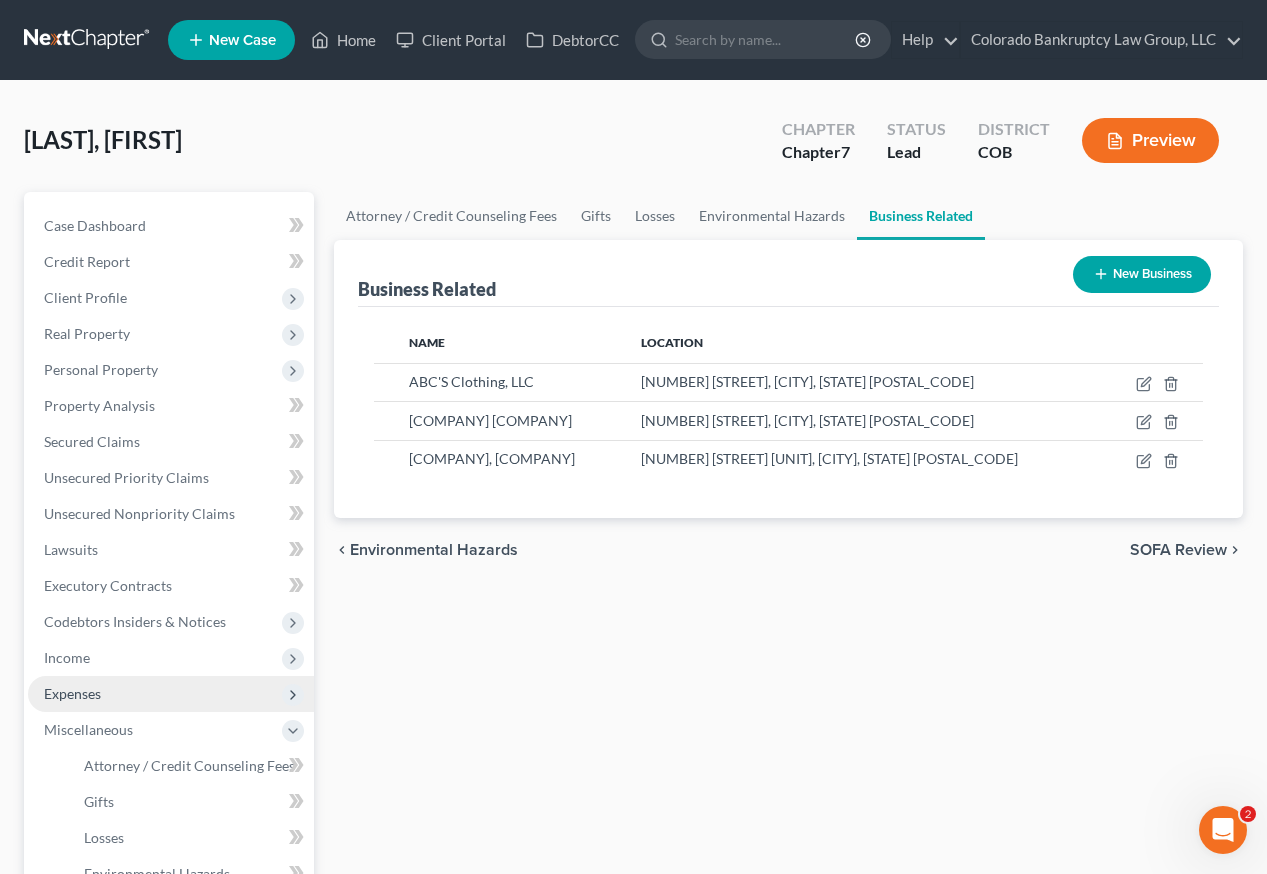 click on "Expenses" at bounding box center [72, 693] 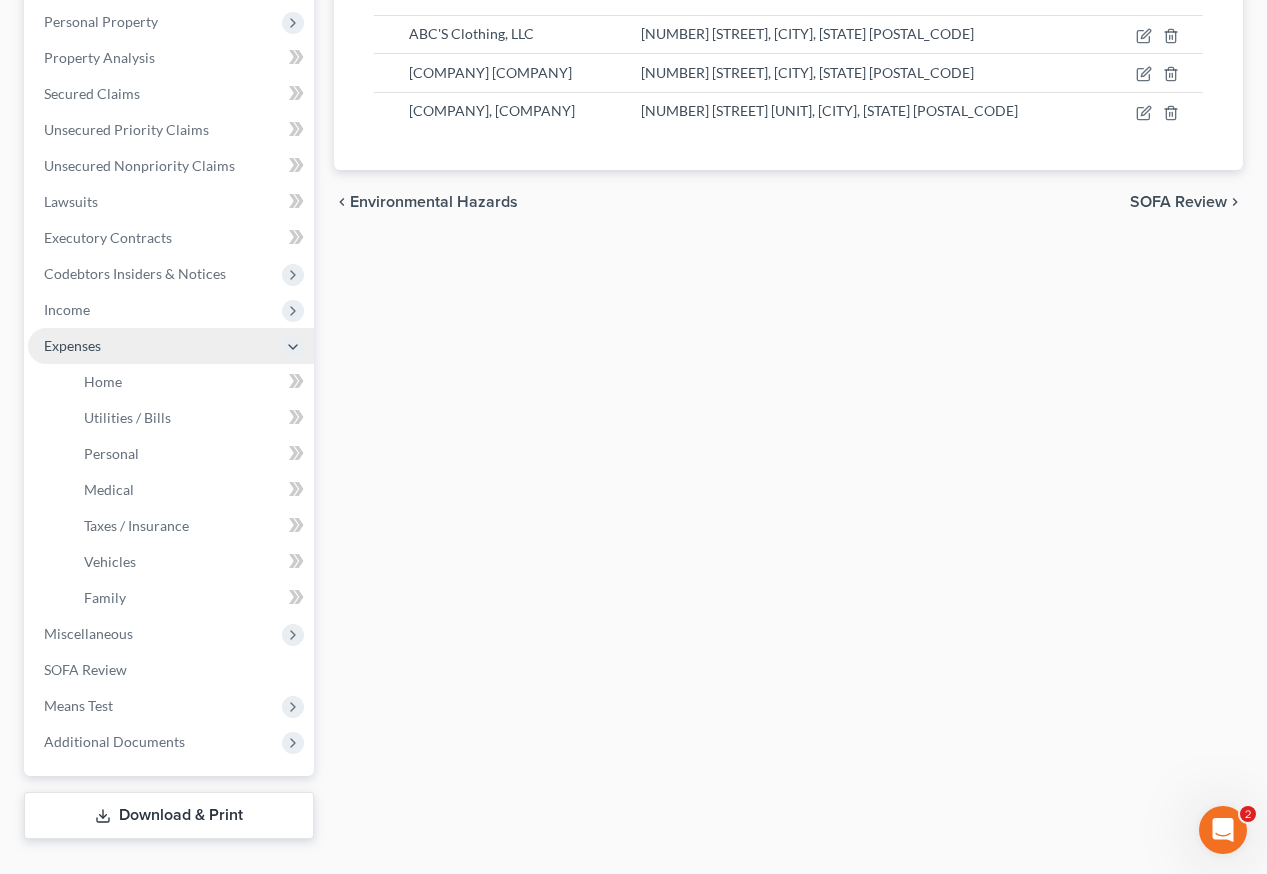 scroll, scrollTop: 389, scrollLeft: 0, axis: vertical 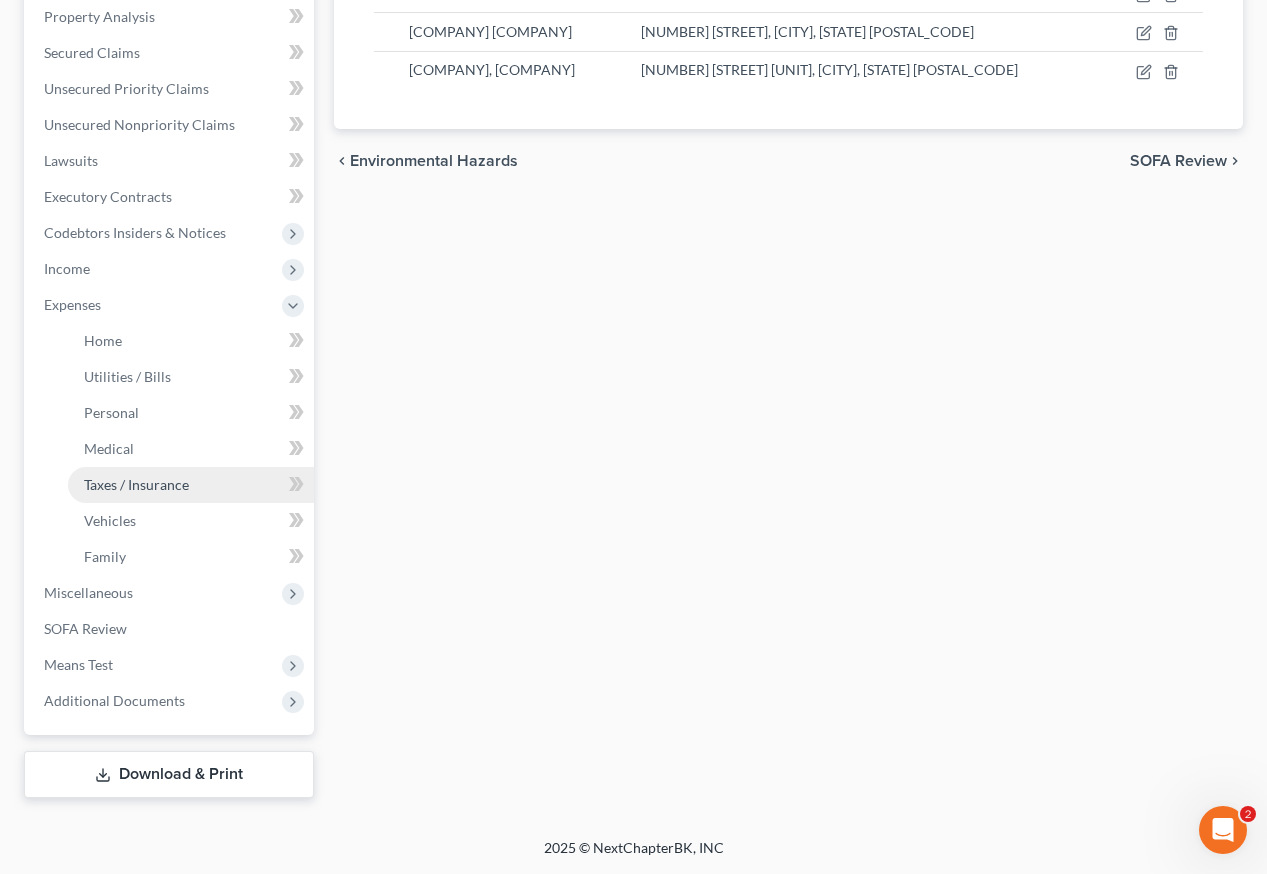 click on "Taxes / Insurance" at bounding box center (136, 484) 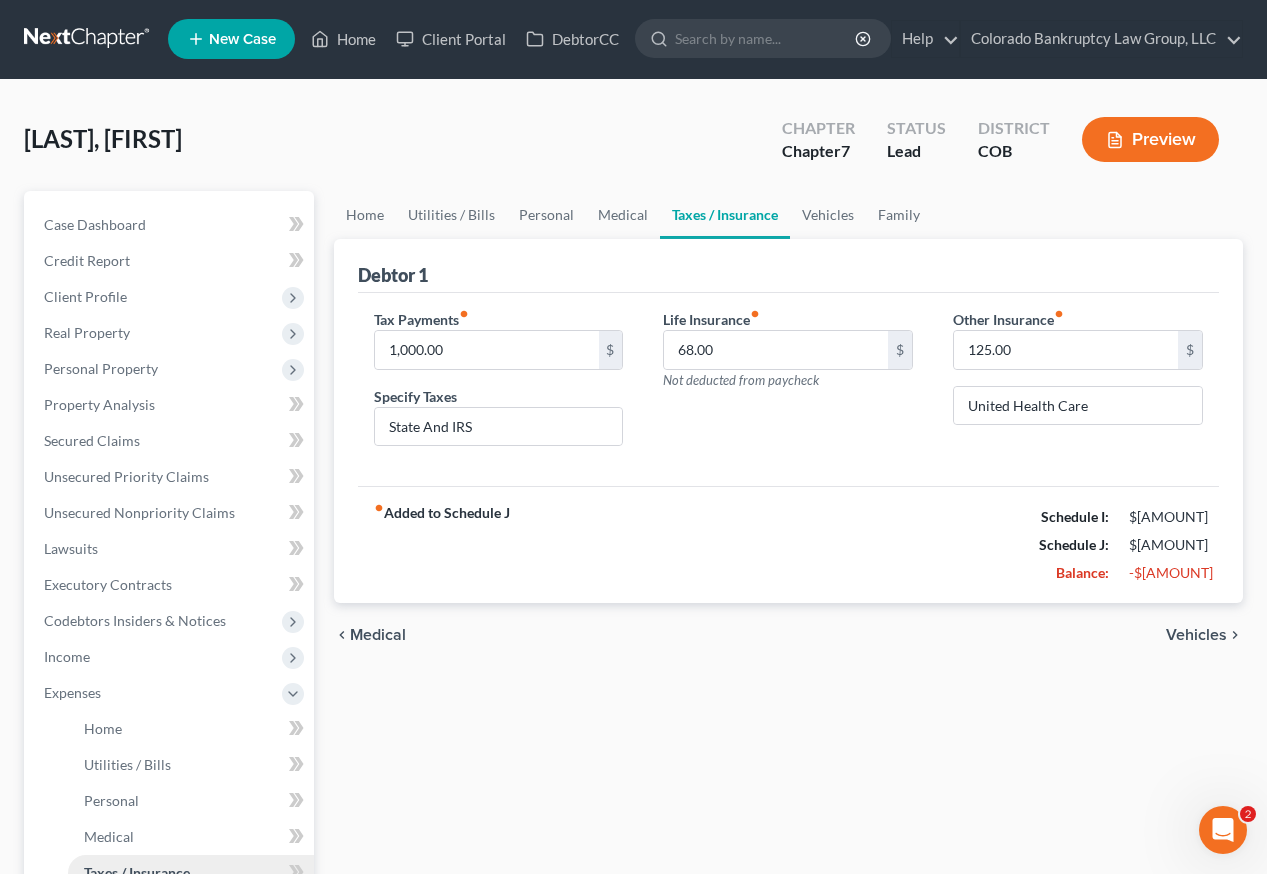 scroll, scrollTop: 0, scrollLeft: 0, axis: both 